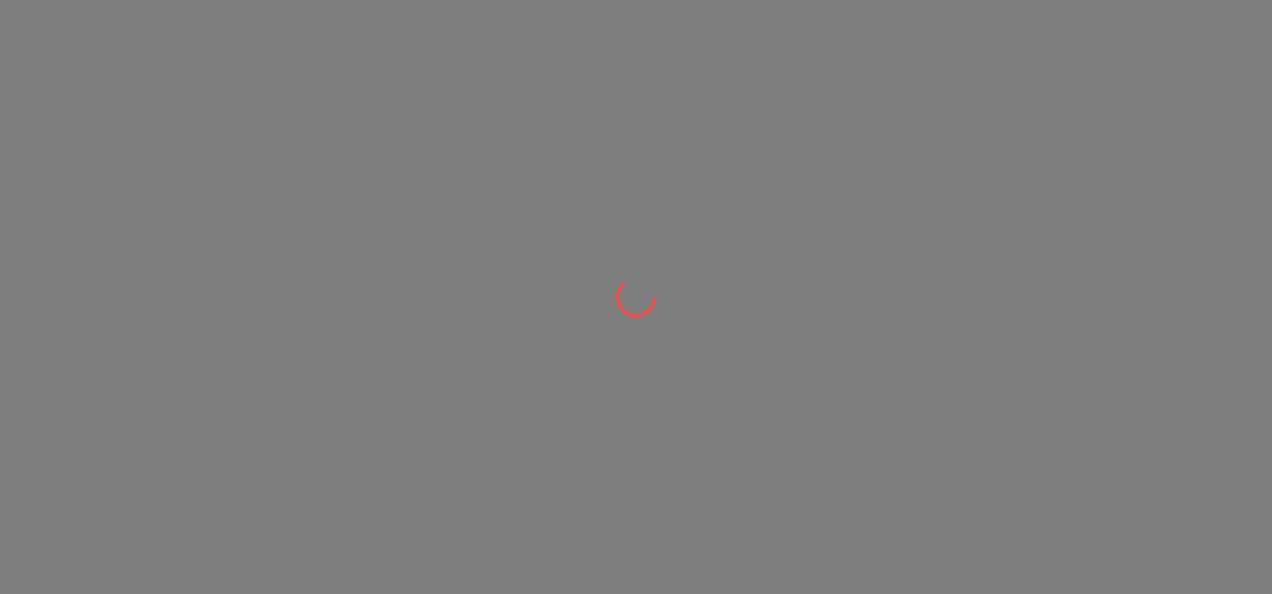 scroll, scrollTop: 0, scrollLeft: 0, axis: both 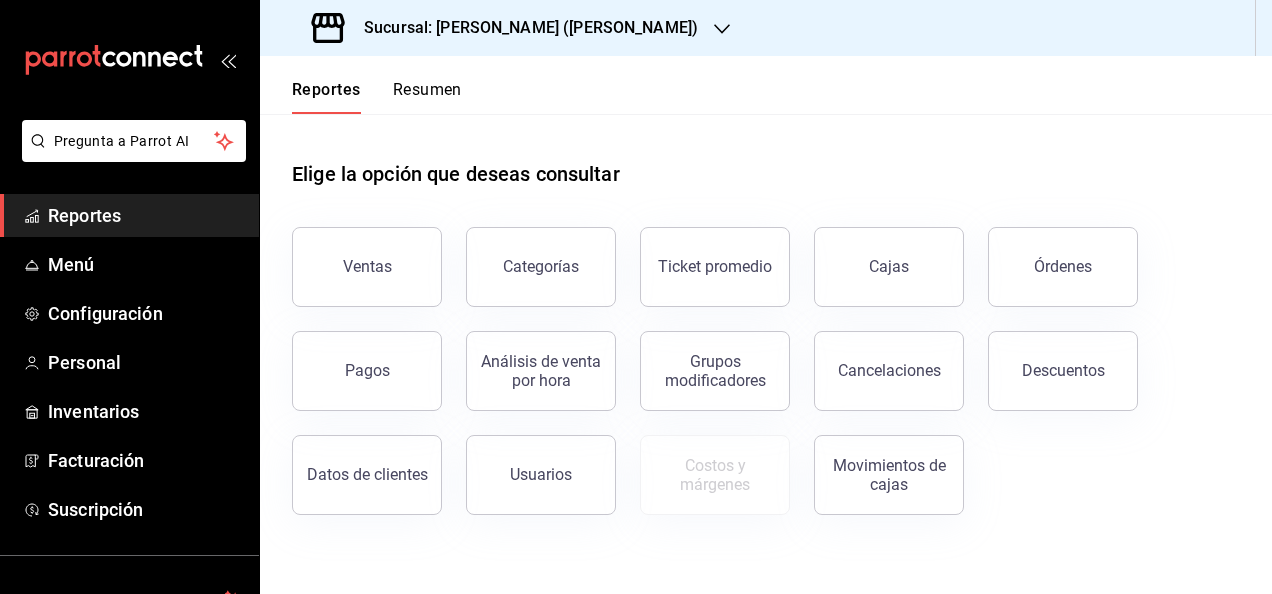 click on "Sucursal: [PERSON_NAME] ([PERSON_NAME])" at bounding box center (523, 28) 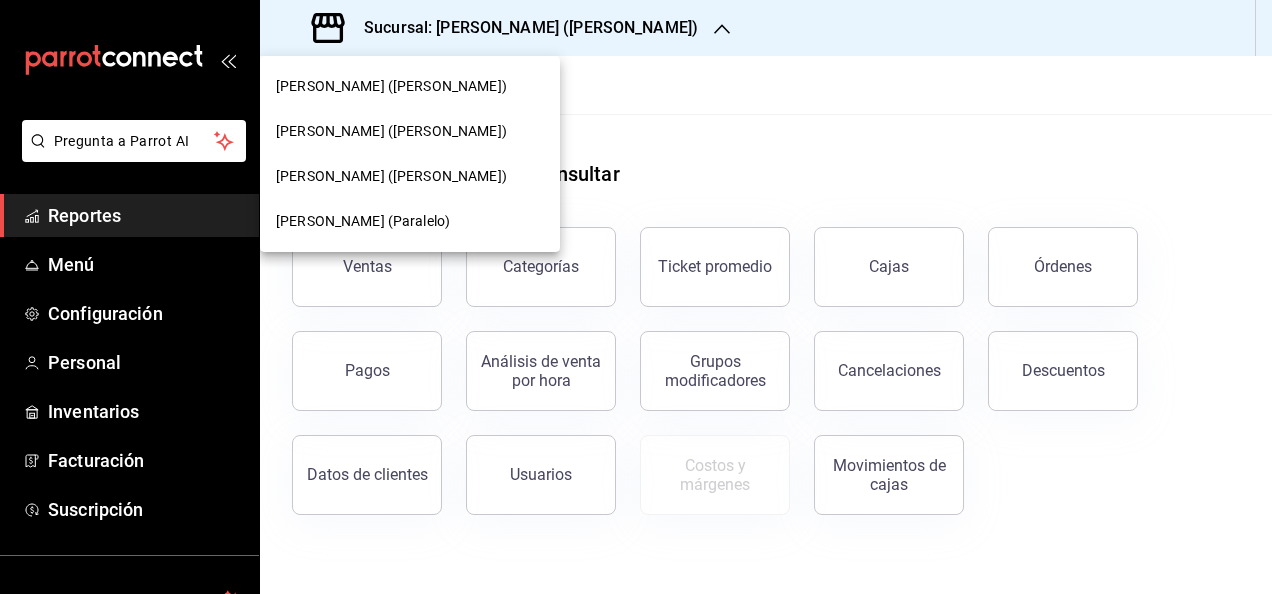click on "[PERSON_NAME] ([PERSON_NAME])" at bounding box center (410, 176) 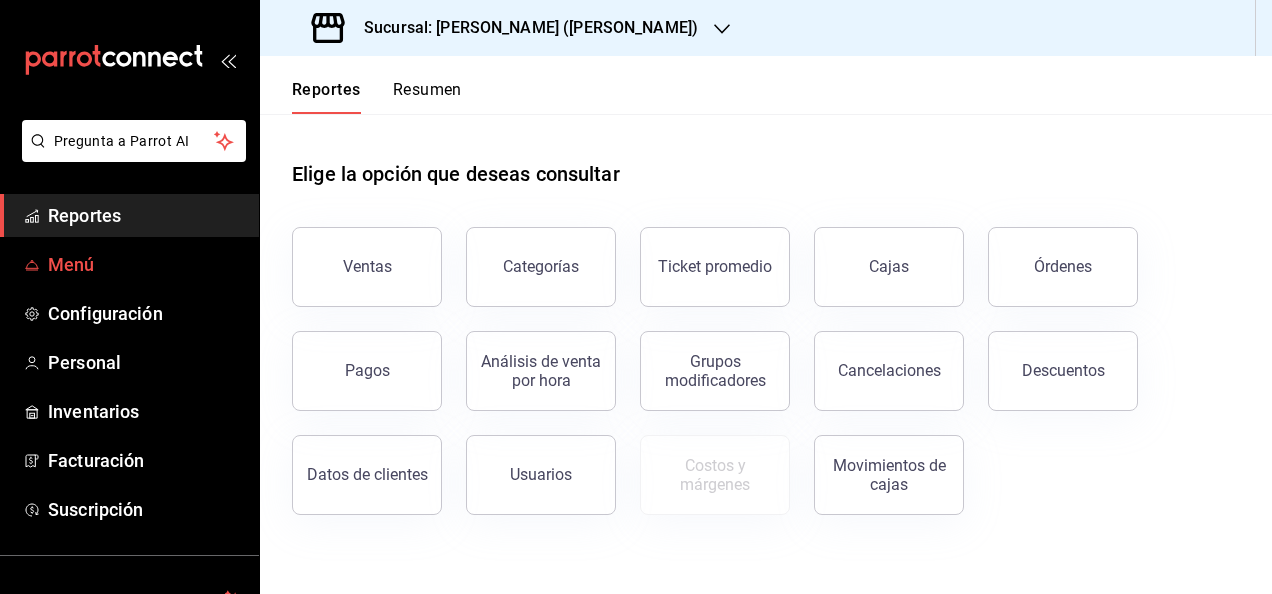 click on "Menú" at bounding box center [129, 264] 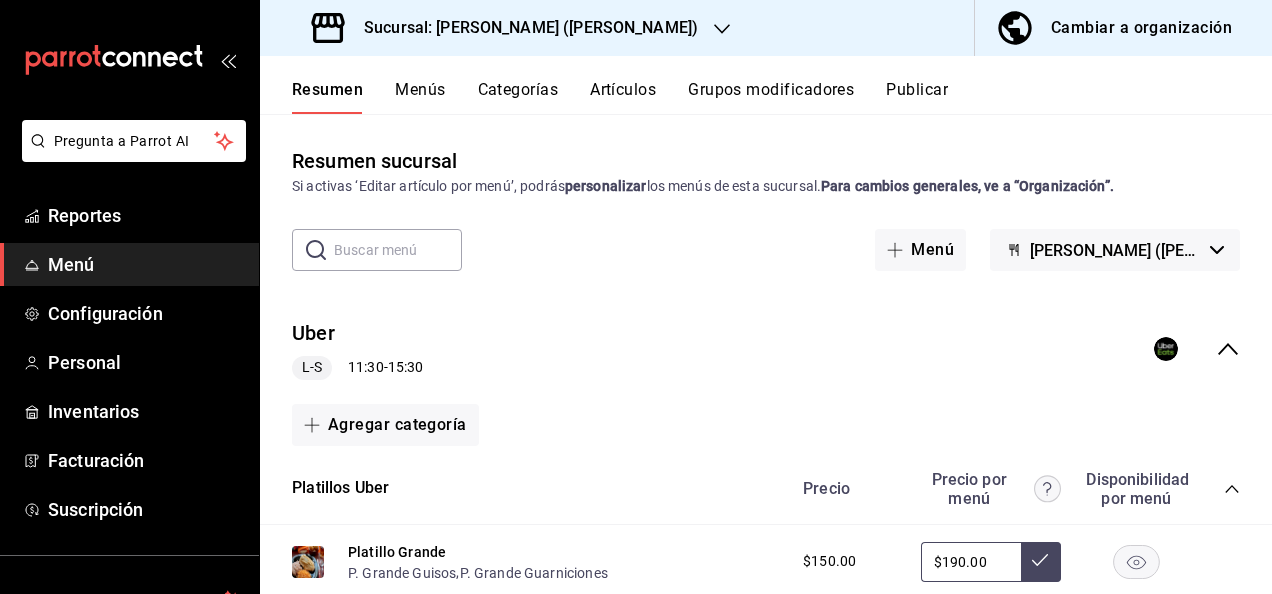 click 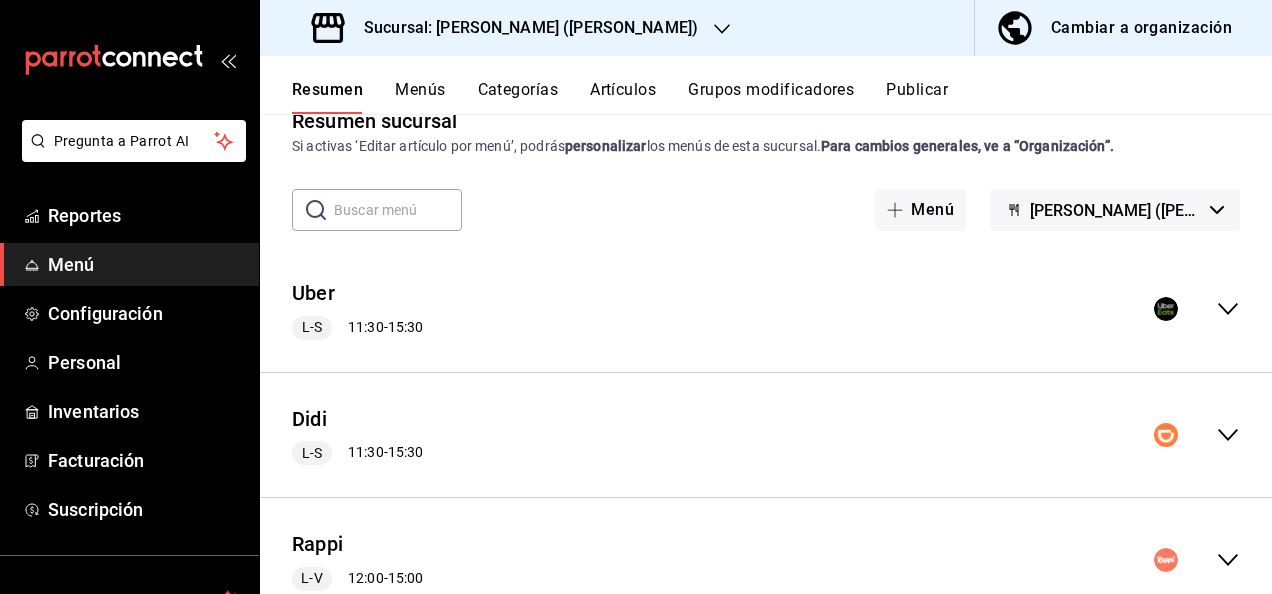scroll, scrollTop: 186, scrollLeft: 0, axis: vertical 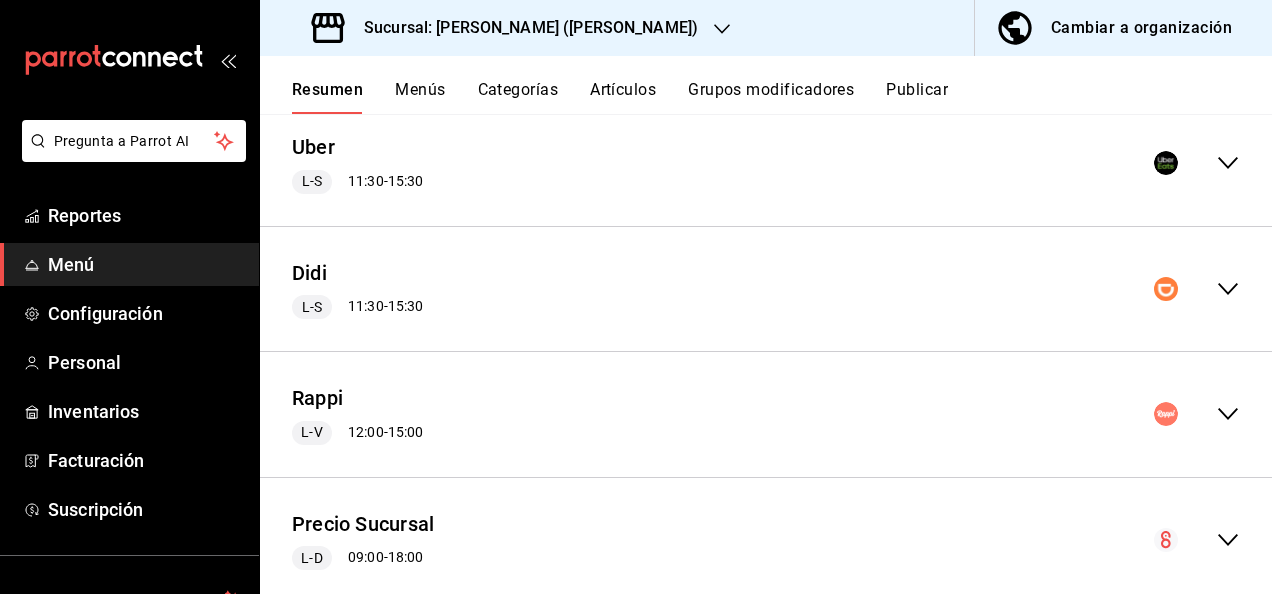 click 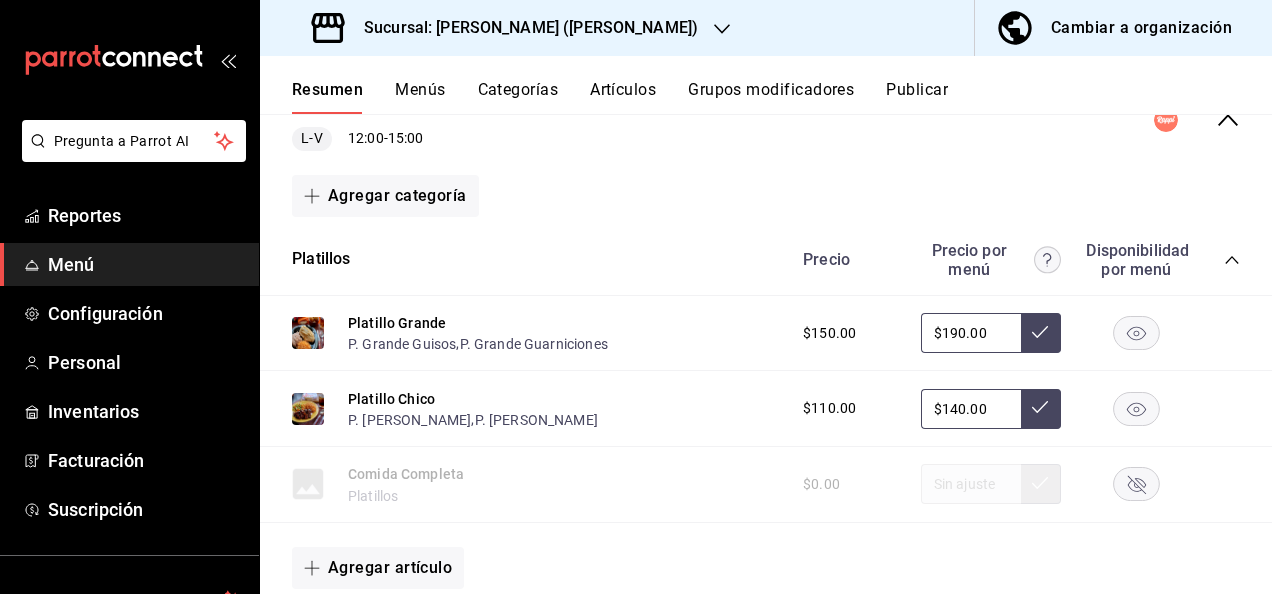 scroll, scrollTop: 520, scrollLeft: 0, axis: vertical 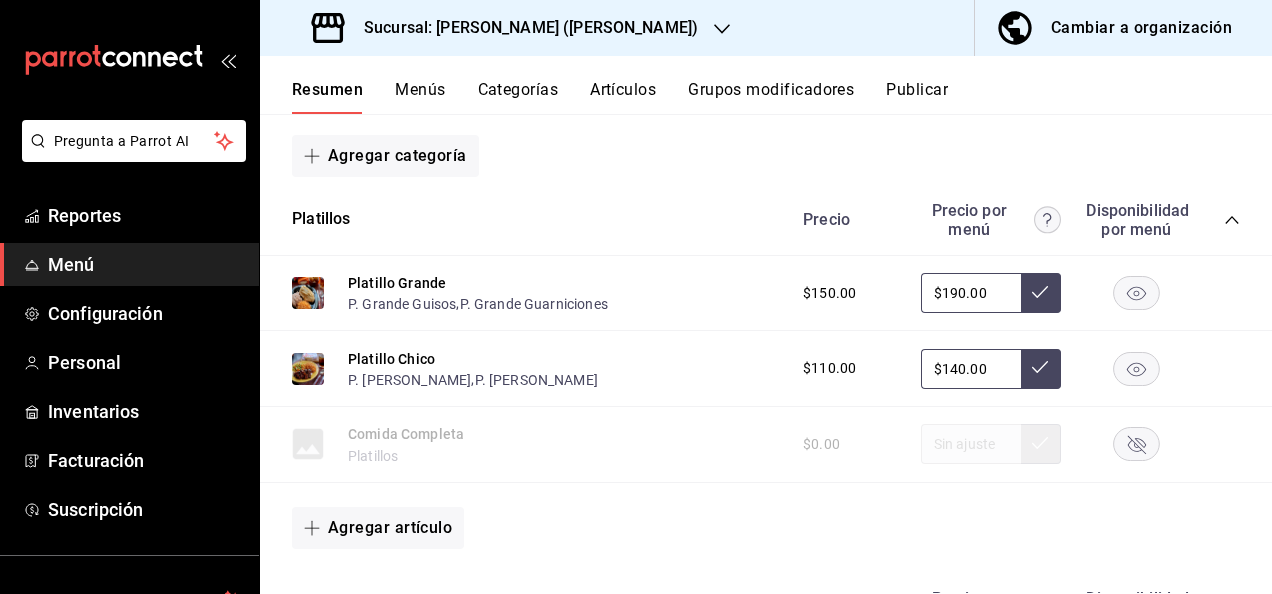 click 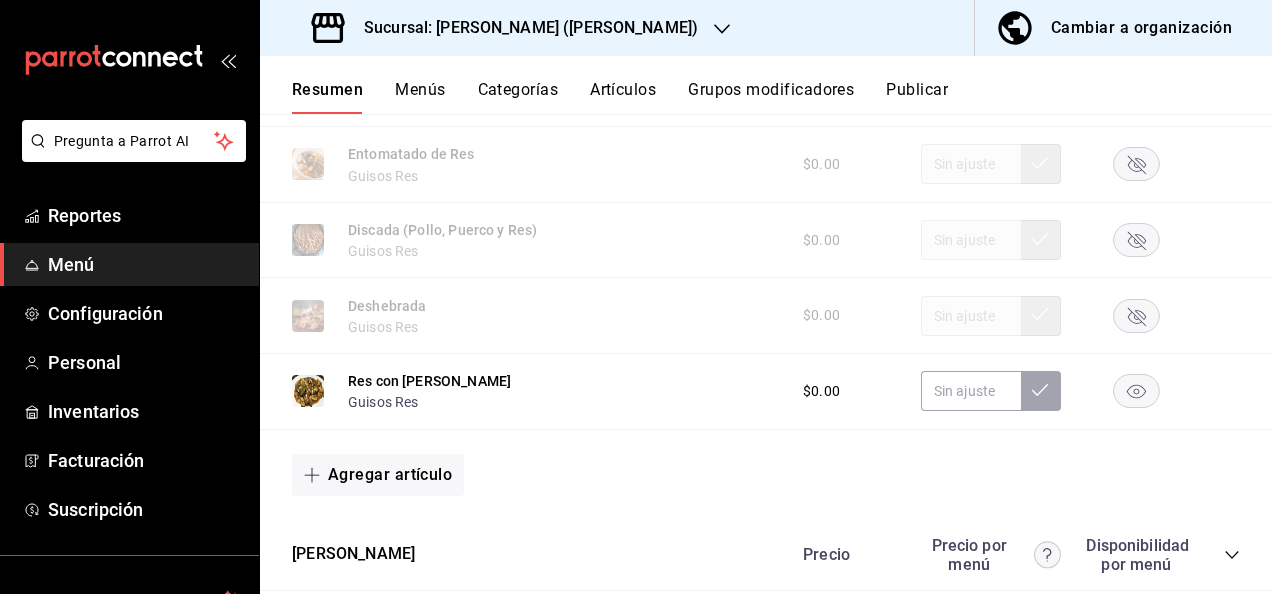 scroll, scrollTop: 1440, scrollLeft: 0, axis: vertical 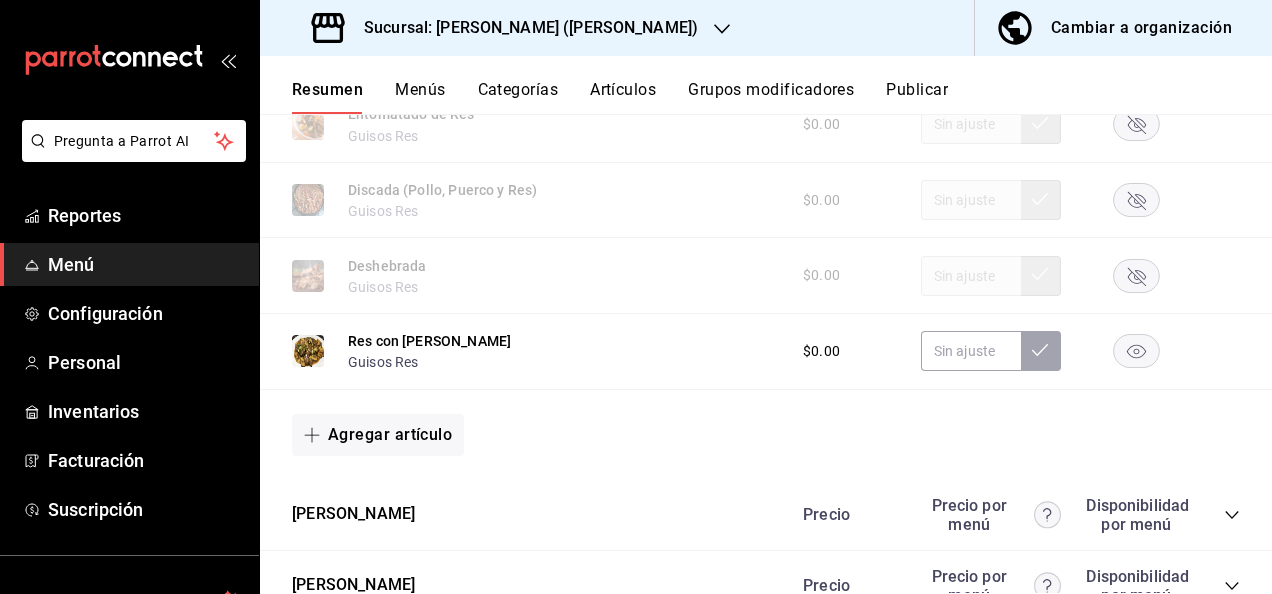 click 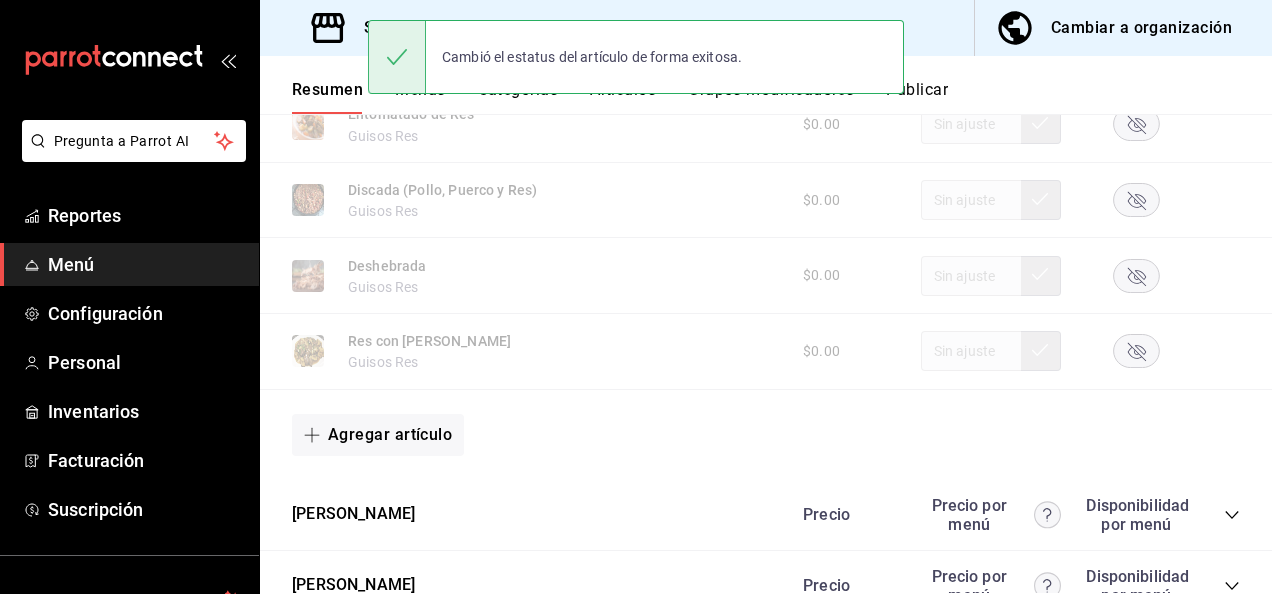 click 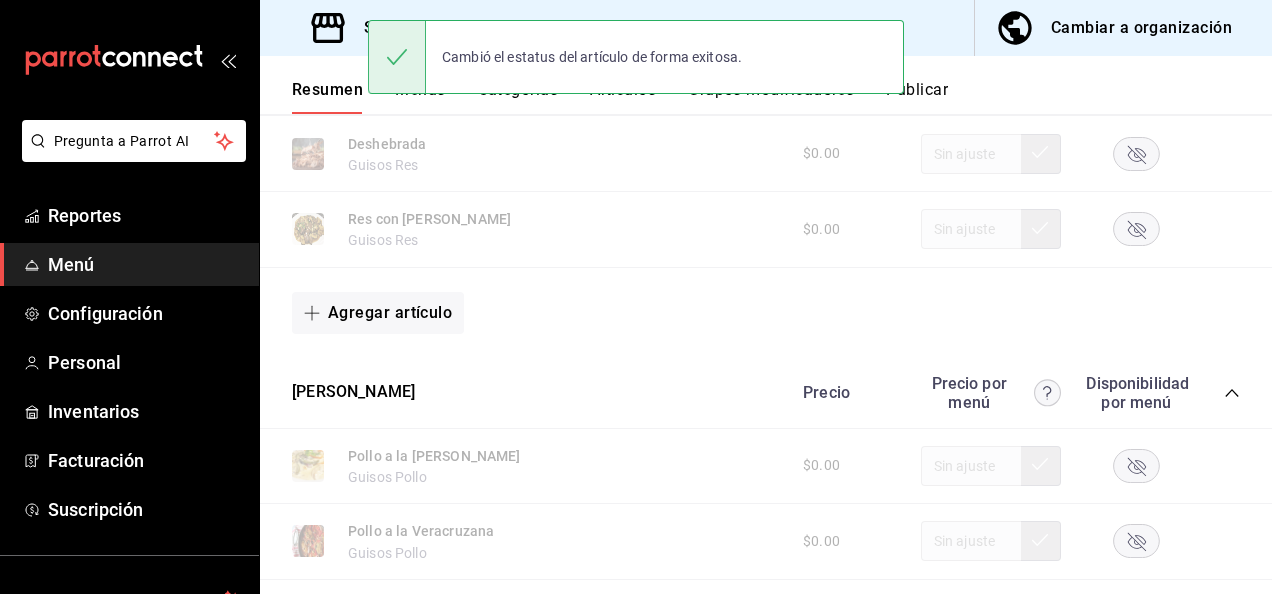 scroll, scrollTop: 1573, scrollLeft: 0, axis: vertical 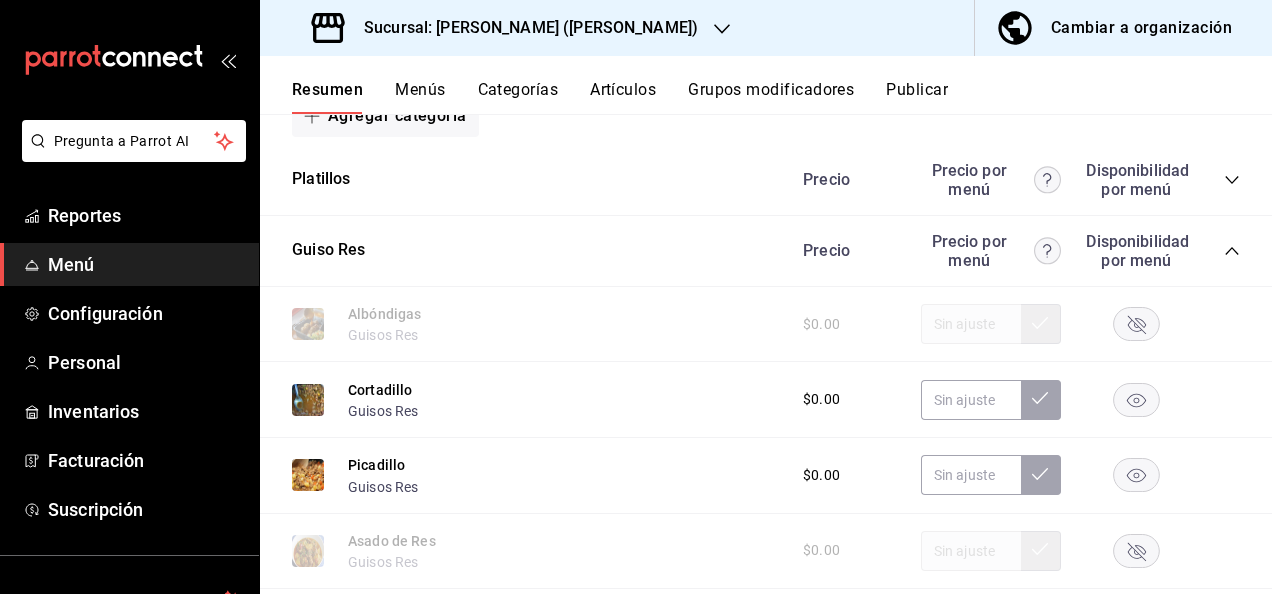 click 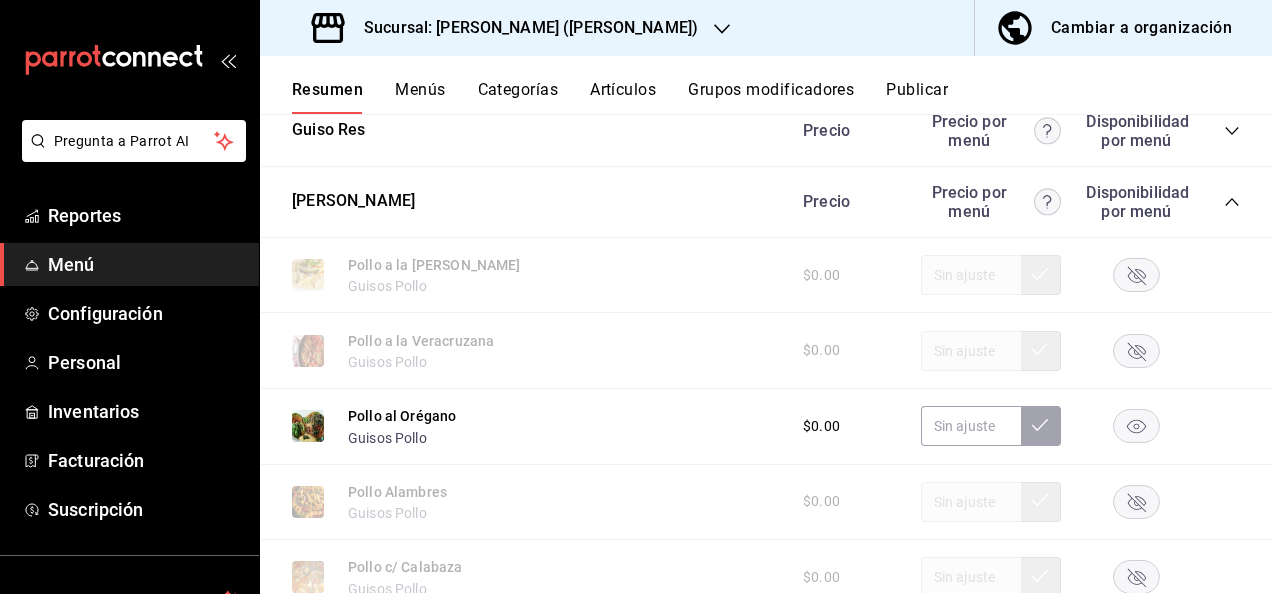 scroll, scrollTop: 746, scrollLeft: 0, axis: vertical 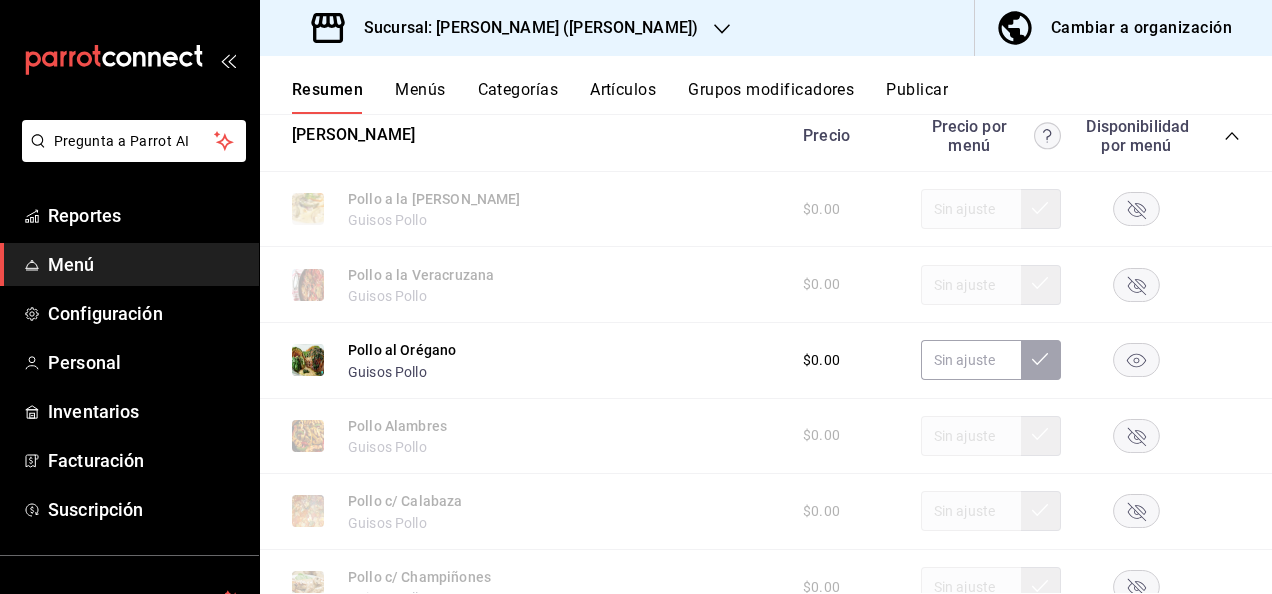click 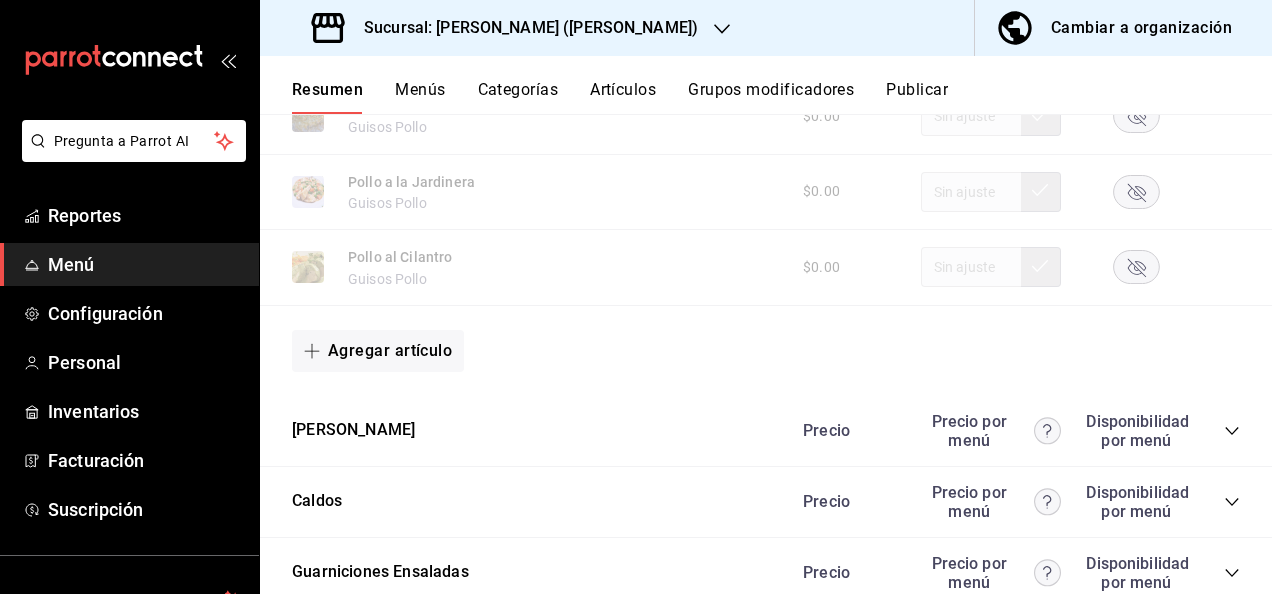 scroll, scrollTop: 1773, scrollLeft: 0, axis: vertical 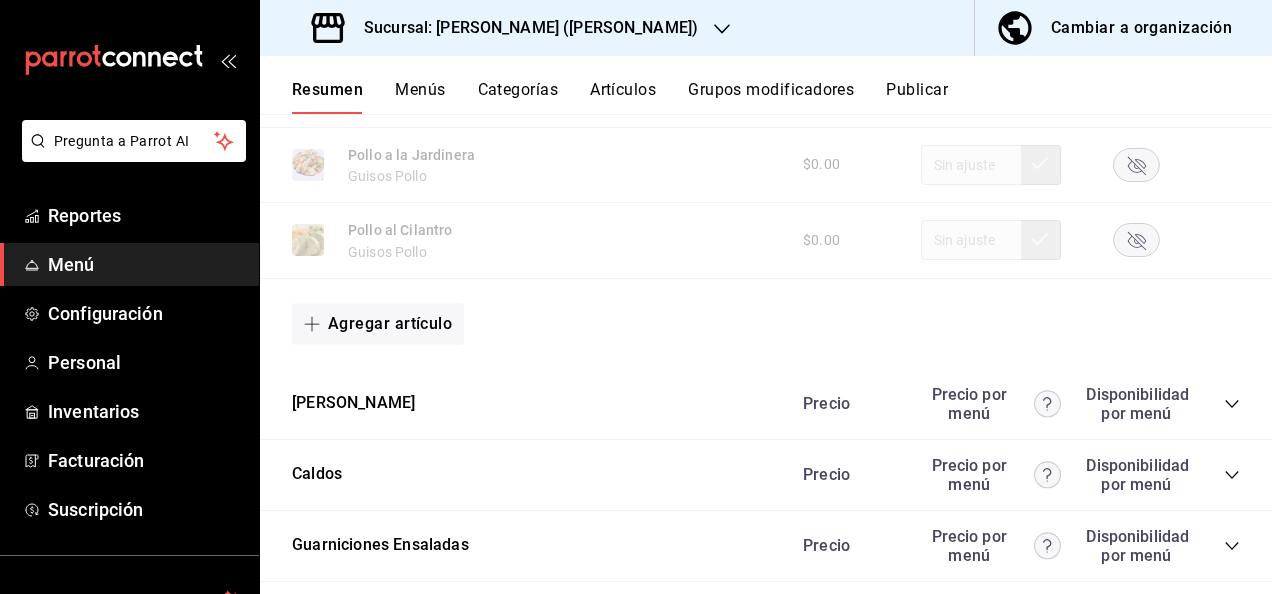 click 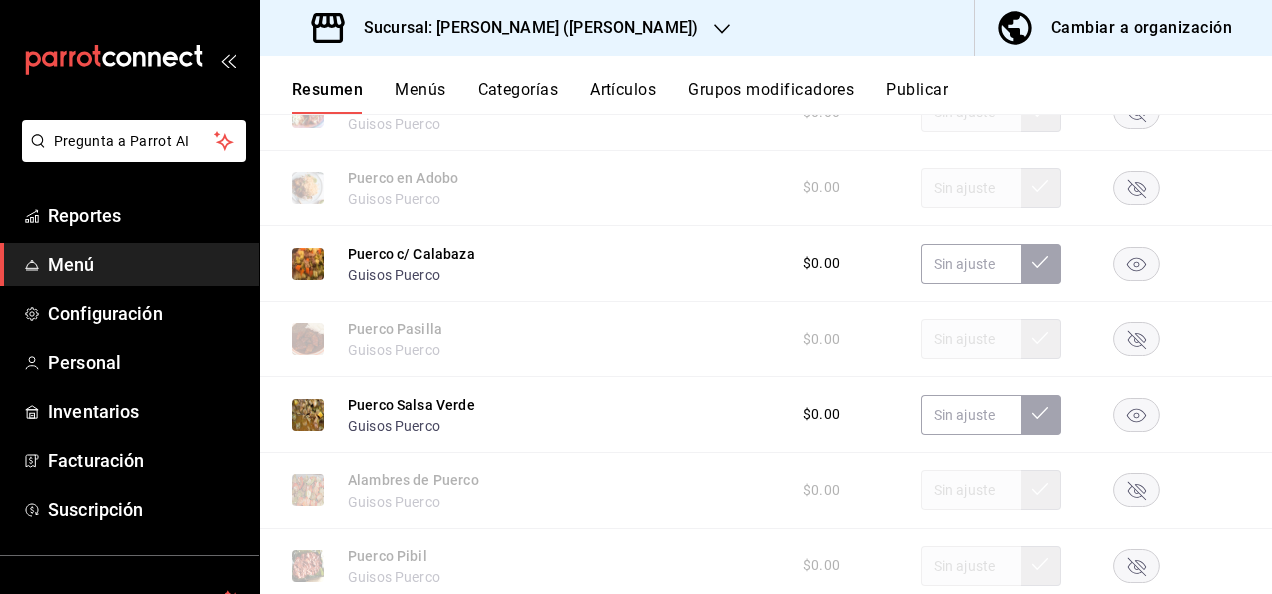 scroll, scrollTop: 2506, scrollLeft: 0, axis: vertical 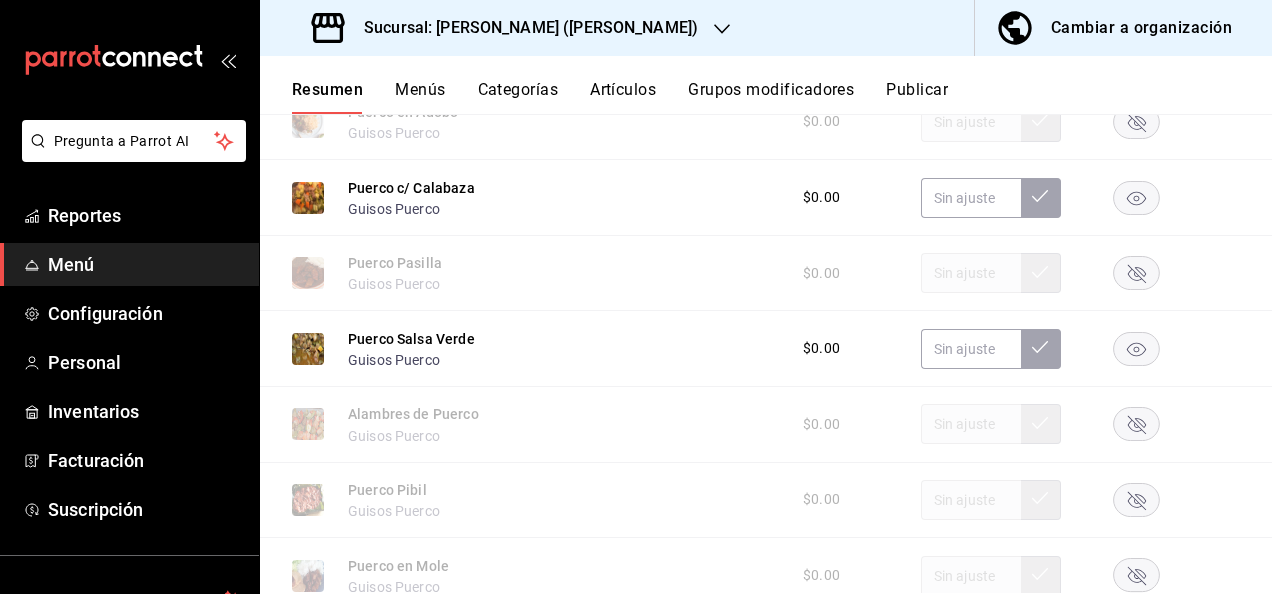 click 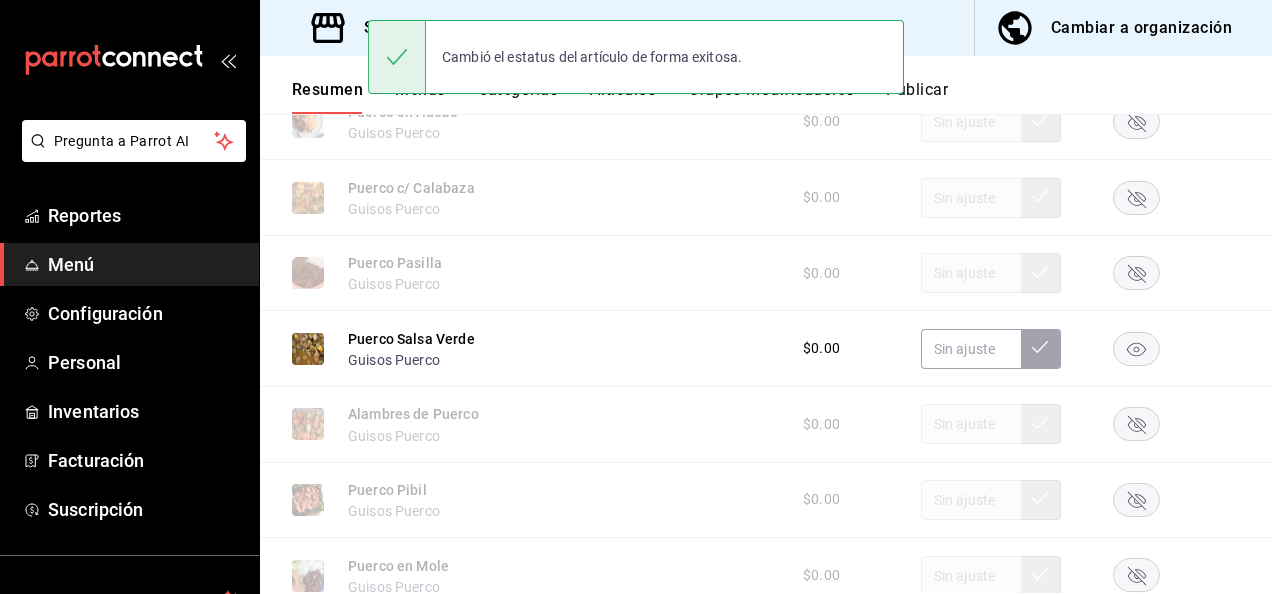 click 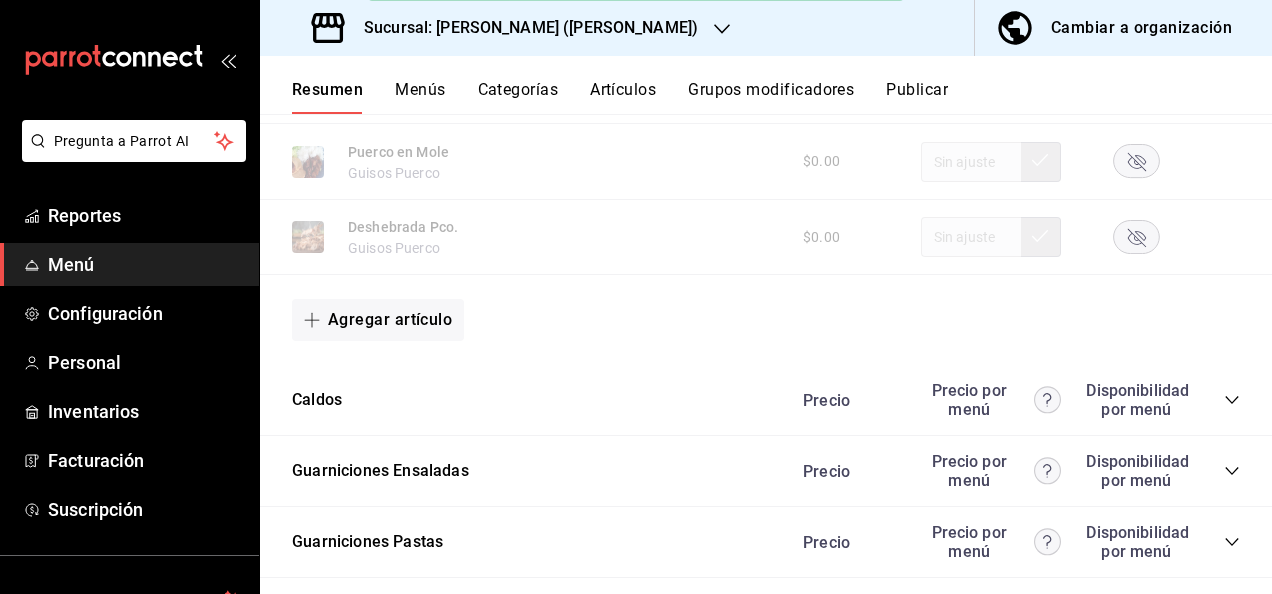 scroll, scrollTop: 2973, scrollLeft: 0, axis: vertical 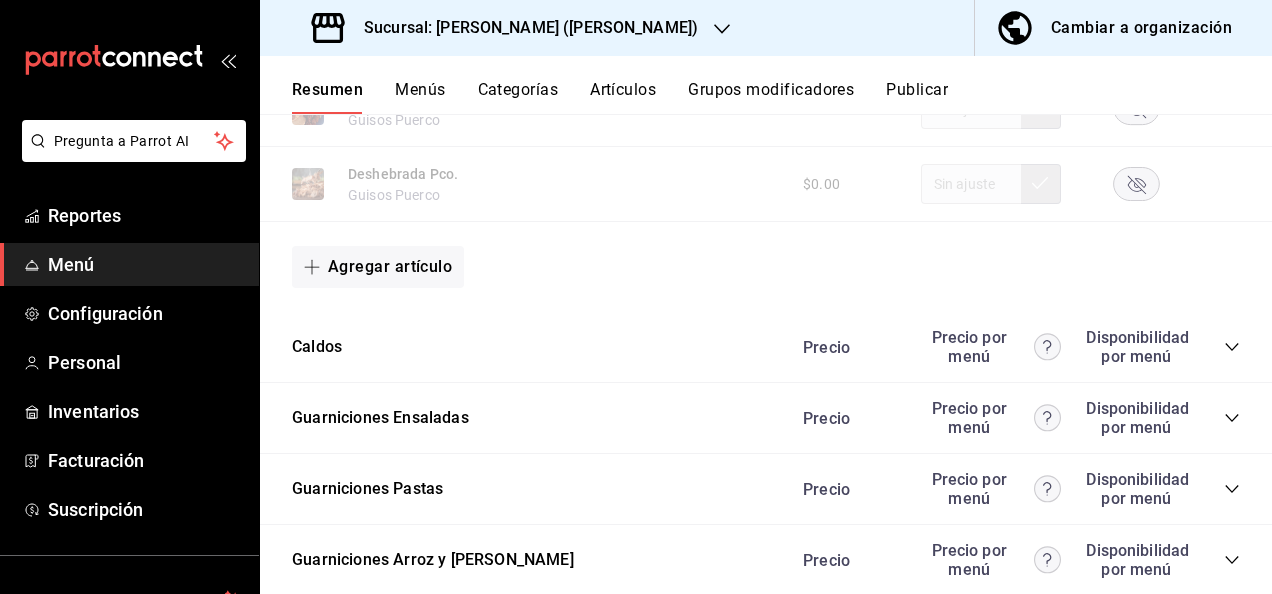 click 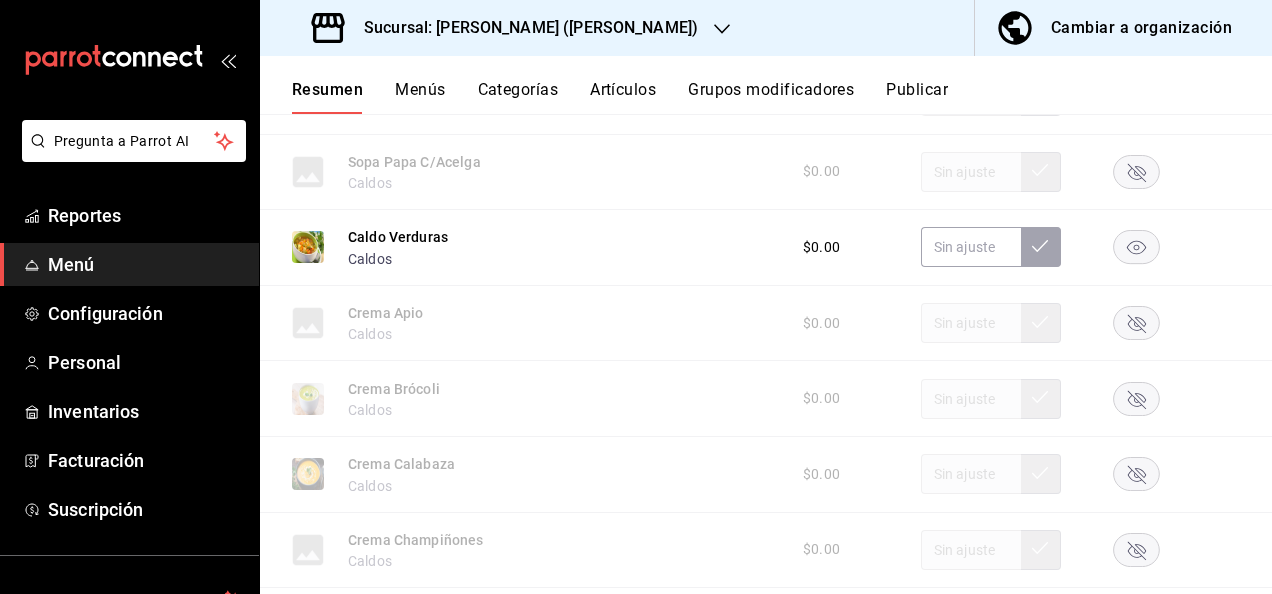 scroll, scrollTop: 3386, scrollLeft: 0, axis: vertical 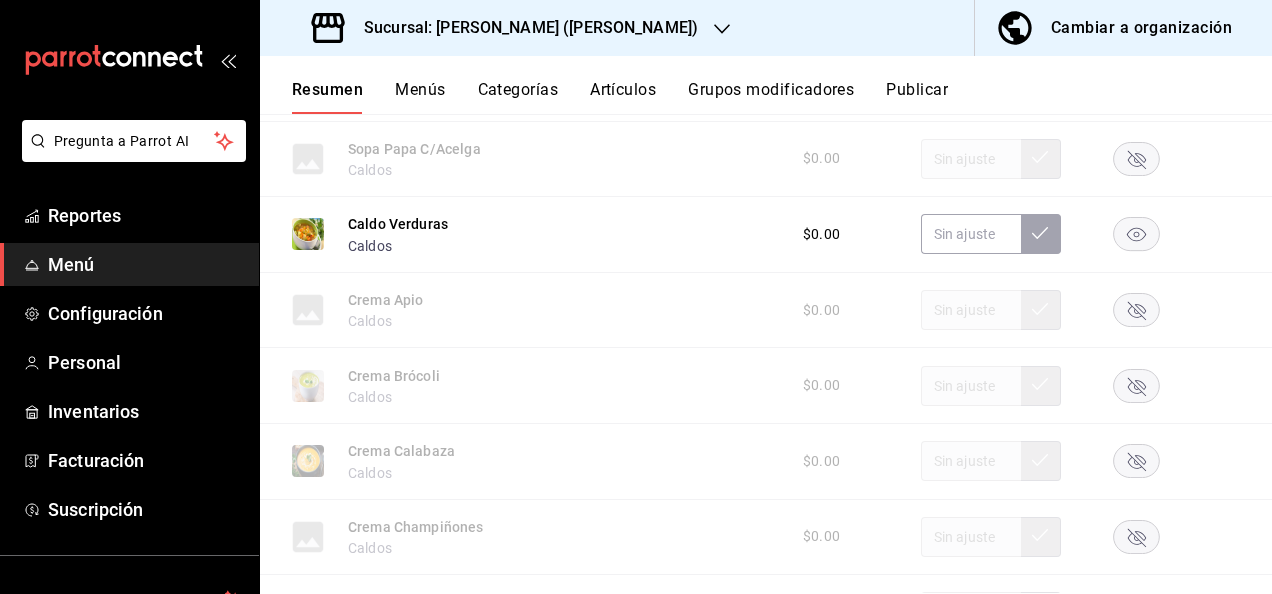 click 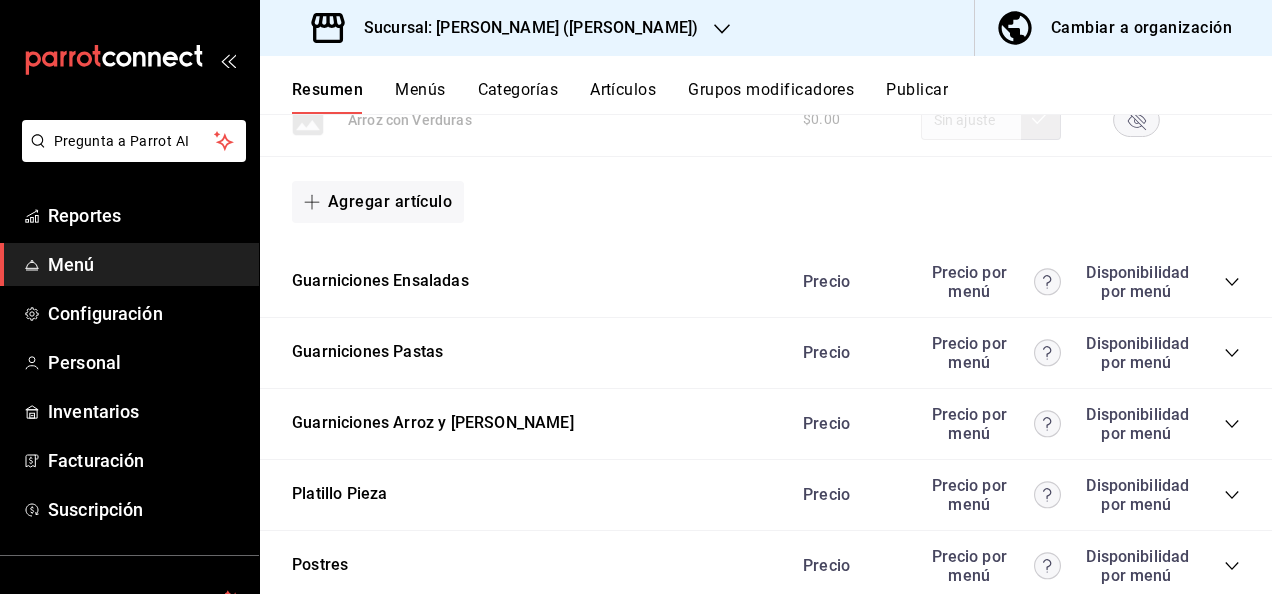 scroll, scrollTop: 5200, scrollLeft: 0, axis: vertical 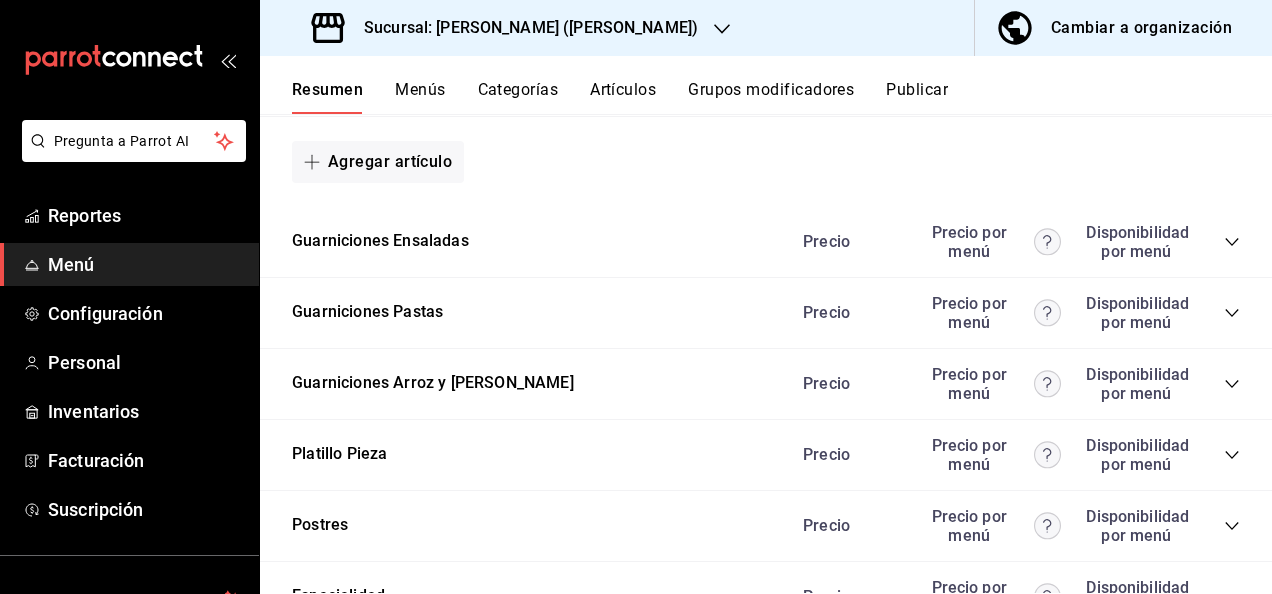 click 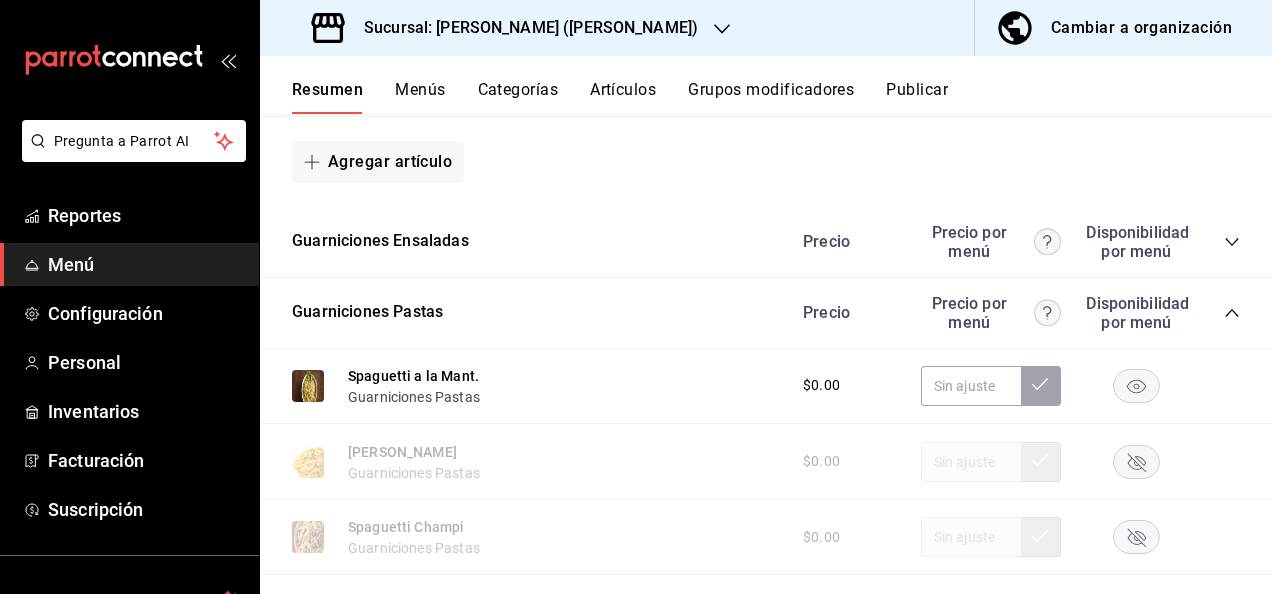 click 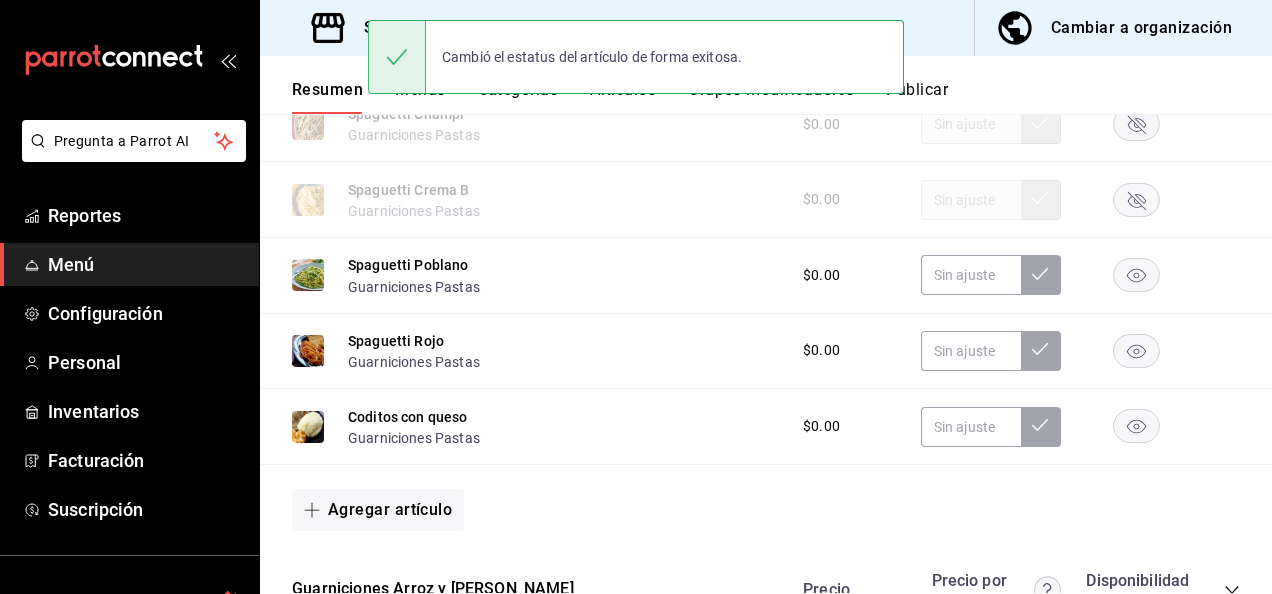 scroll, scrollTop: 5680, scrollLeft: 0, axis: vertical 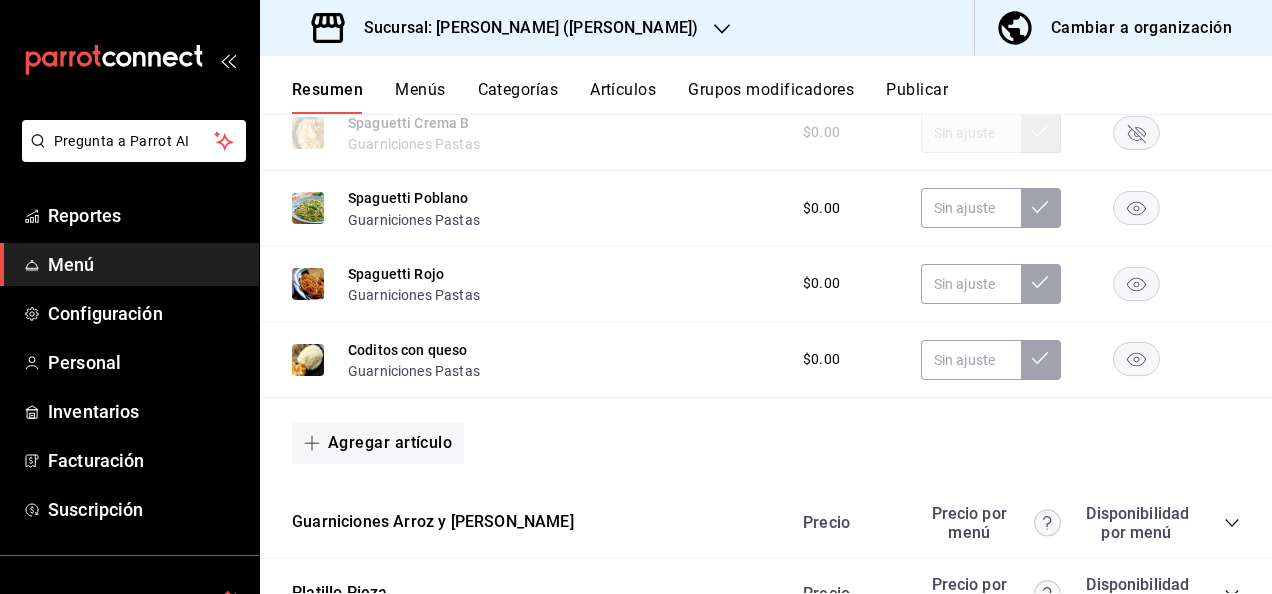 click 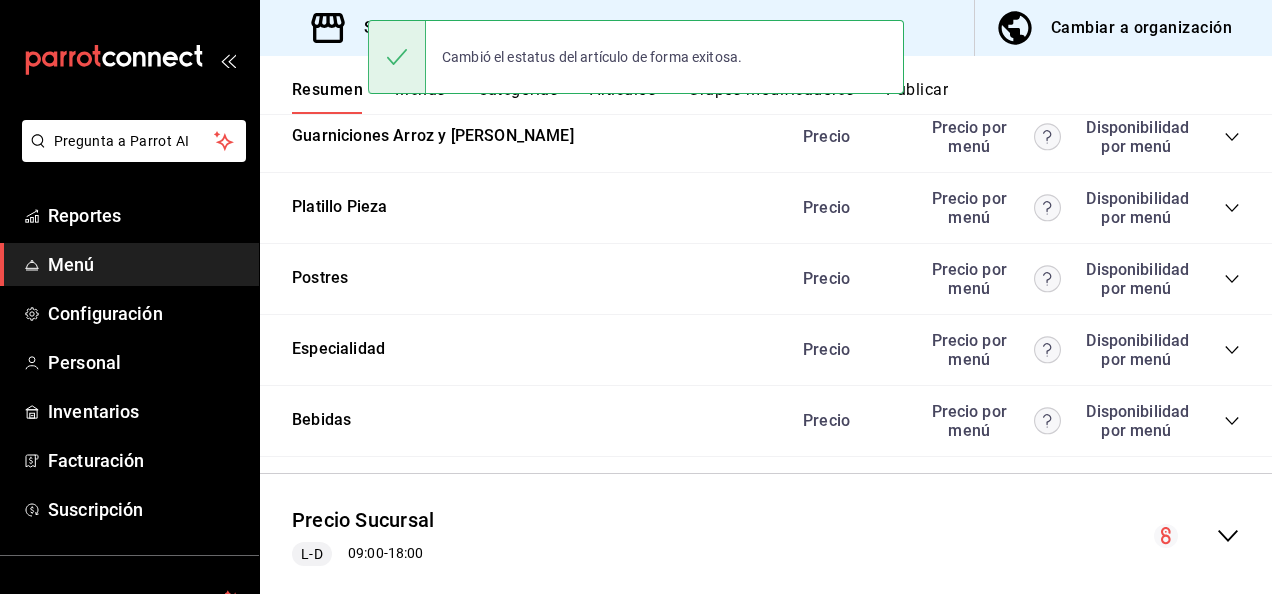 scroll, scrollTop: 6106, scrollLeft: 0, axis: vertical 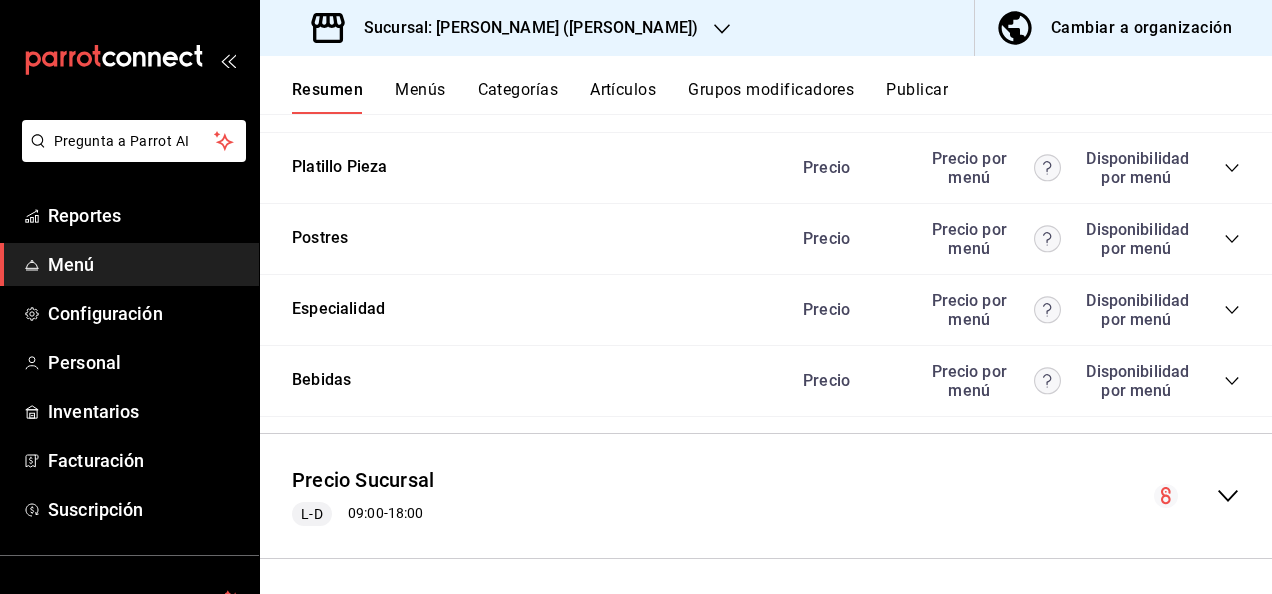 click on "Publicar" at bounding box center (917, 97) 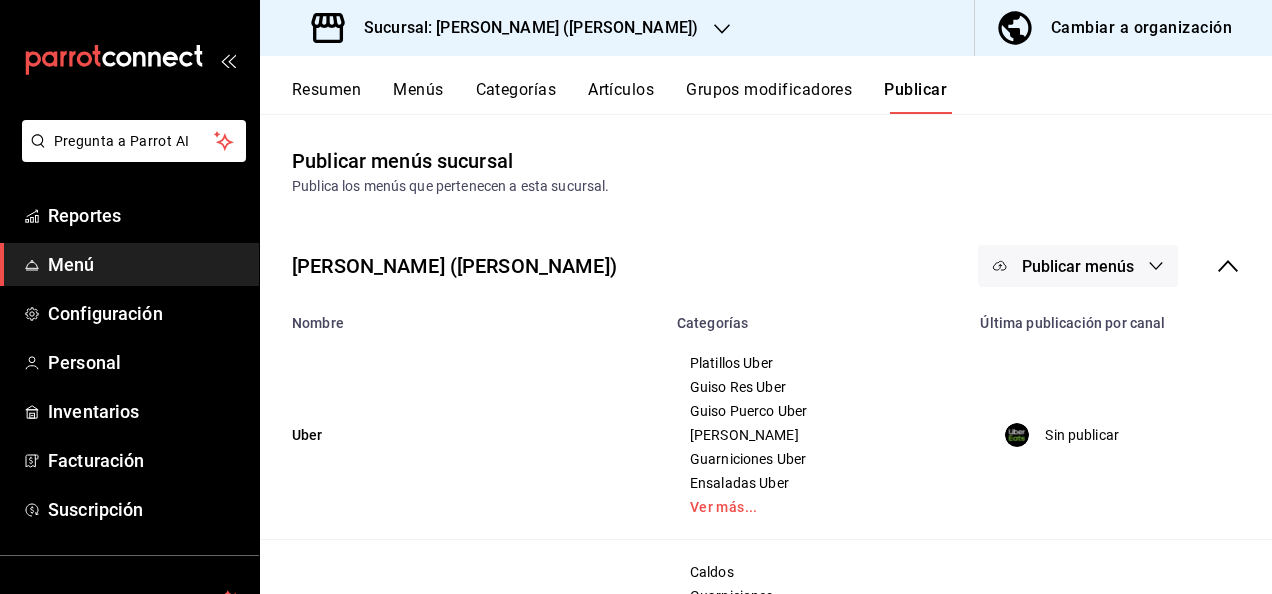 click on "Publicar menús" at bounding box center [1078, 266] 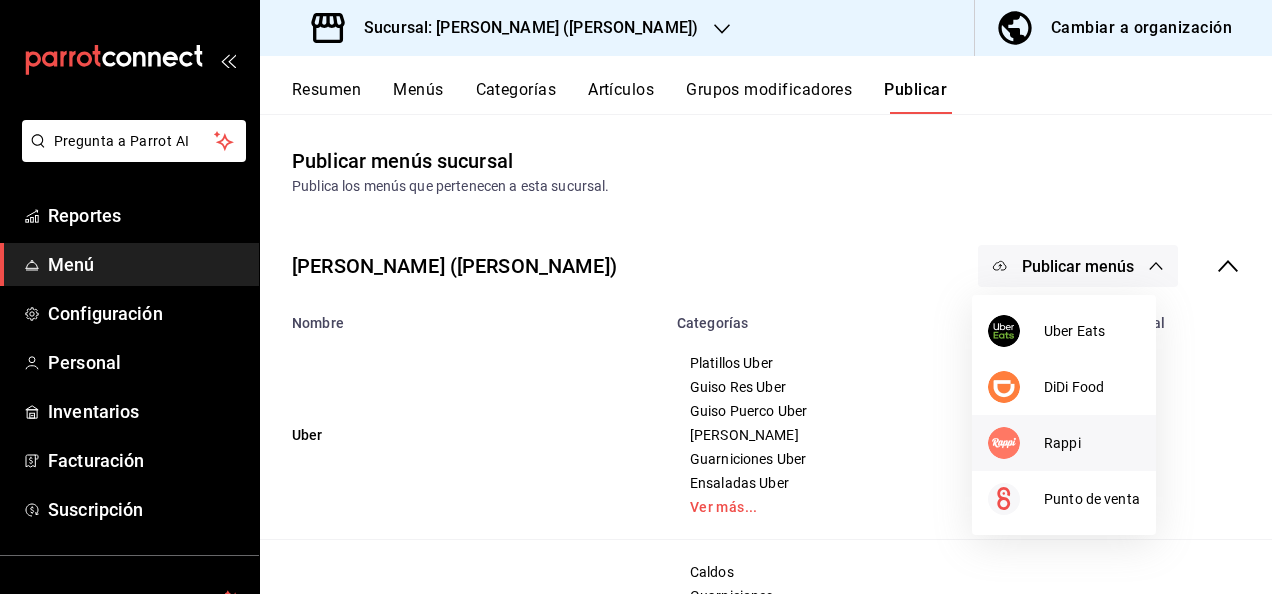 click on "Rappi" at bounding box center [1064, 443] 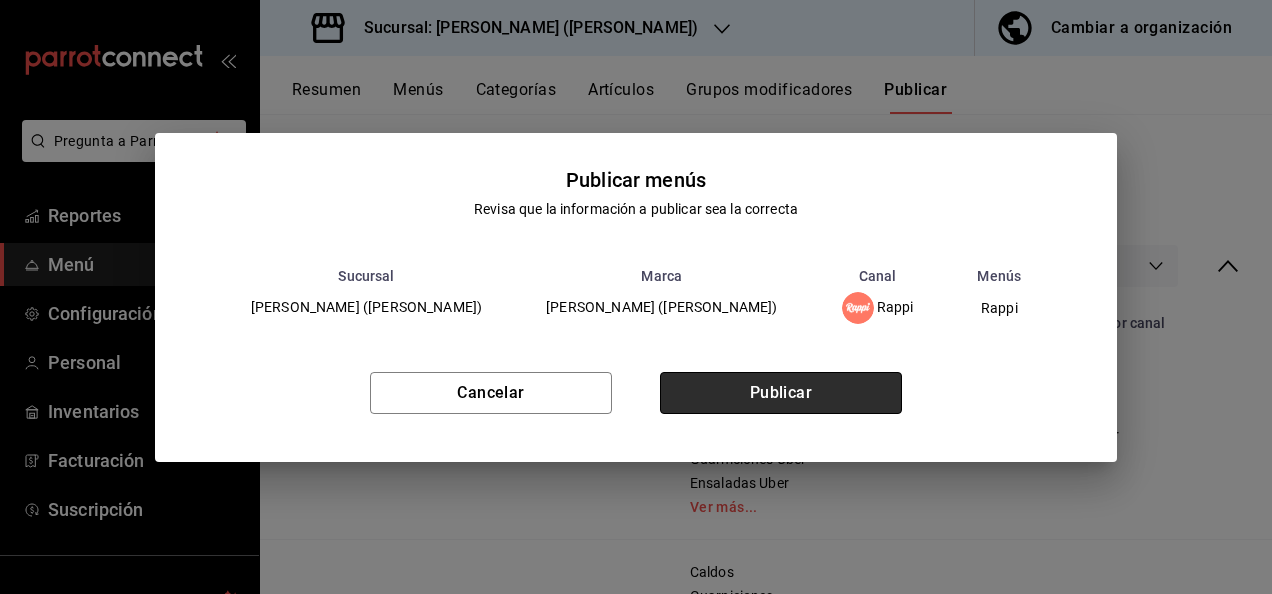 click on "Publicar" at bounding box center (781, 393) 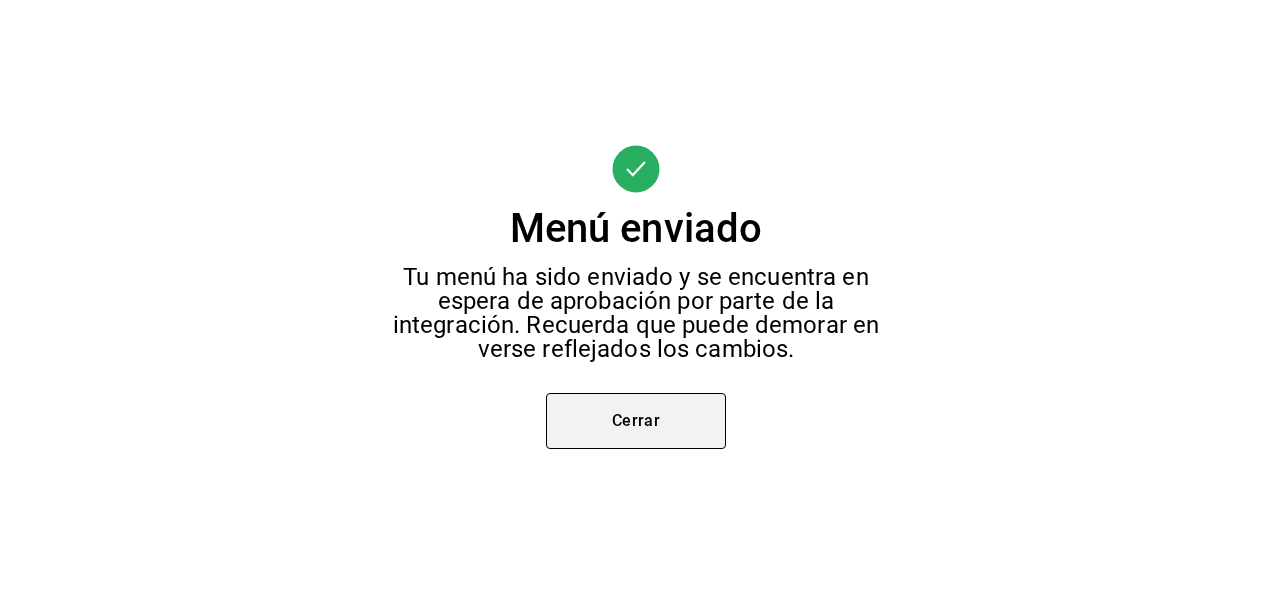 click on "Cerrar" at bounding box center [636, 421] 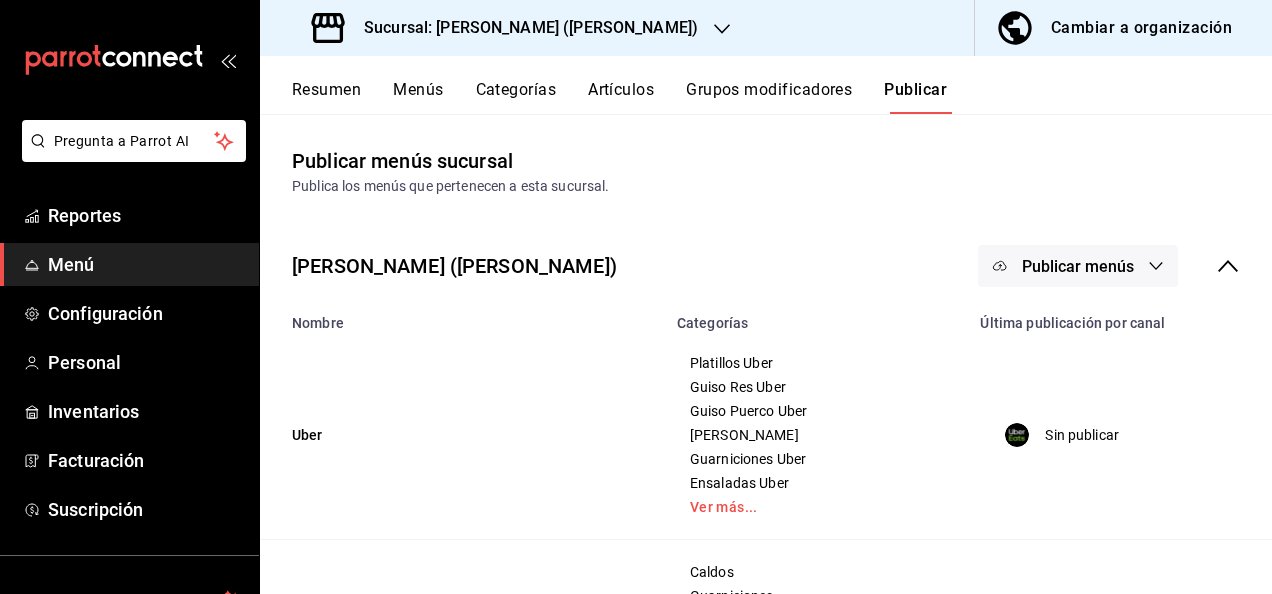 click on "Sucursal: Ceballos (Vasconcelos)" at bounding box center (523, 28) 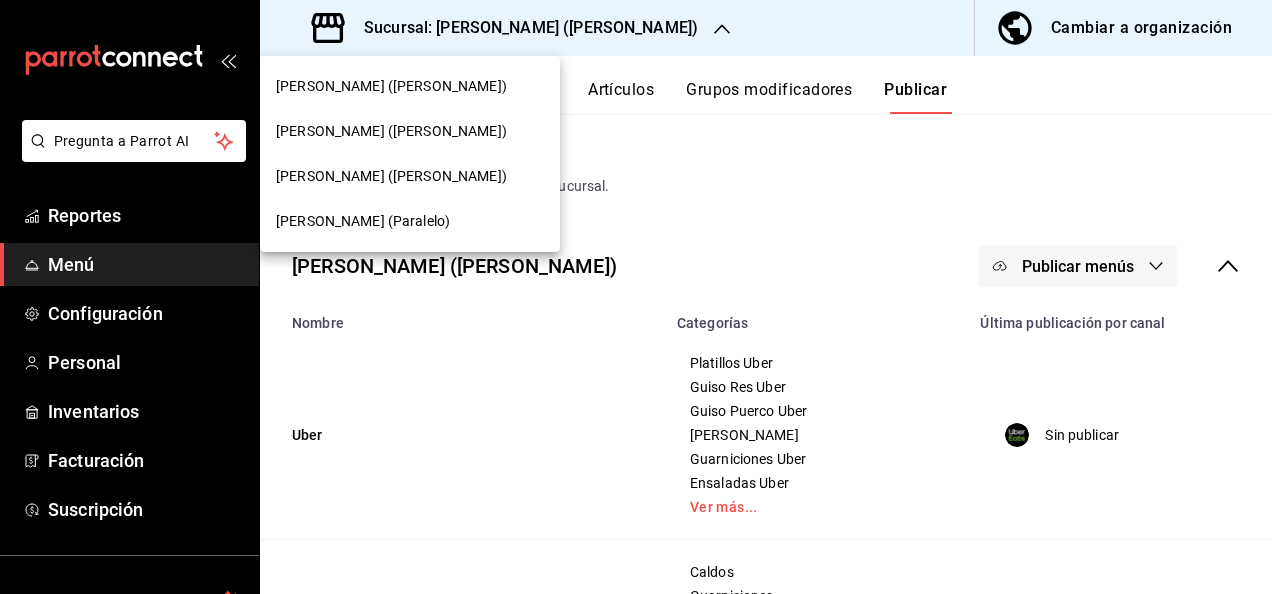 click on "Ceballos (Paralelo)" at bounding box center [363, 221] 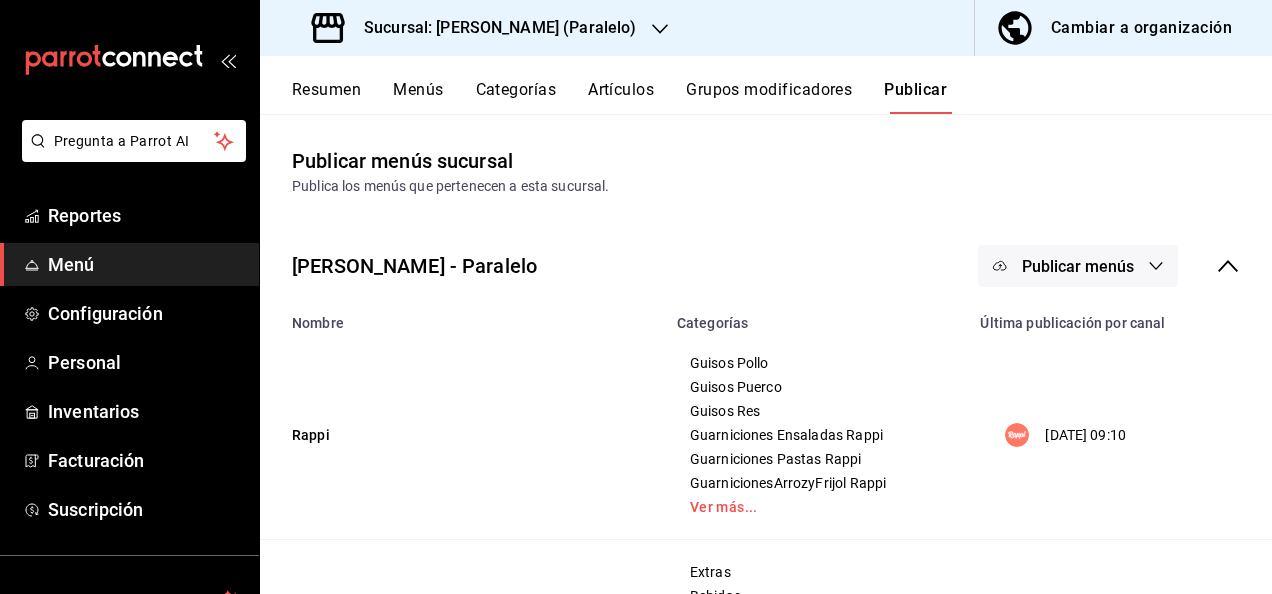 click on "Resumen" at bounding box center [326, 97] 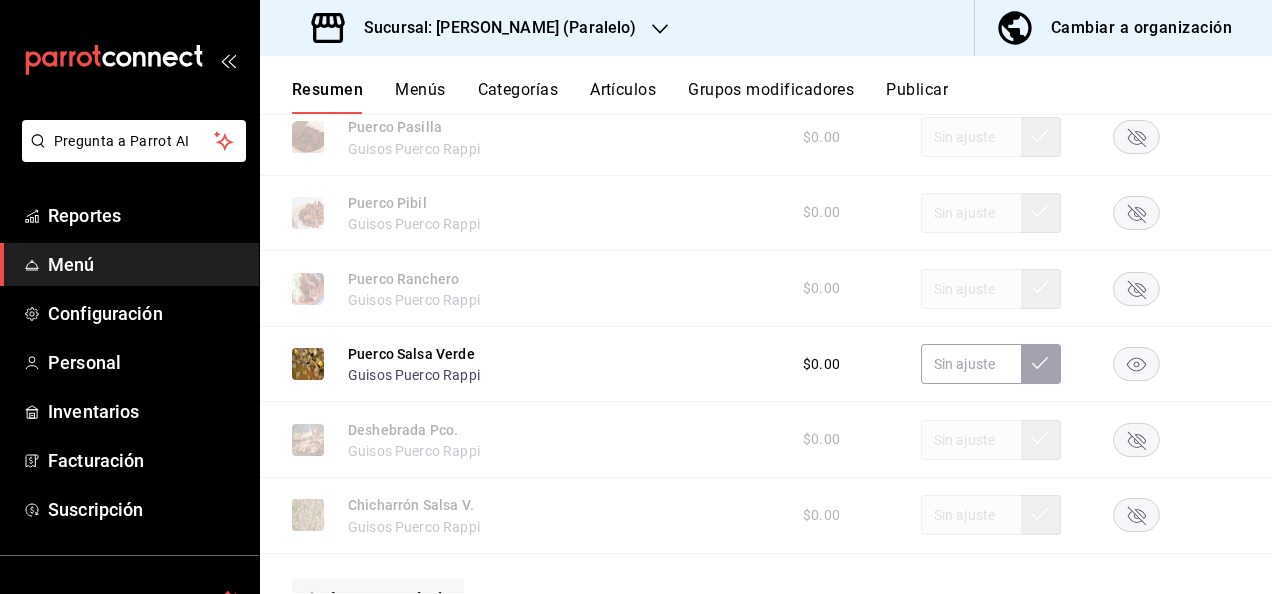 scroll, scrollTop: 2200, scrollLeft: 0, axis: vertical 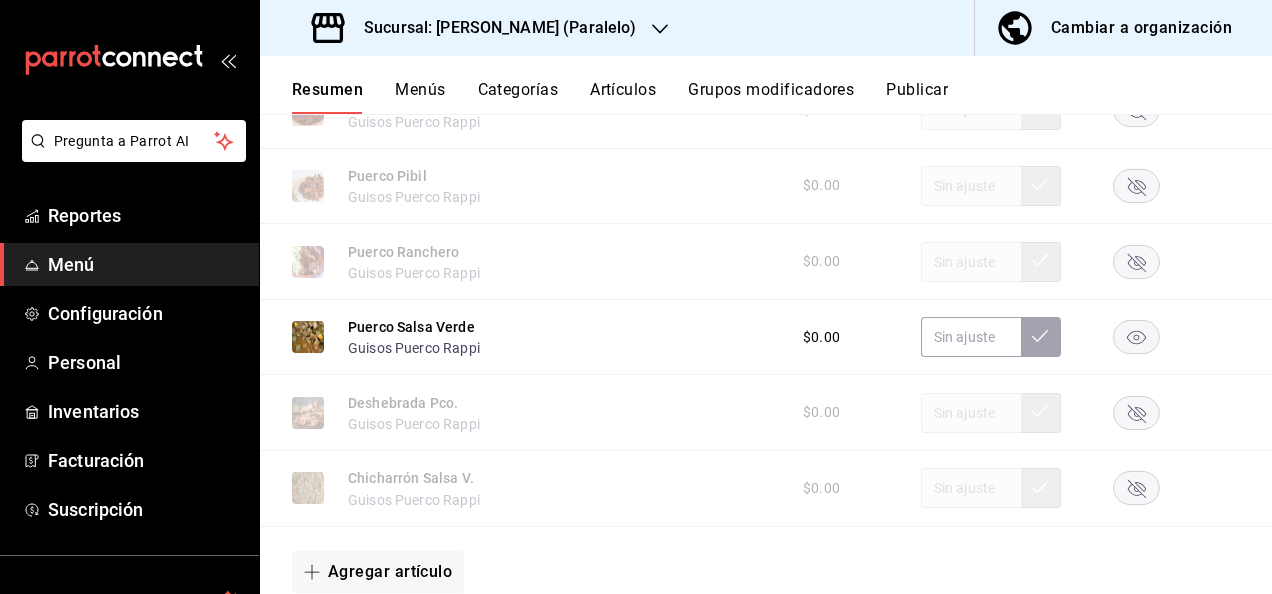 click 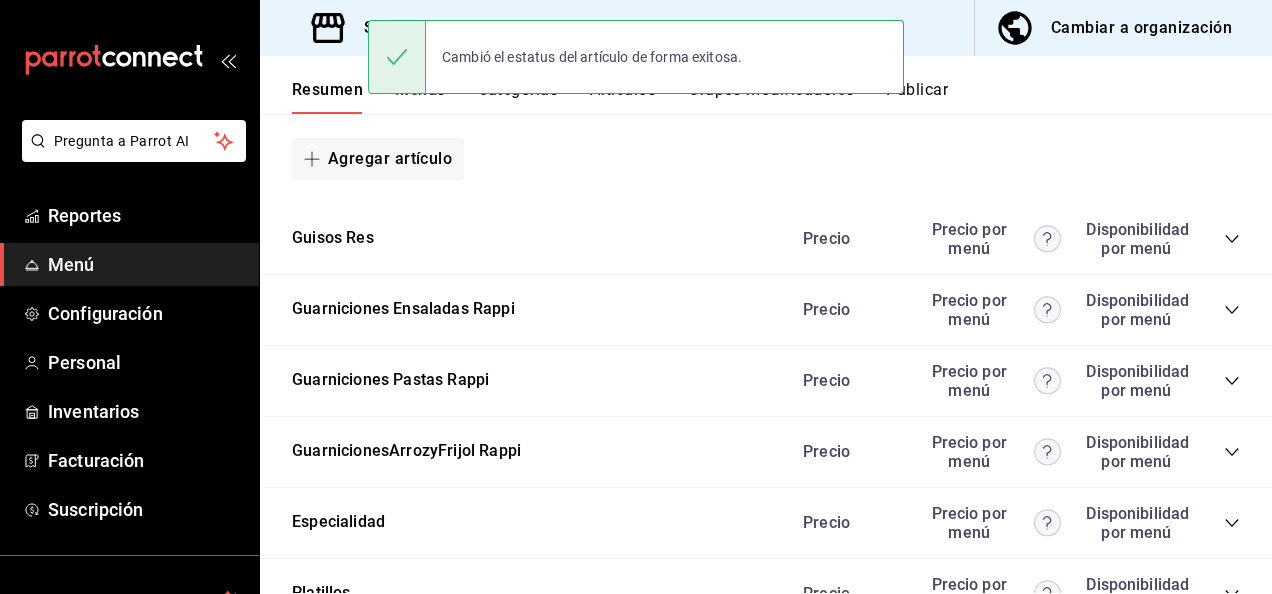 scroll, scrollTop: 2626, scrollLeft: 0, axis: vertical 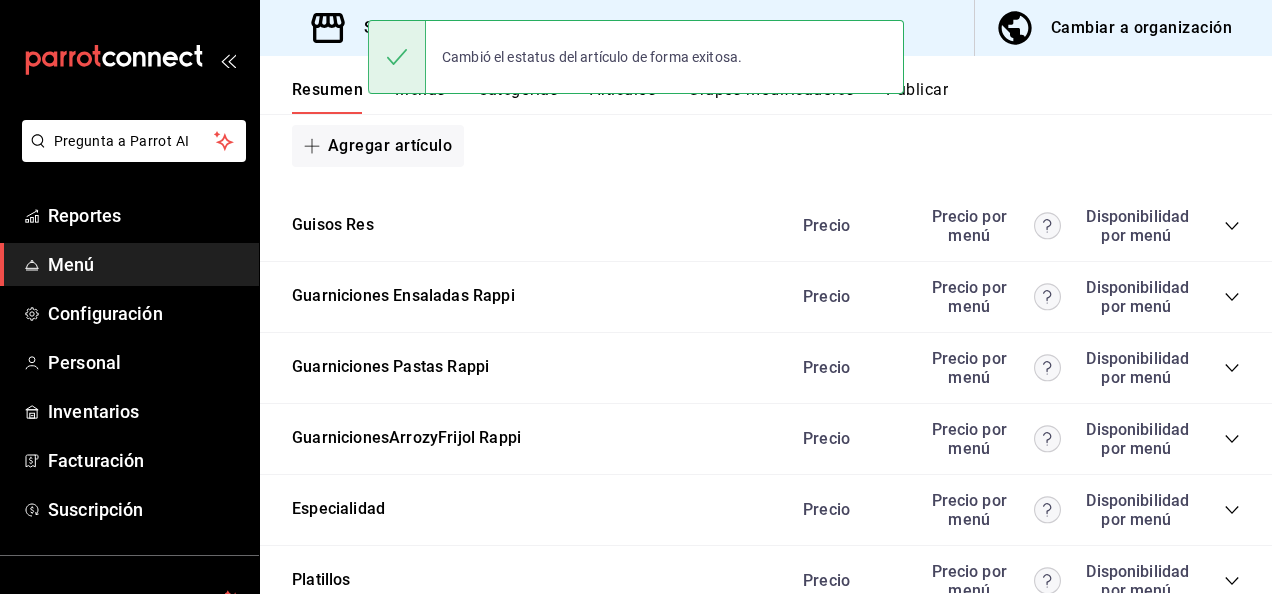 click 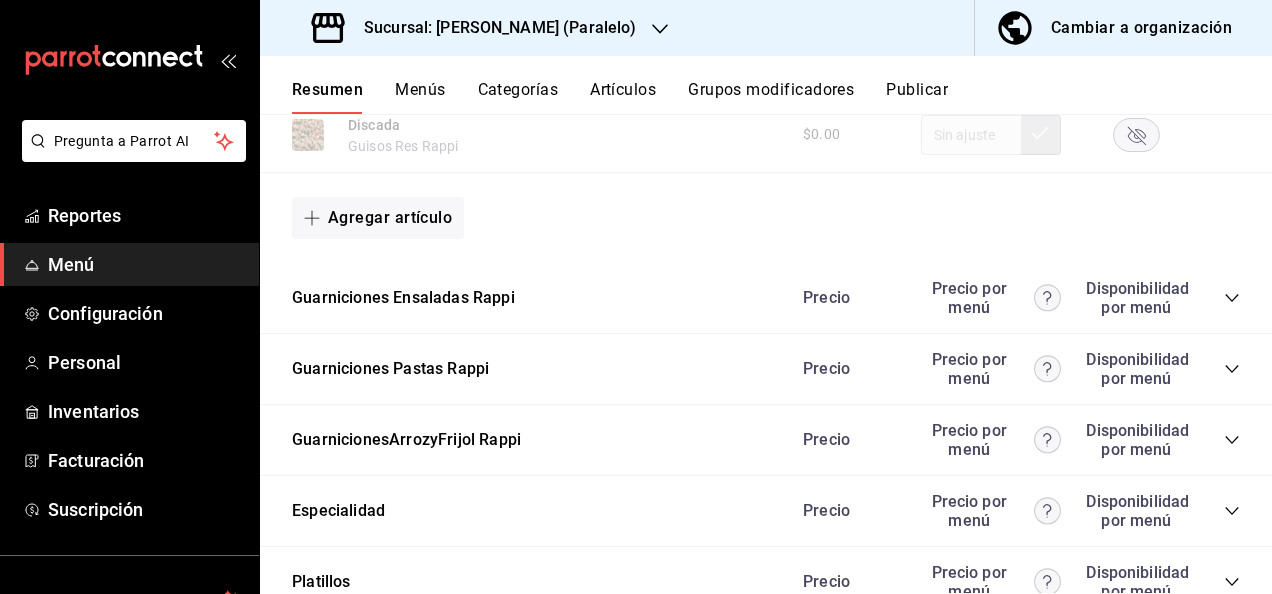scroll, scrollTop: 3786, scrollLeft: 0, axis: vertical 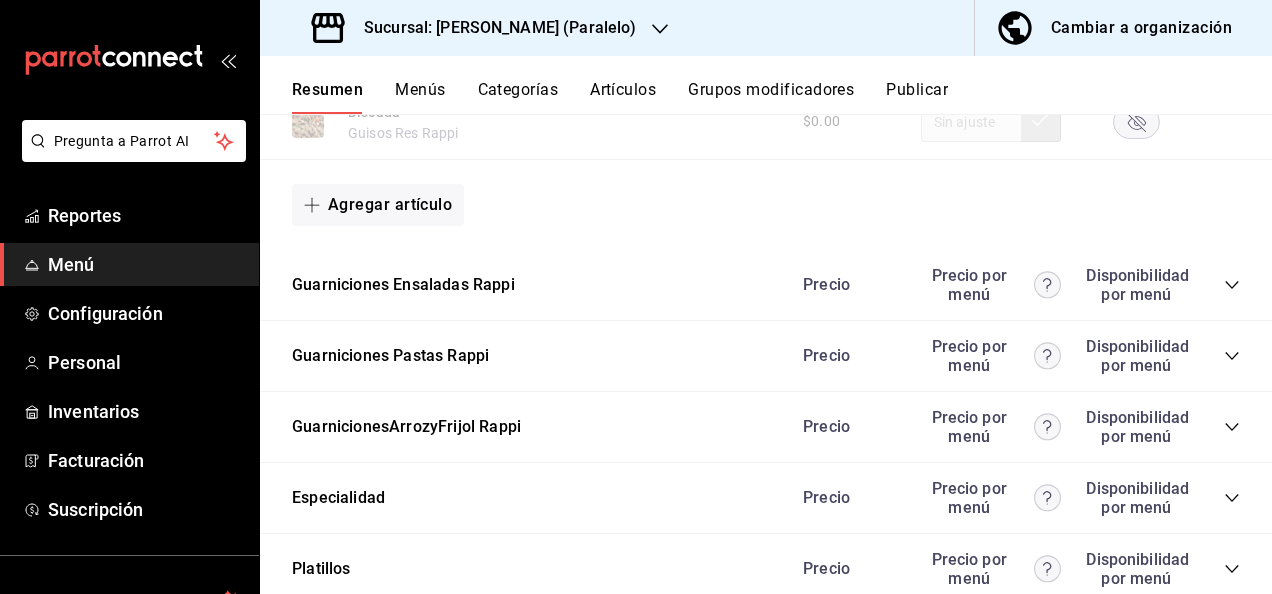 click 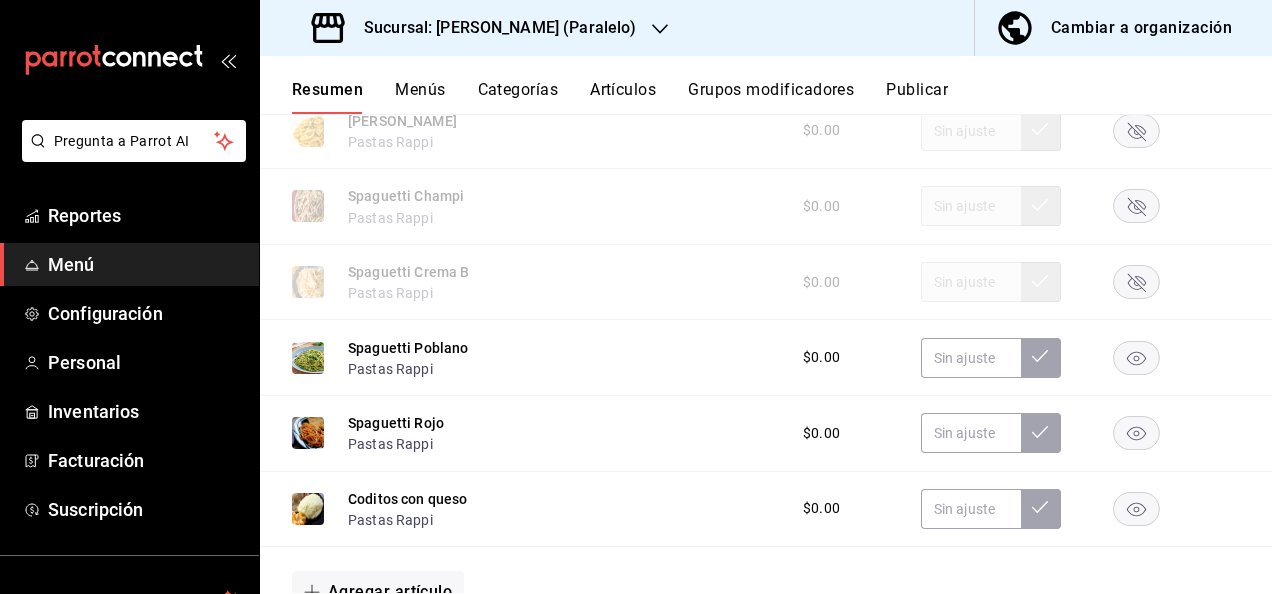 scroll, scrollTop: 4266, scrollLeft: 0, axis: vertical 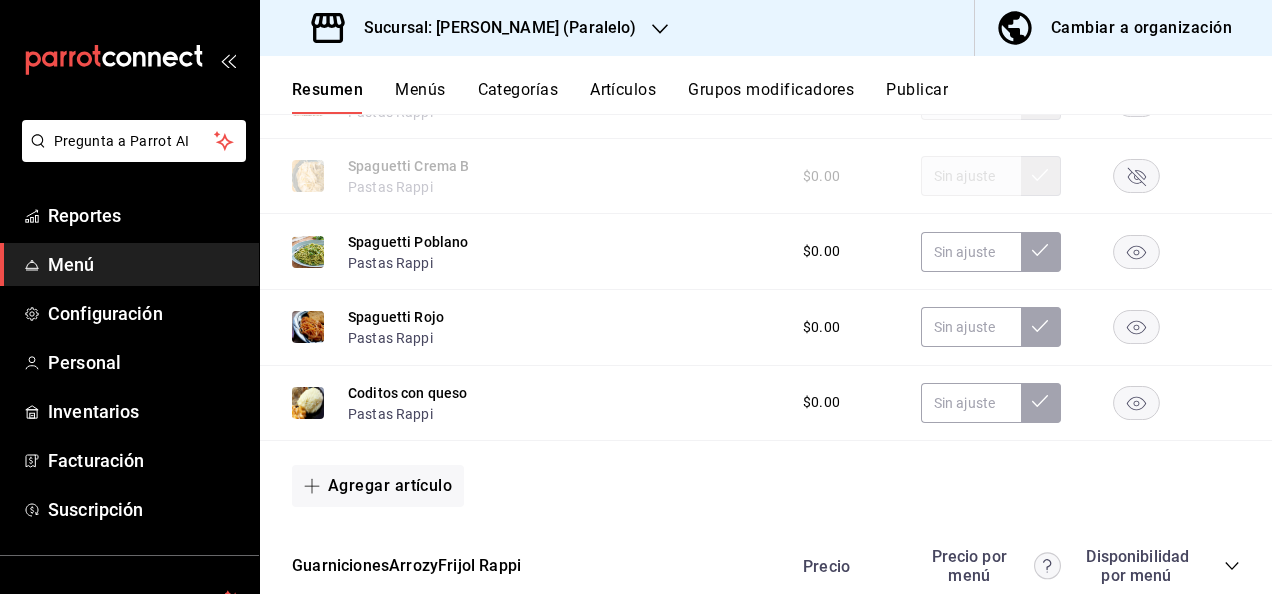 click 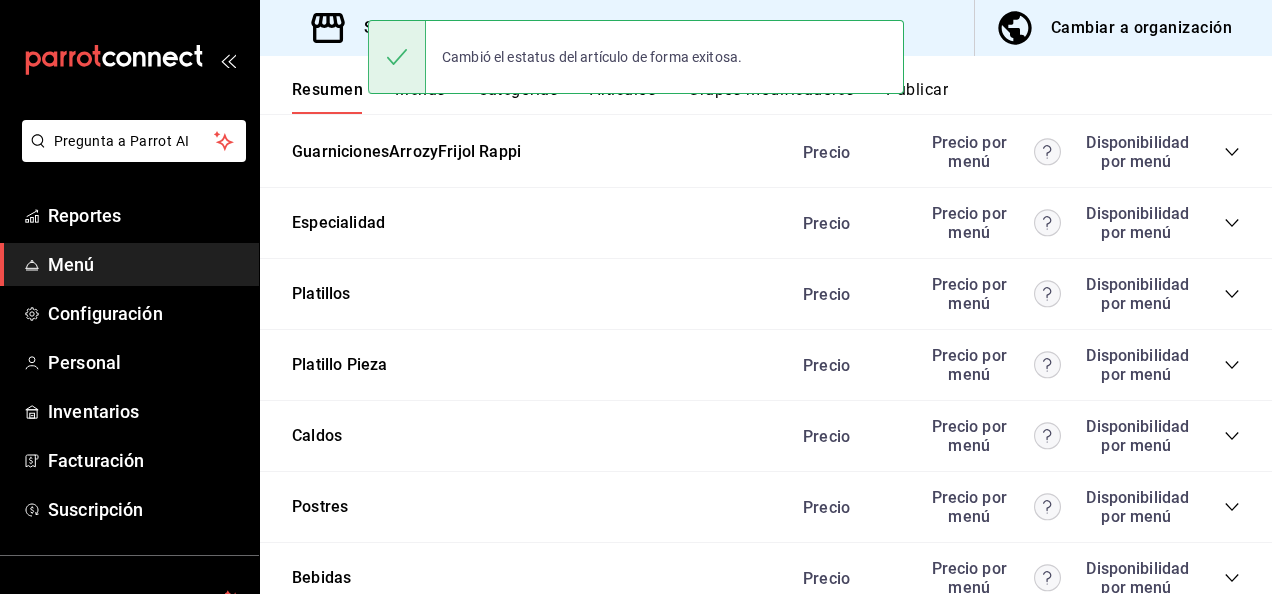 scroll, scrollTop: 4746, scrollLeft: 0, axis: vertical 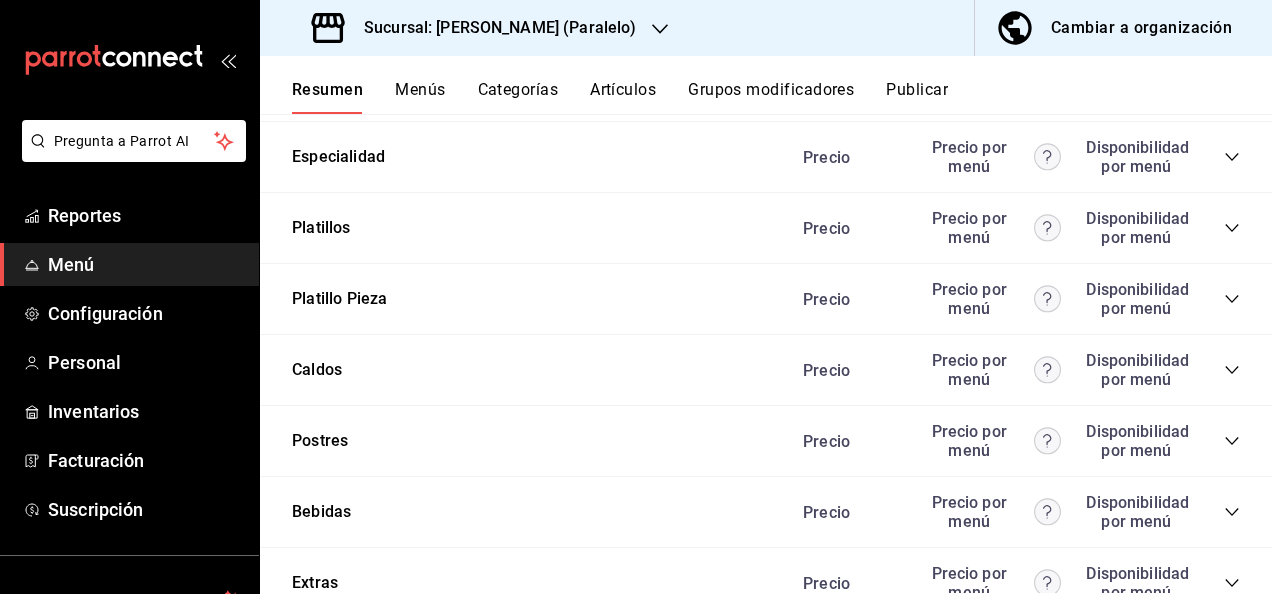 click 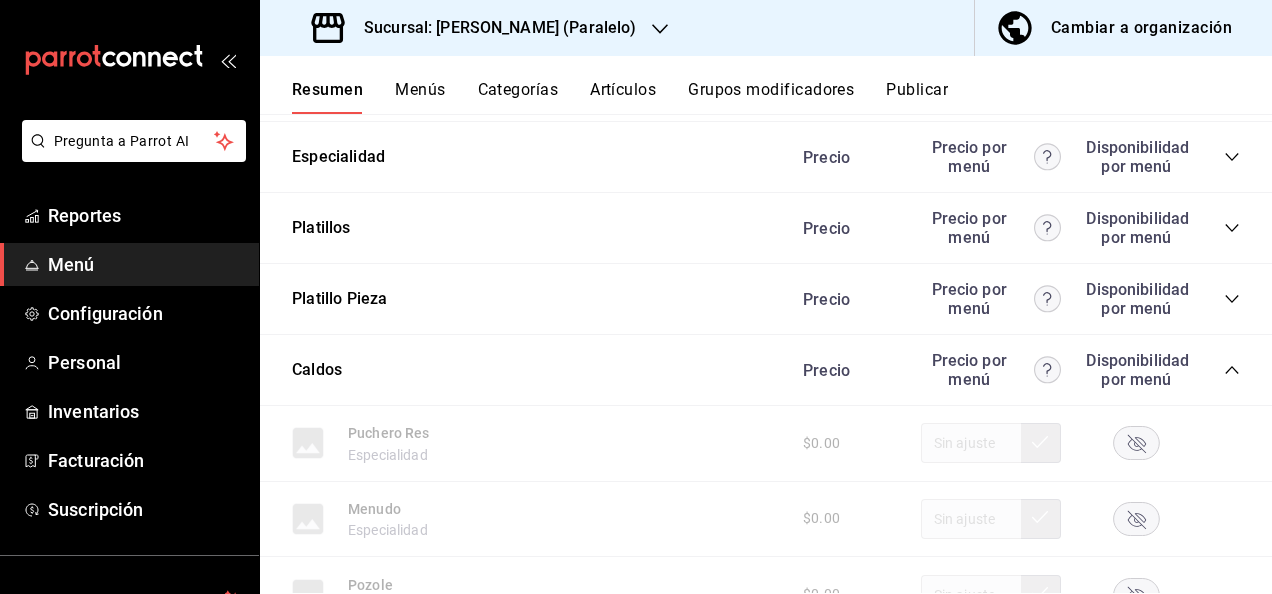 click 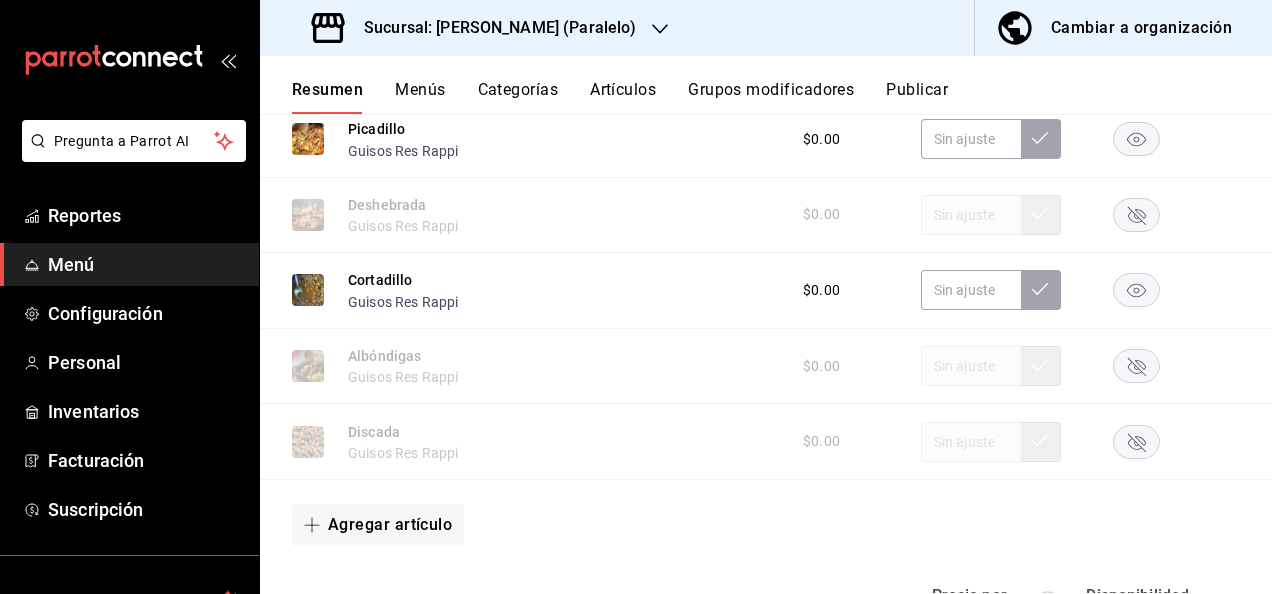 scroll, scrollTop: 3453, scrollLeft: 0, axis: vertical 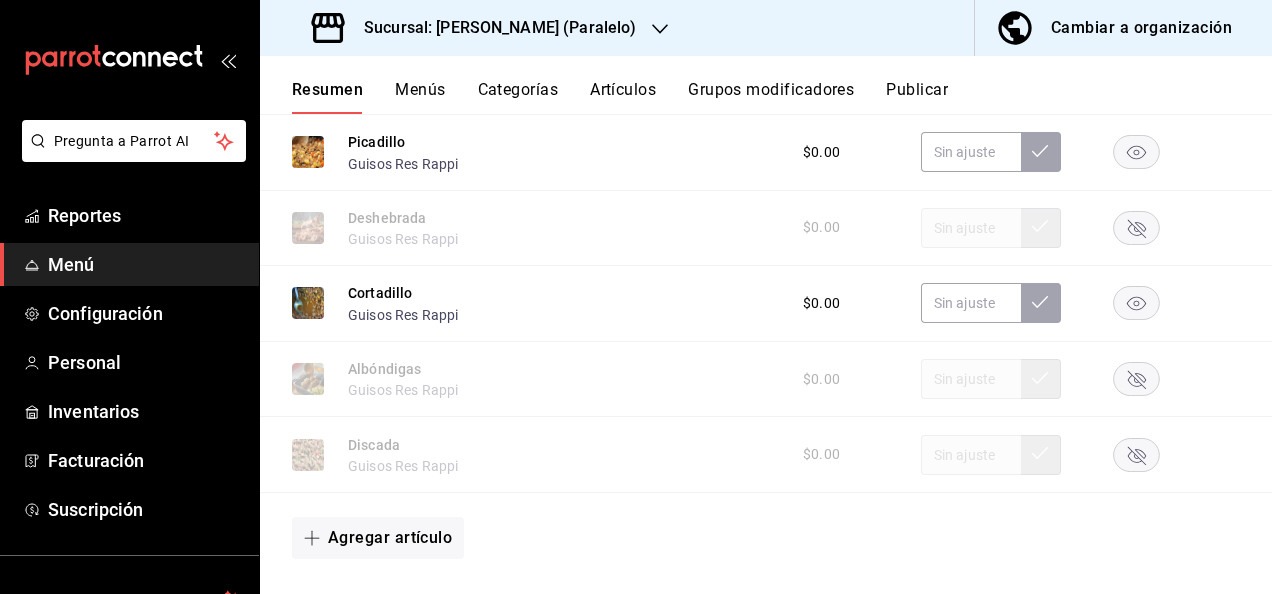 click on "Publicar" at bounding box center [917, 97] 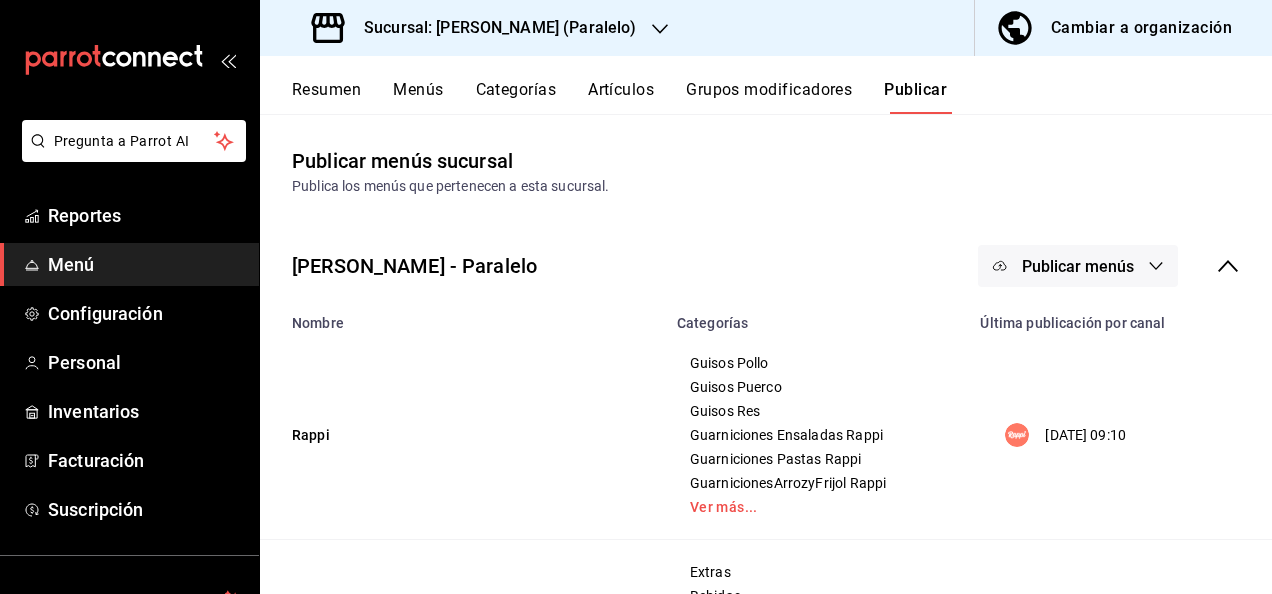 click on "Publicar menús" at bounding box center (1078, 266) 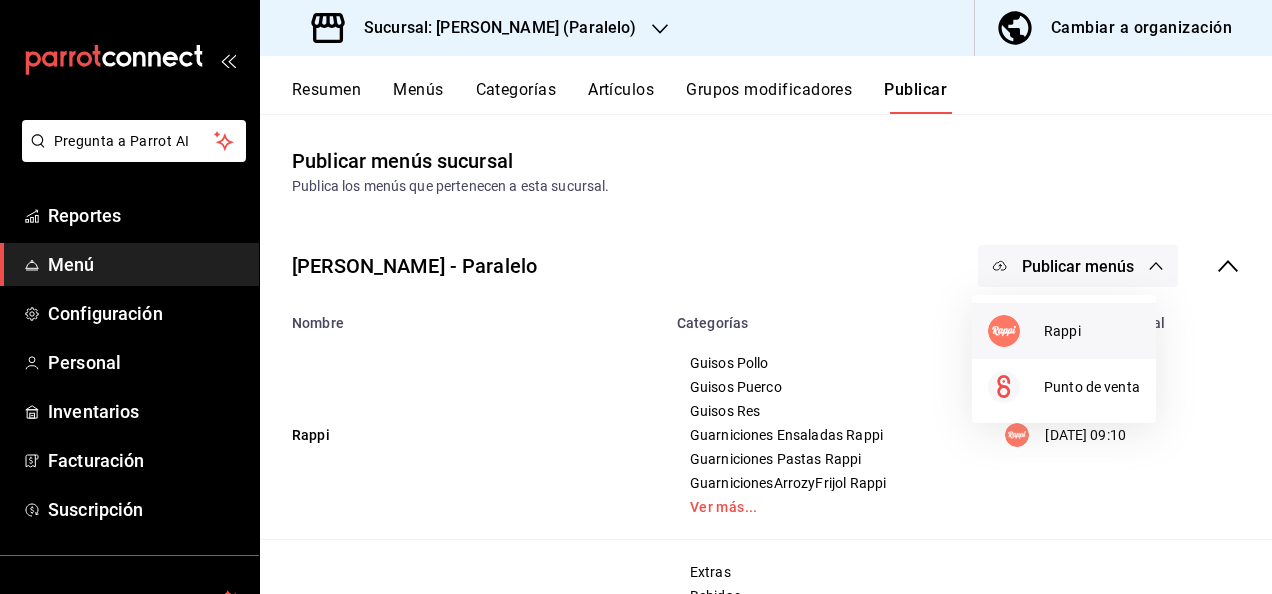 click on "Rappi" at bounding box center [1092, 331] 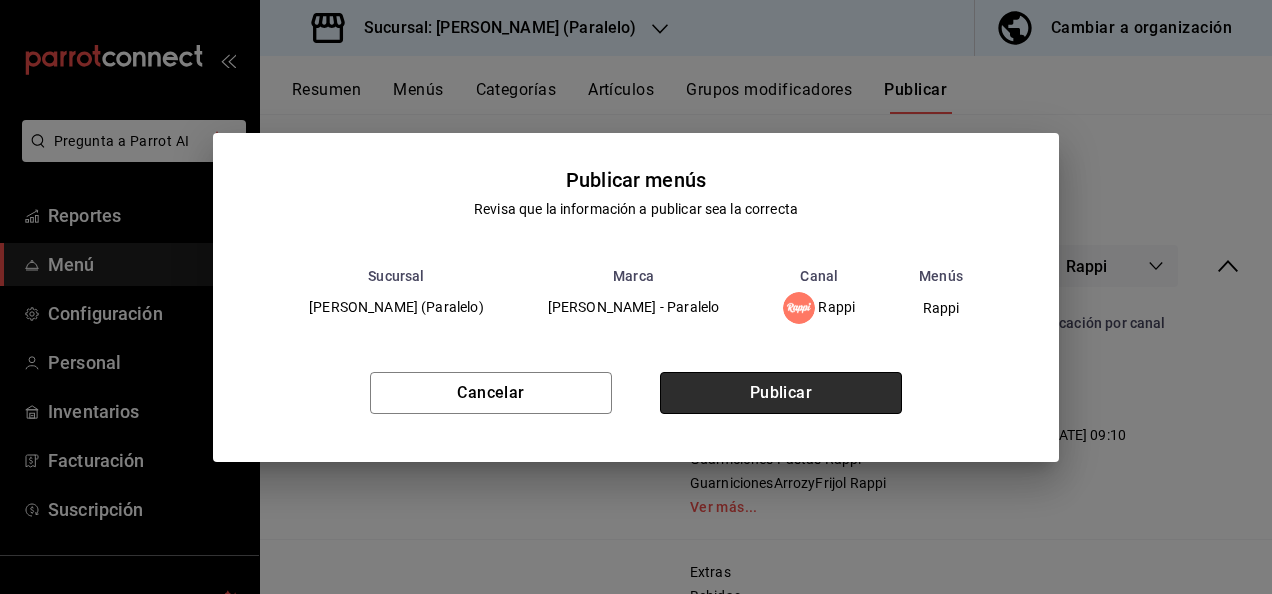 click on "Publicar" at bounding box center [781, 393] 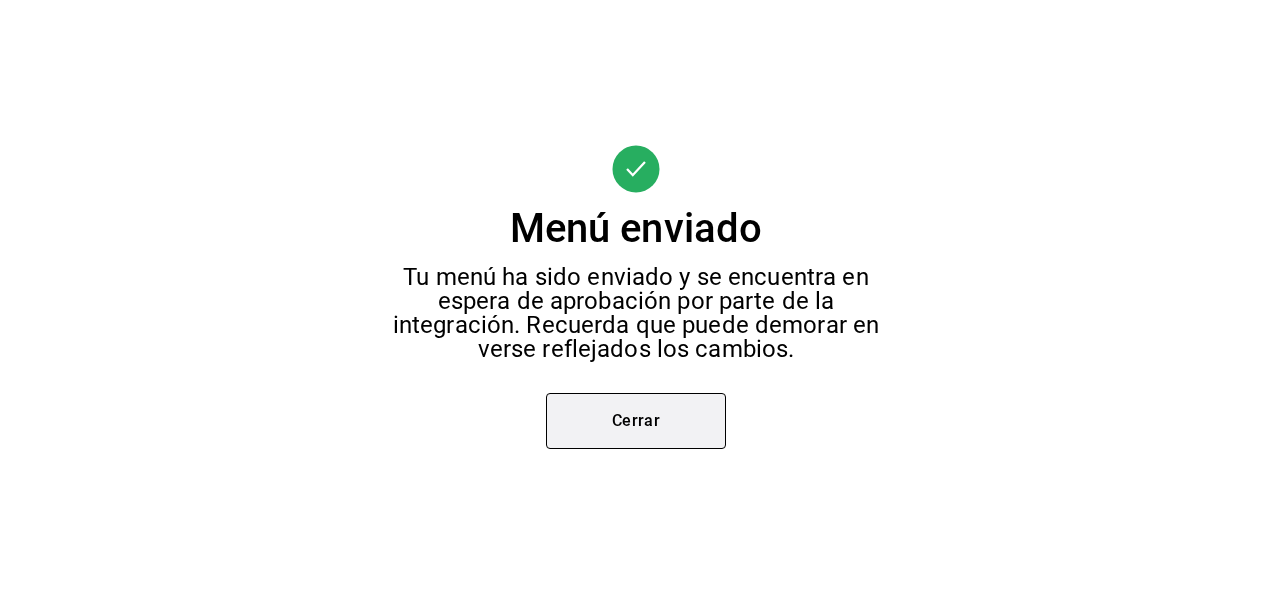 click on "Cerrar" at bounding box center (636, 421) 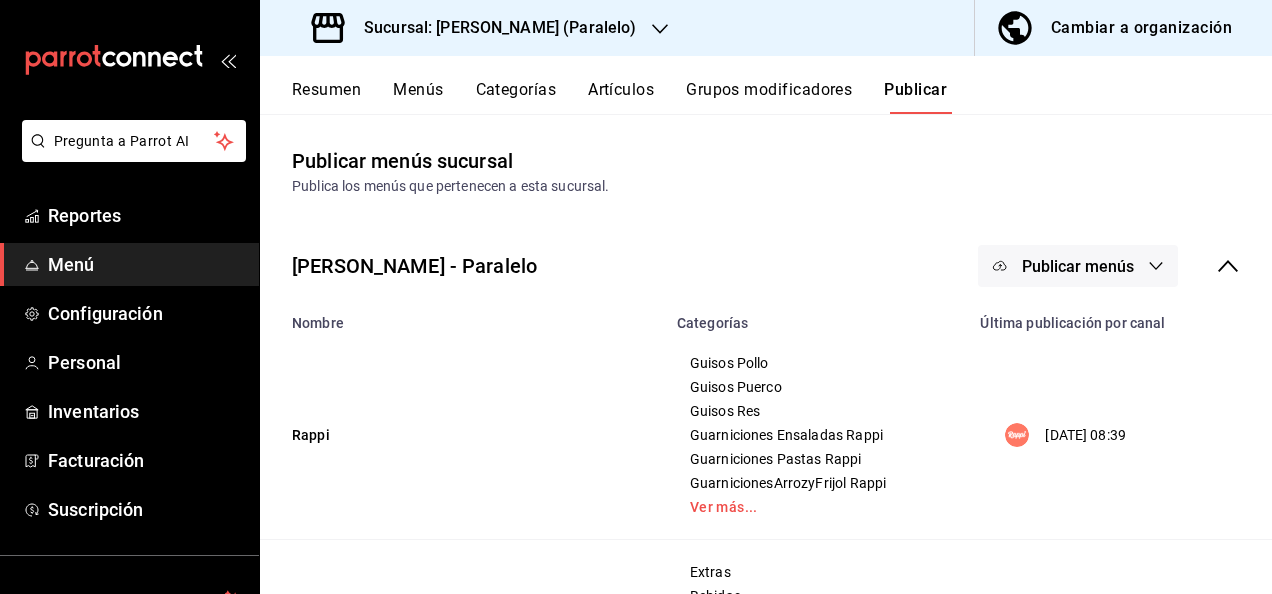 click on "Sucursal: Ceballos (Paralelo)" at bounding box center (476, 28) 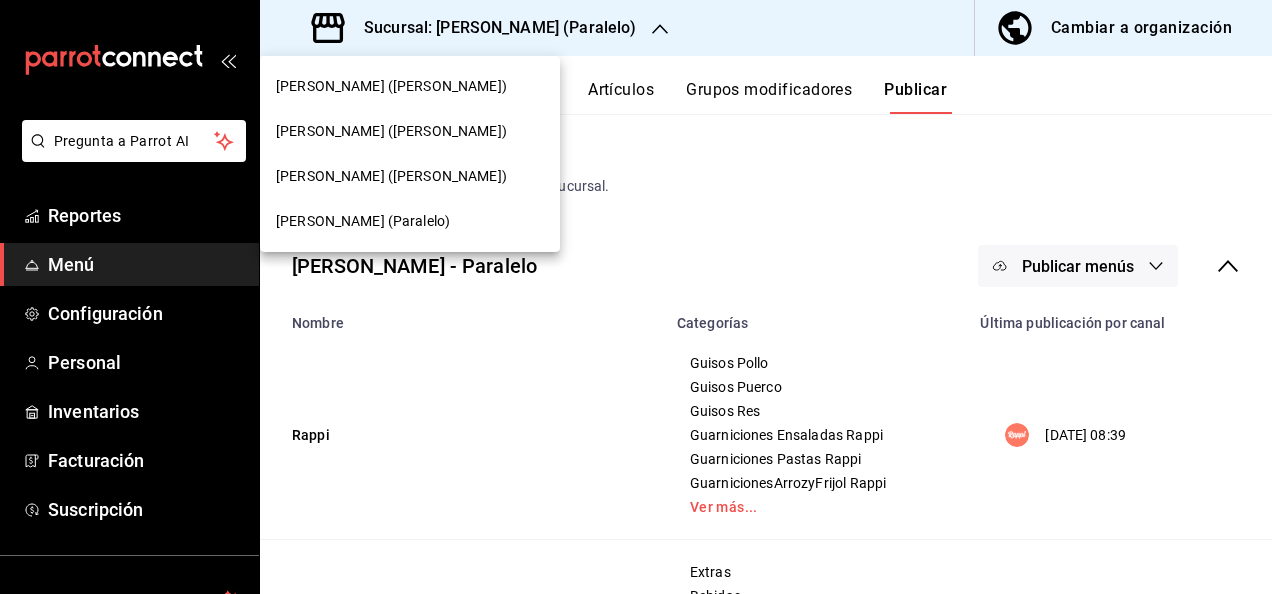 click on "Ceballos (Terranova)" at bounding box center [391, 86] 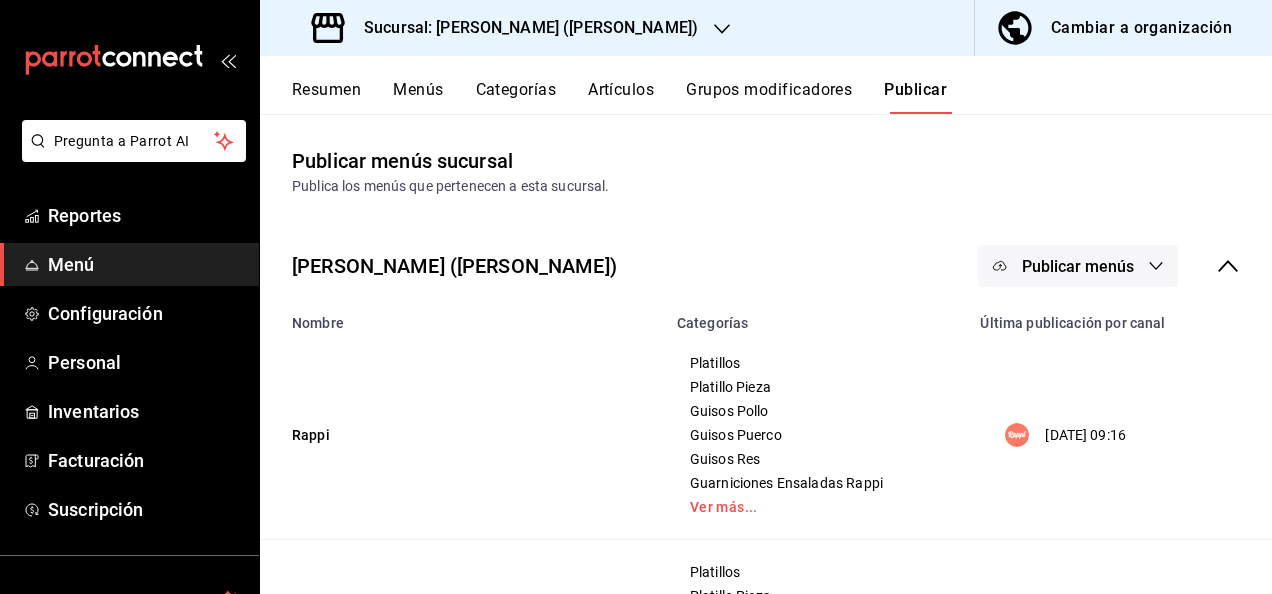 click on "Resumen" at bounding box center (326, 97) 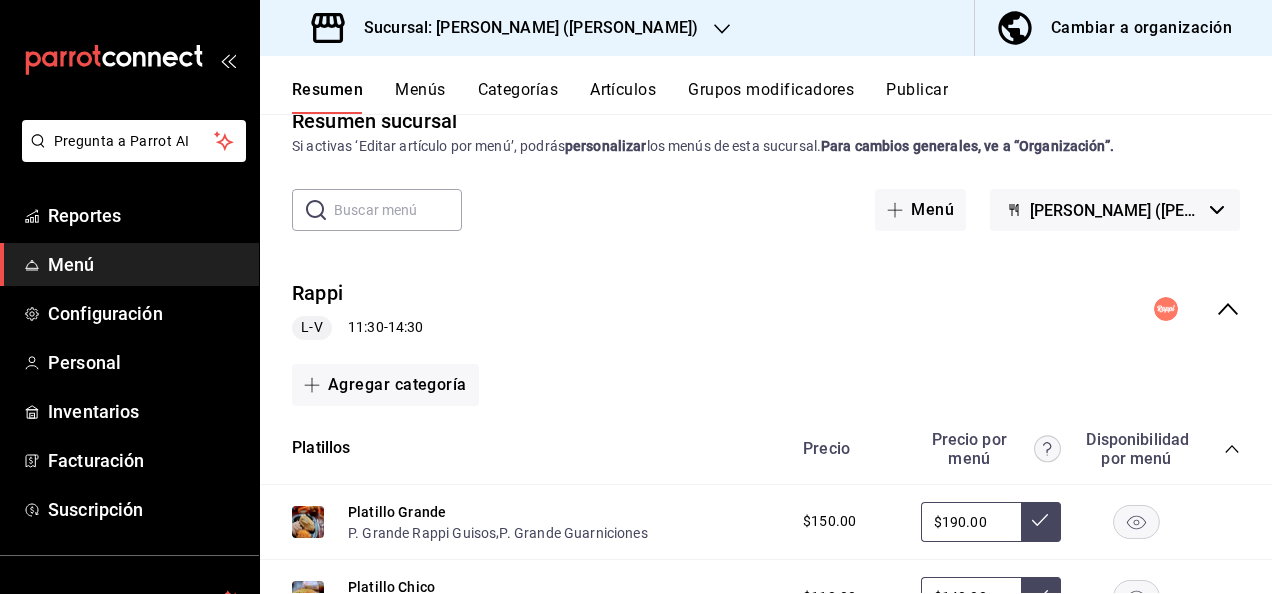 scroll, scrollTop: 226, scrollLeft: 0, axis: vertical 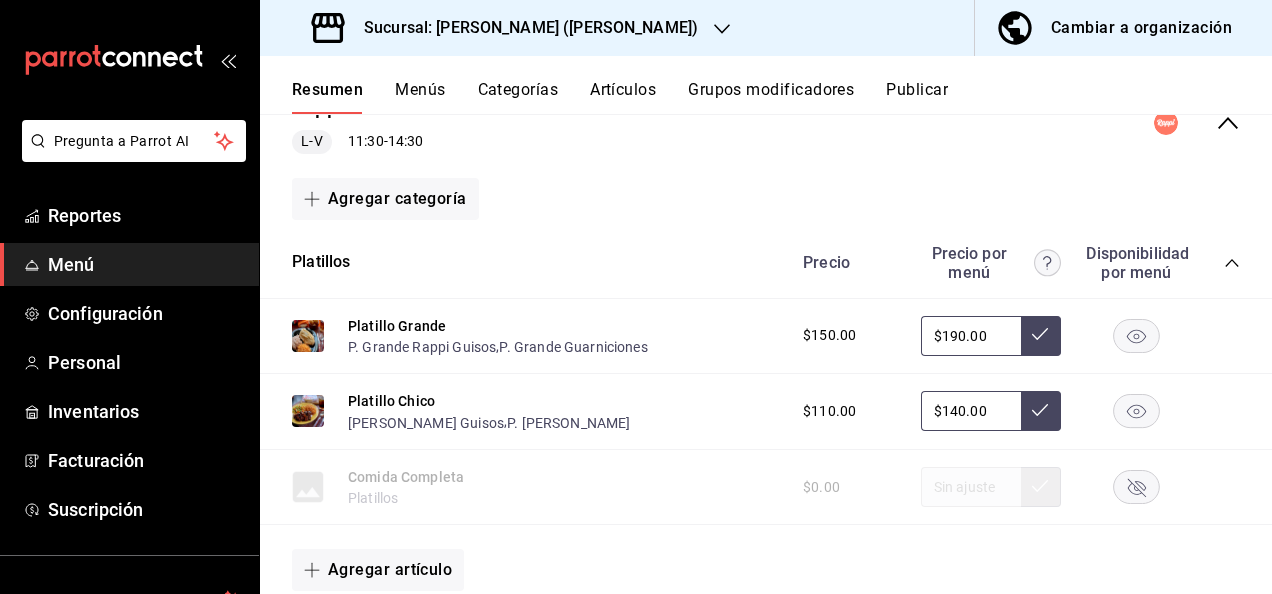 click 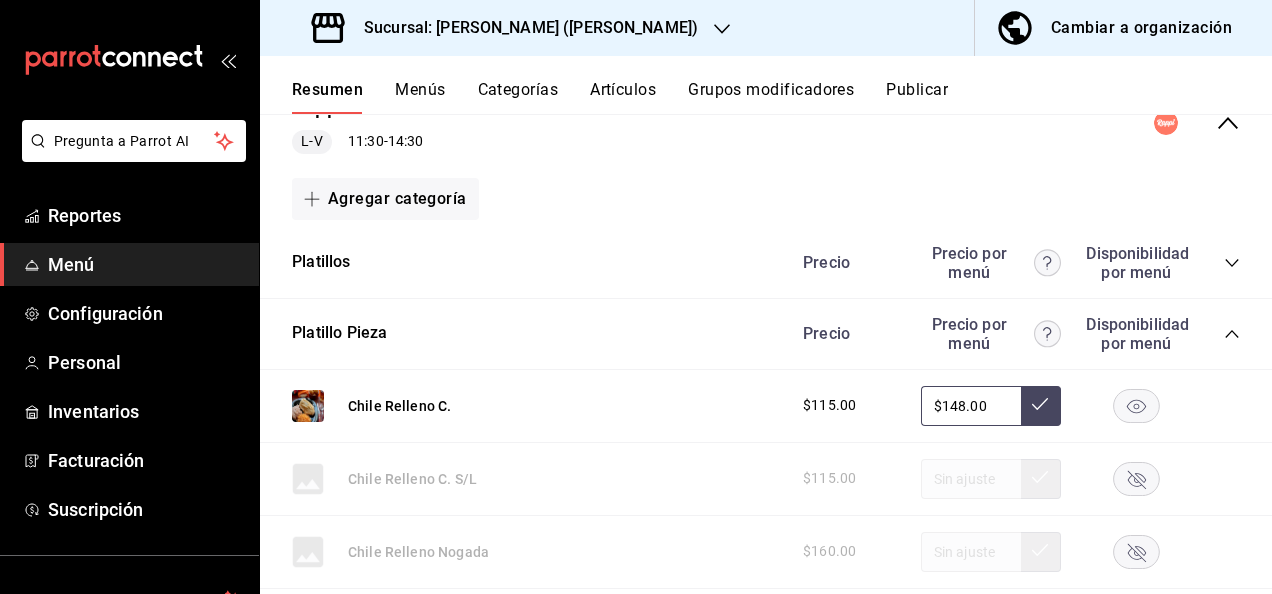 click 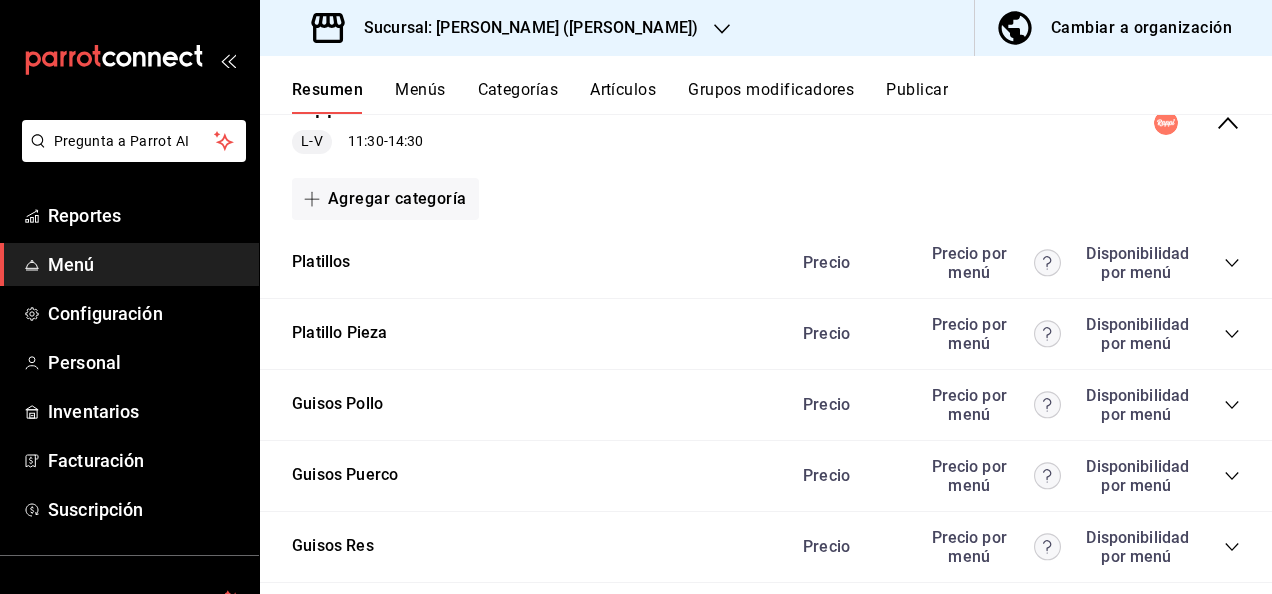 click 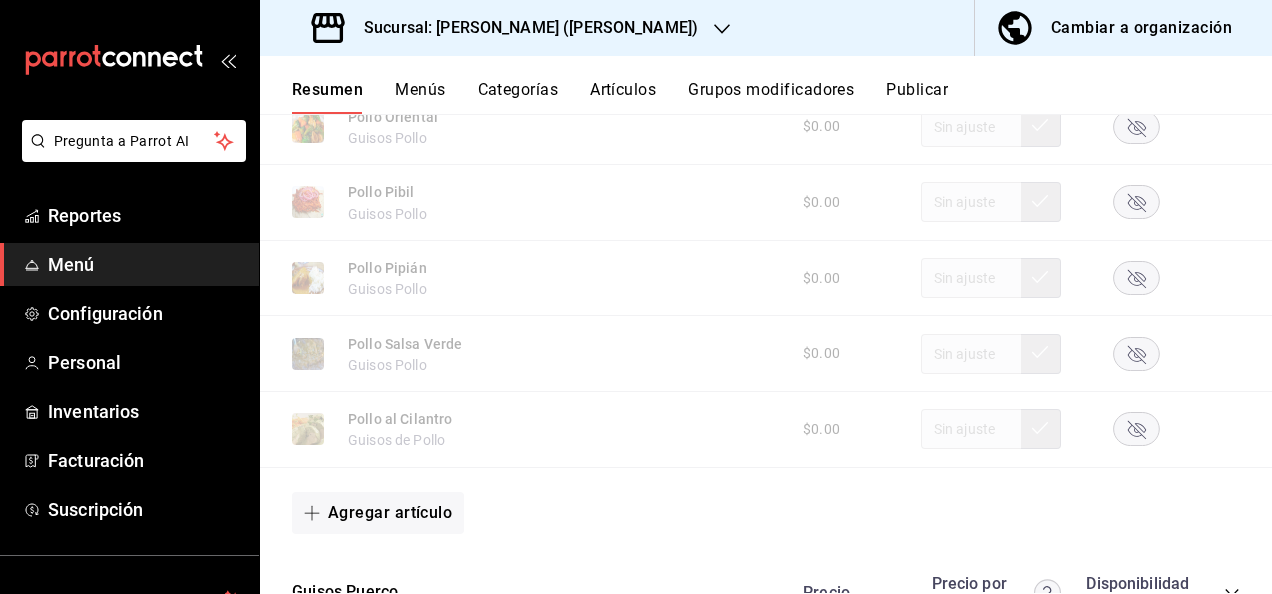 scroll, scrollTop: 1506, scrollLeft: 0, axis: vertical 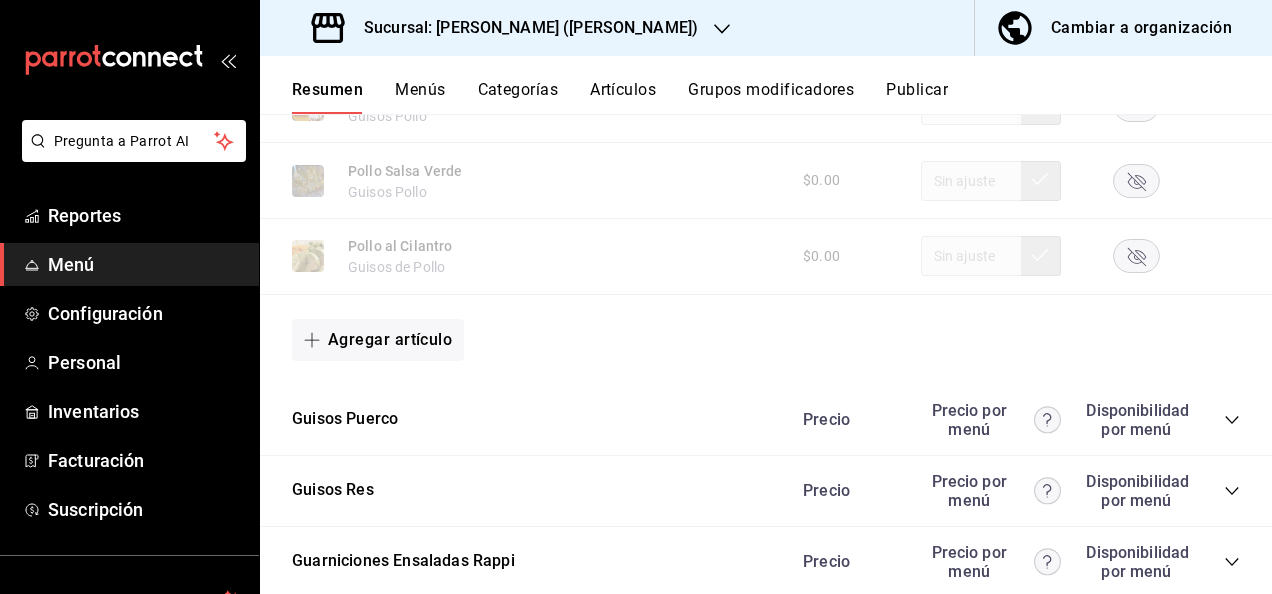 click 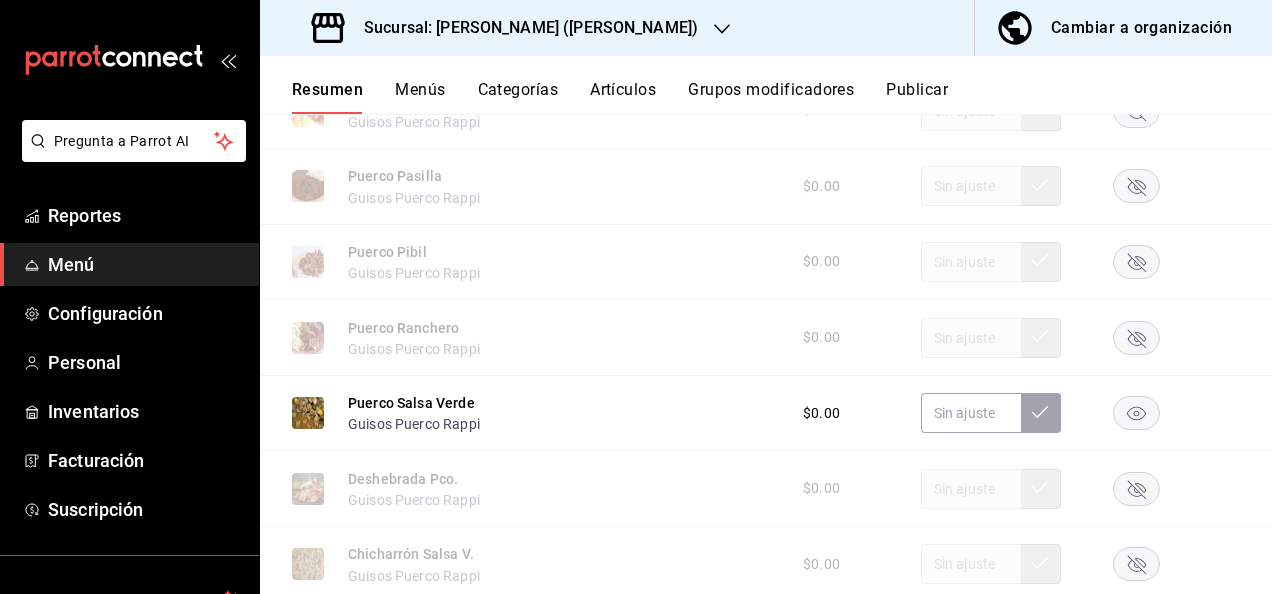 scroll, scrollTop: 2346, scrollLeft: 0, axis: vertical 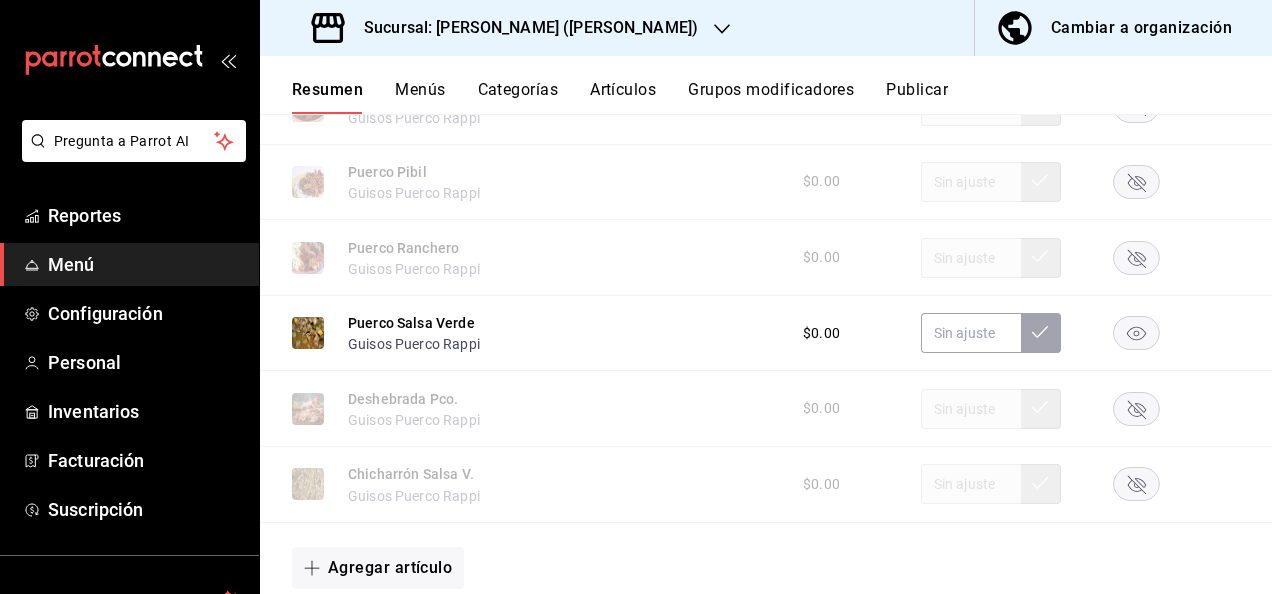 click 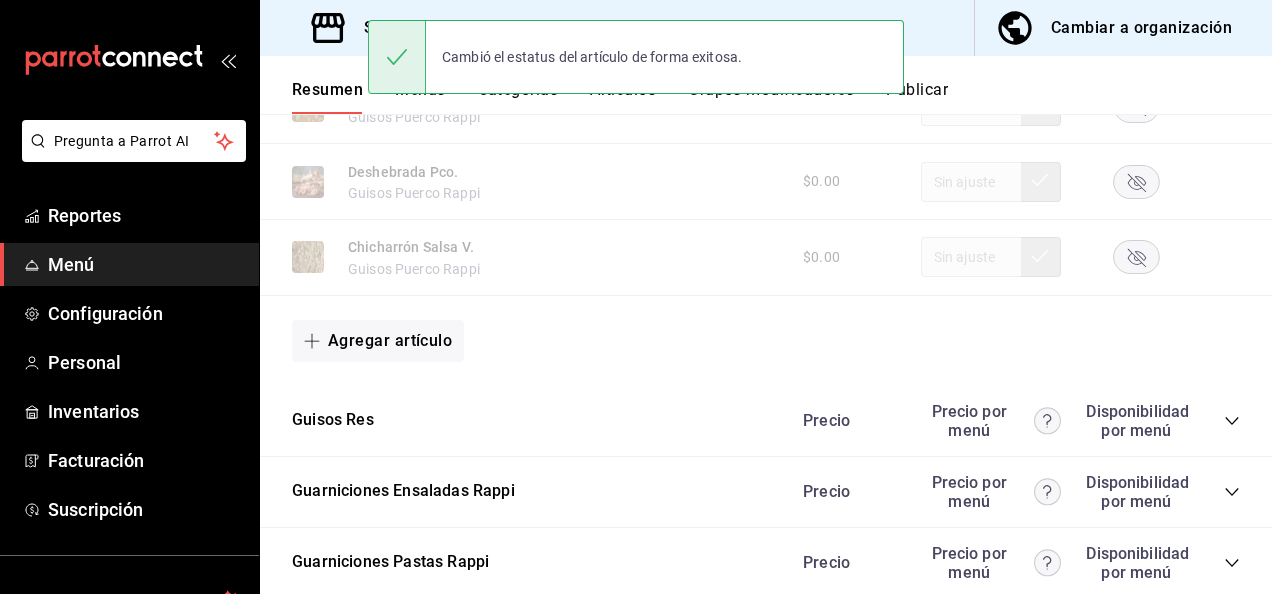 scroll, scrollTop: 2720, scrollLeft: 0, axis: vertical 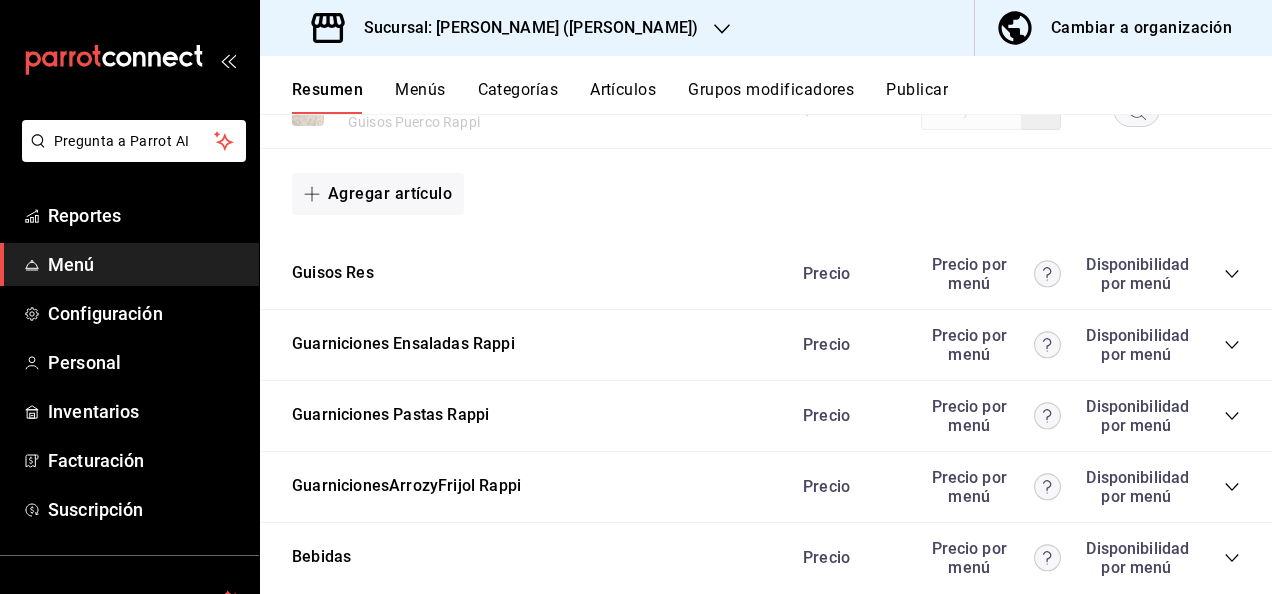 click 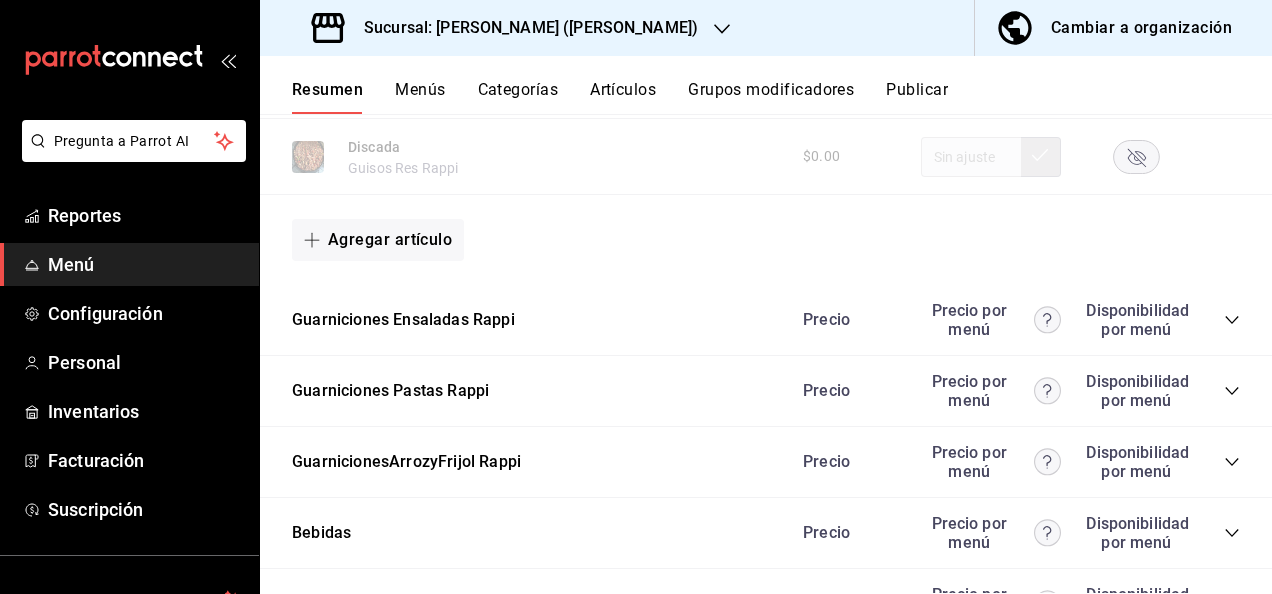 scroll, scrollTop: 3933, scrollLeft: 0, axis: vertical 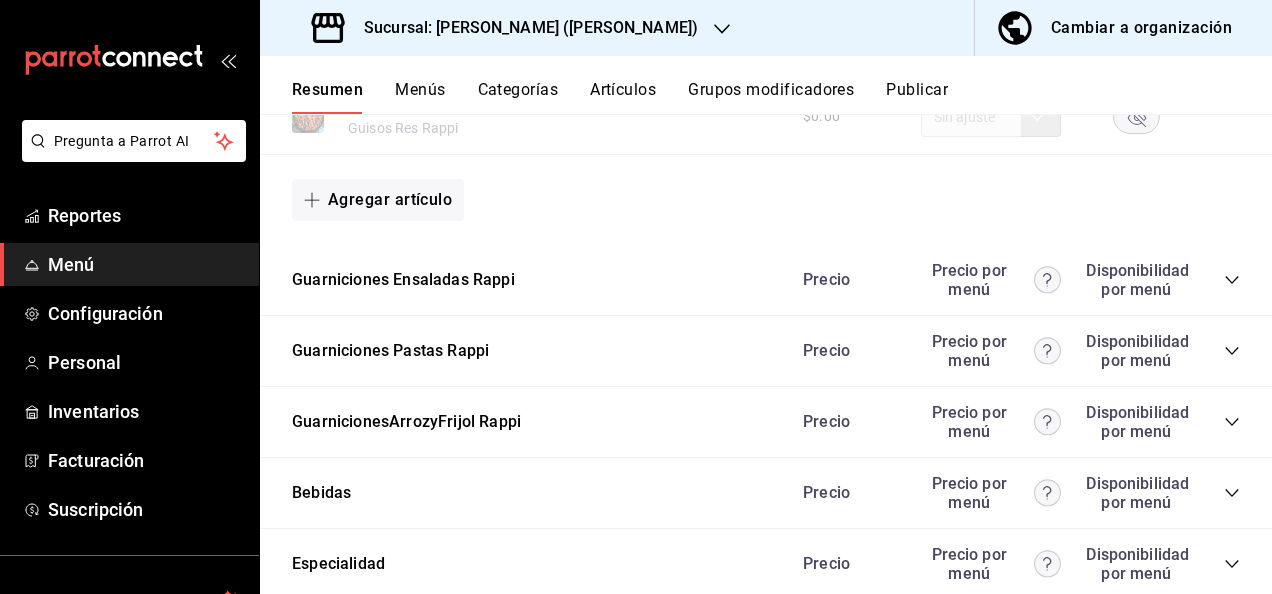 click 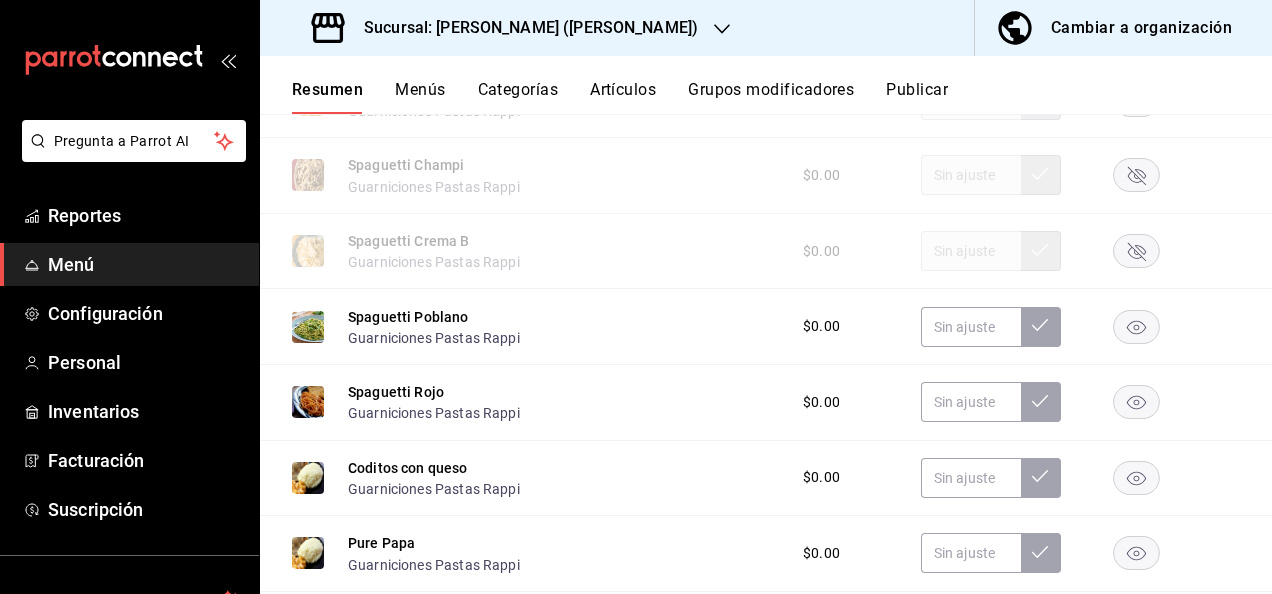 scroll, scrollTop: 4400, scrollLeft: 0, axis: vertical 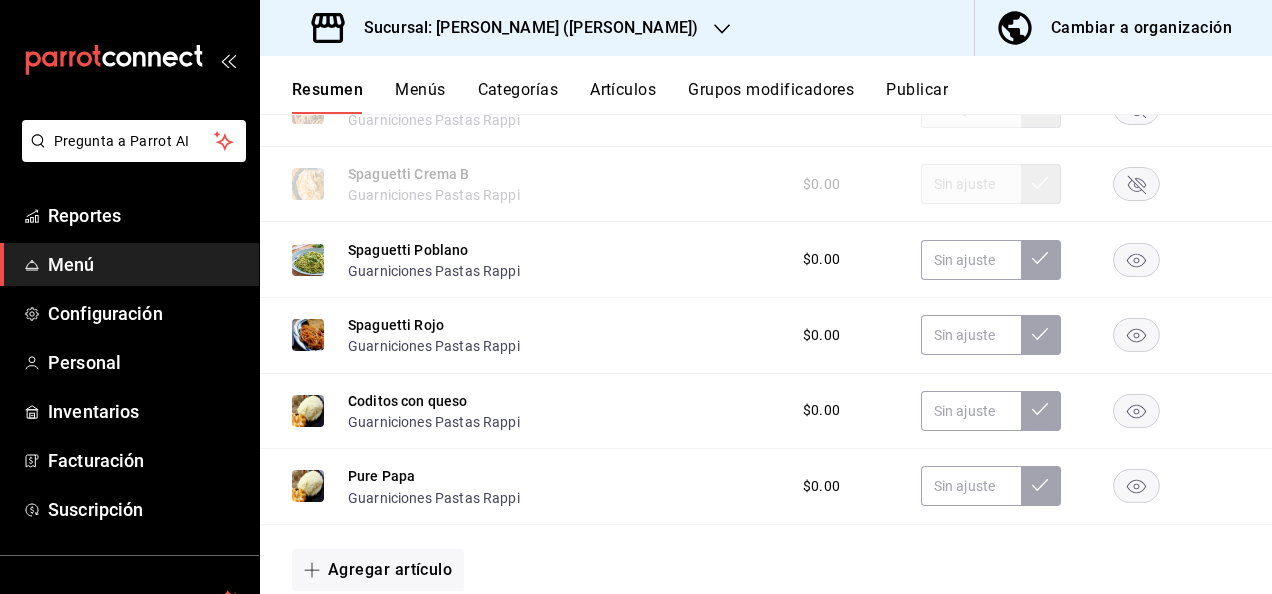 click 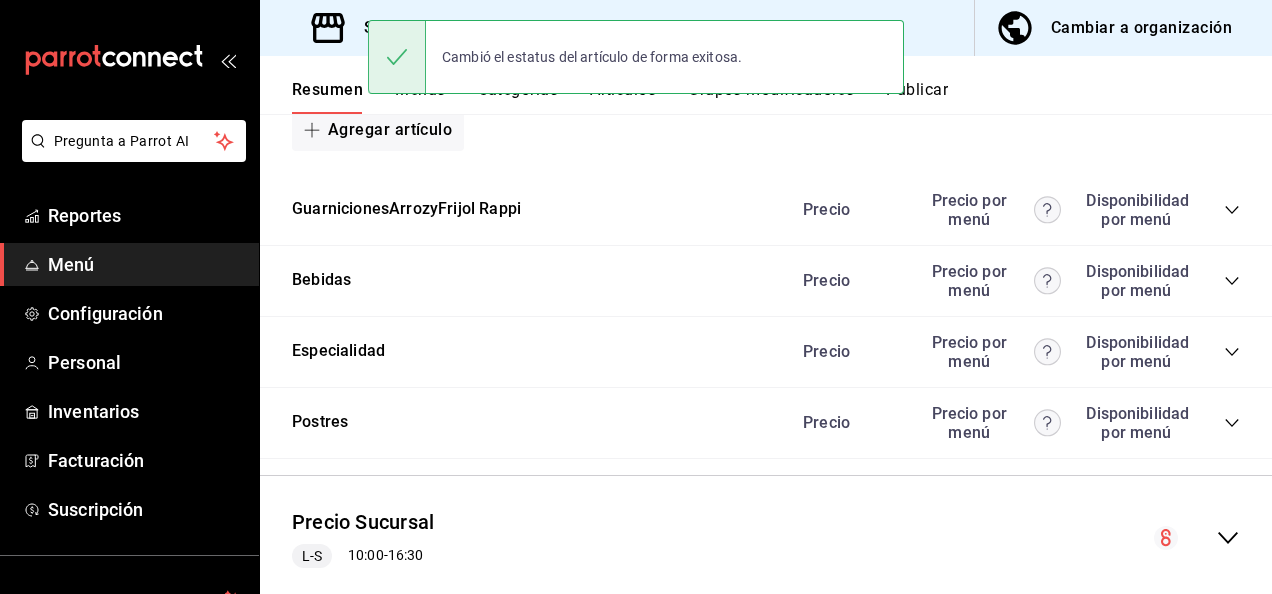 scroll, scrollTop: 4880, scrollLeft: 0, axis: vertical 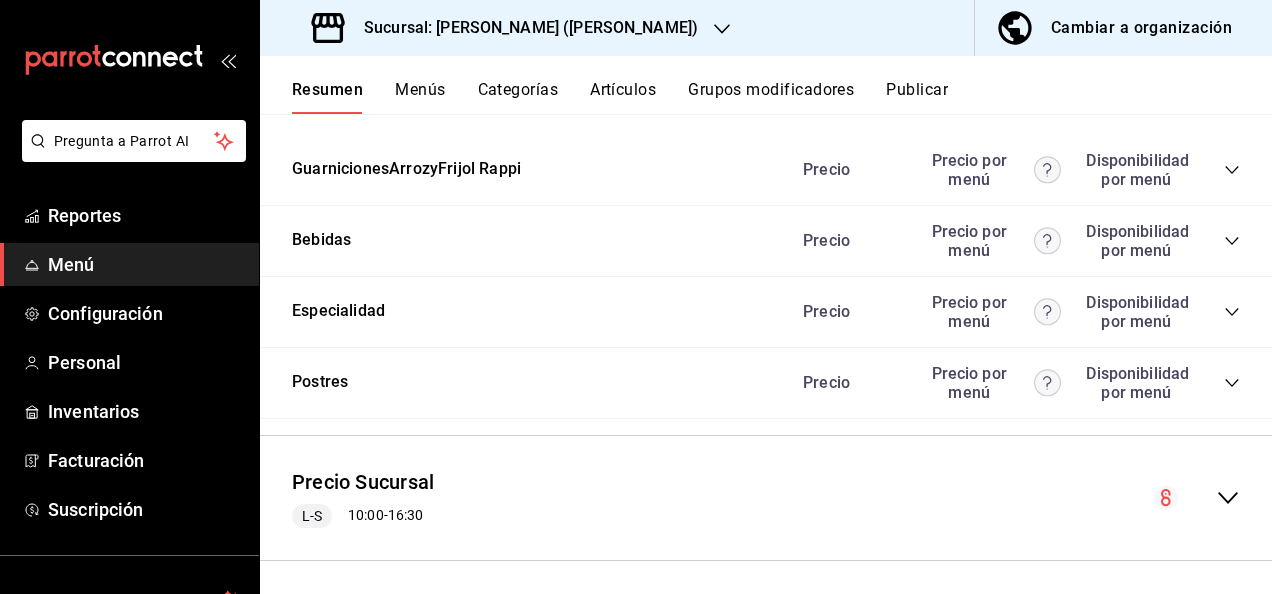 click on "Publicar" at bounding box center [917, 97] 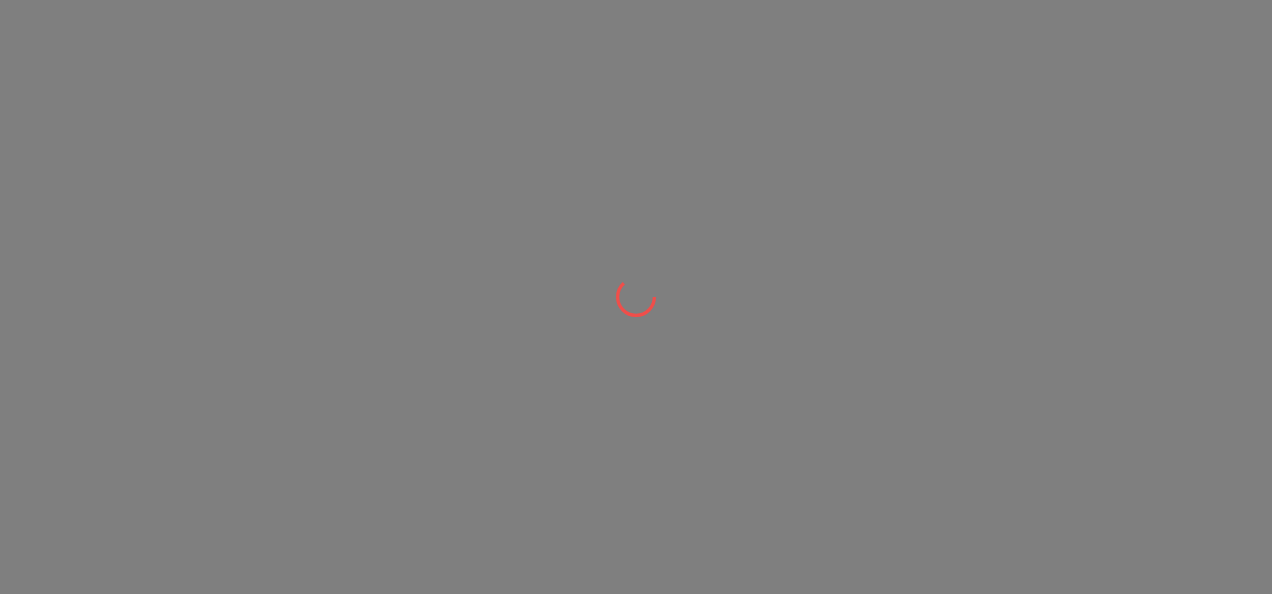scroll, scrollTop: 0, scrollLeft: 0, axis: both 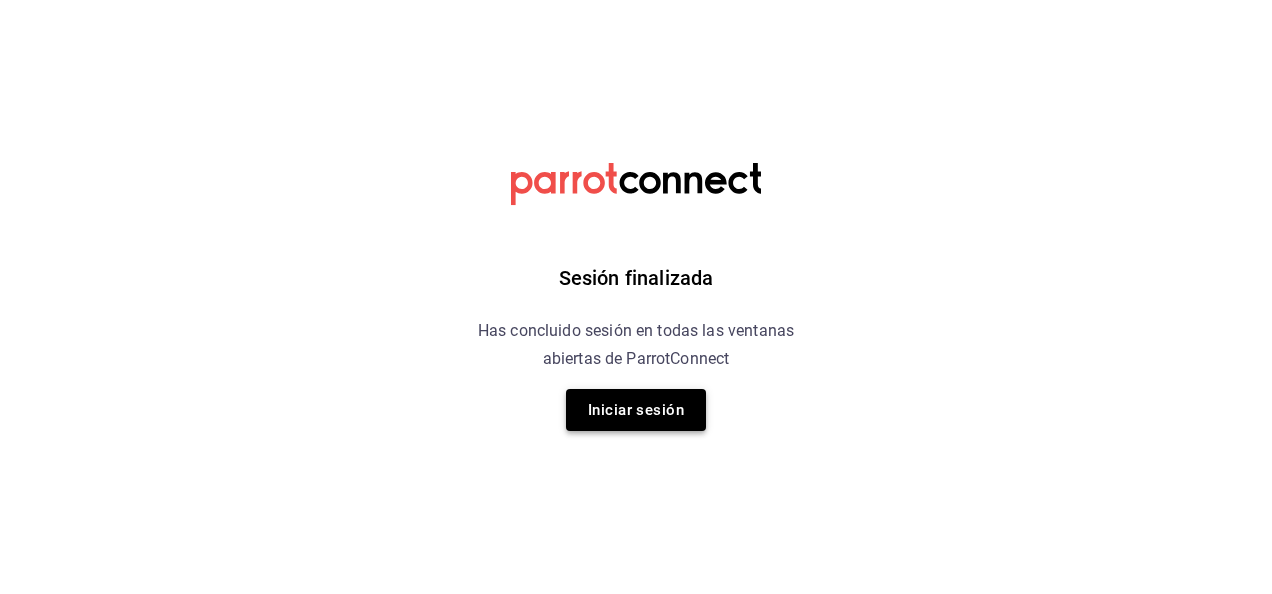 click on "Iniciar sesión" at bounding box center (636, 410) 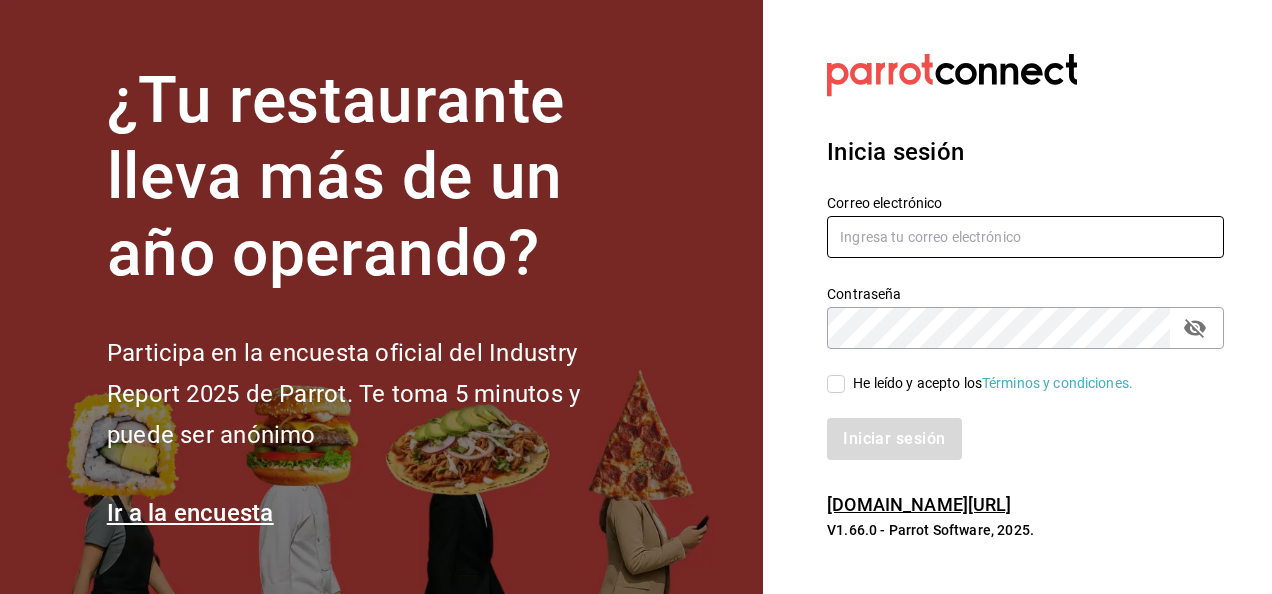 type on "[EMAIL_ADDRESS][PERSON_NAME][DOMAIN_NAME]" 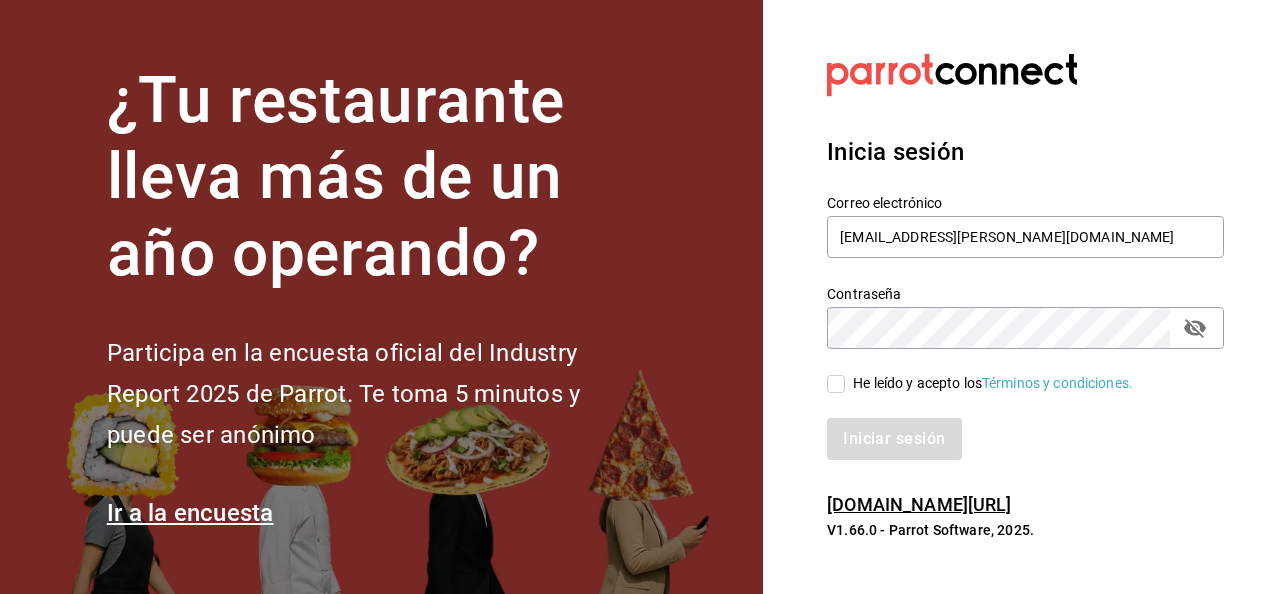 click on "He leído y acepto los  Términos y condiciones." at bounding box center (836, 384) 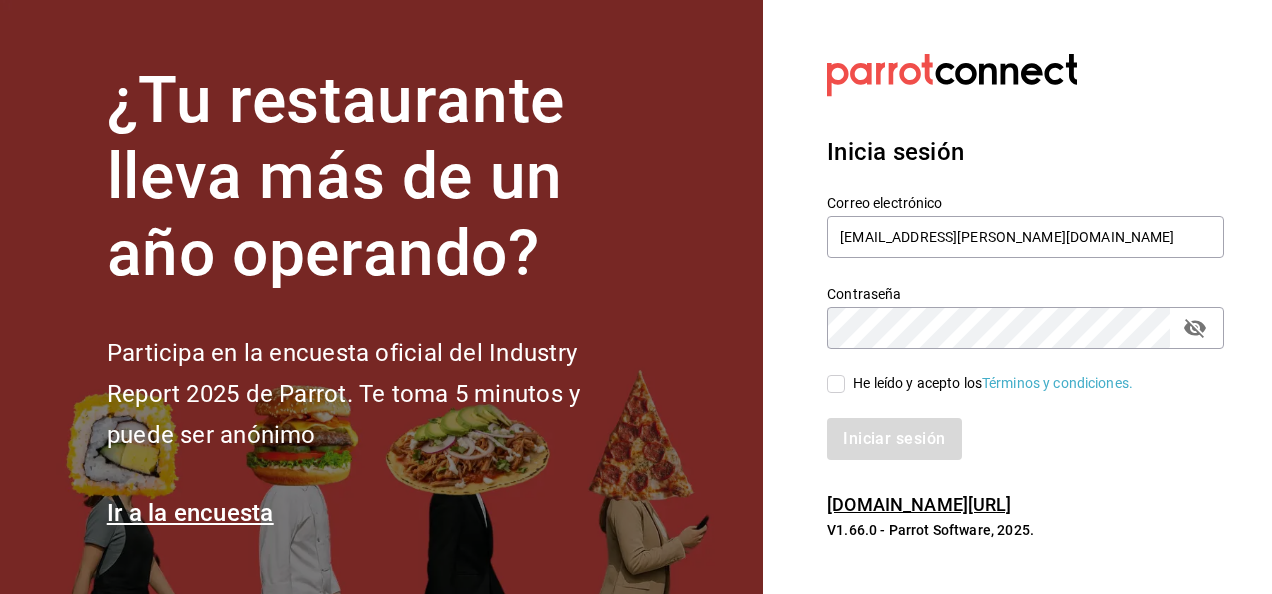 checkbox on "true" 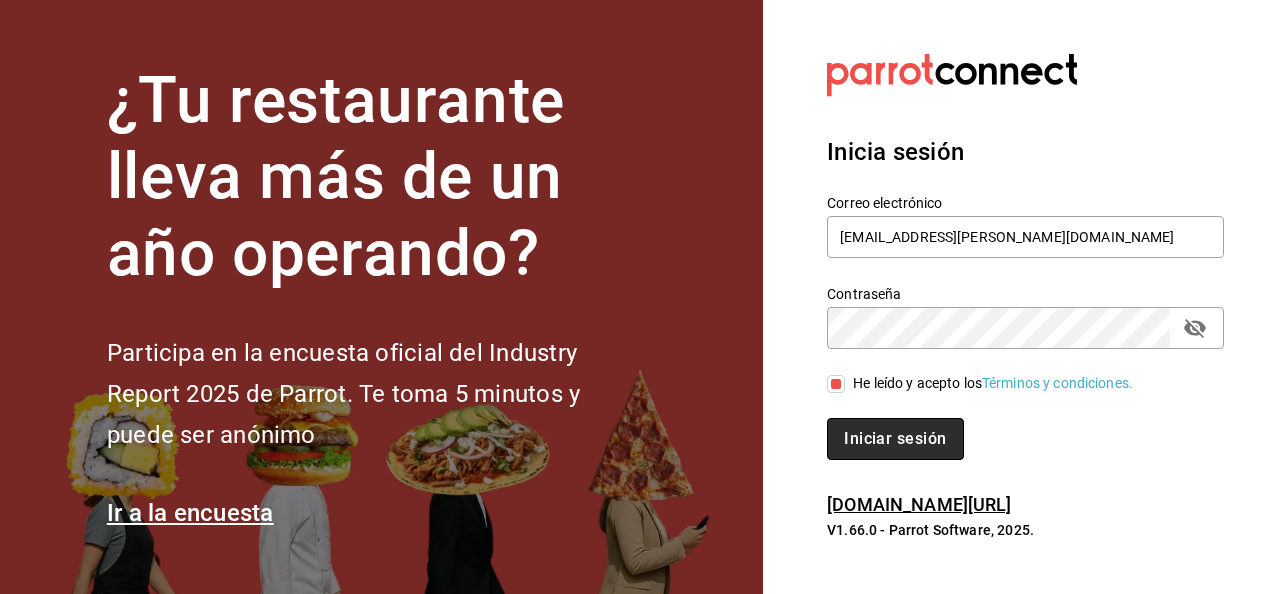 click on "Iniciar sesión" at bounding box center (895, 439) 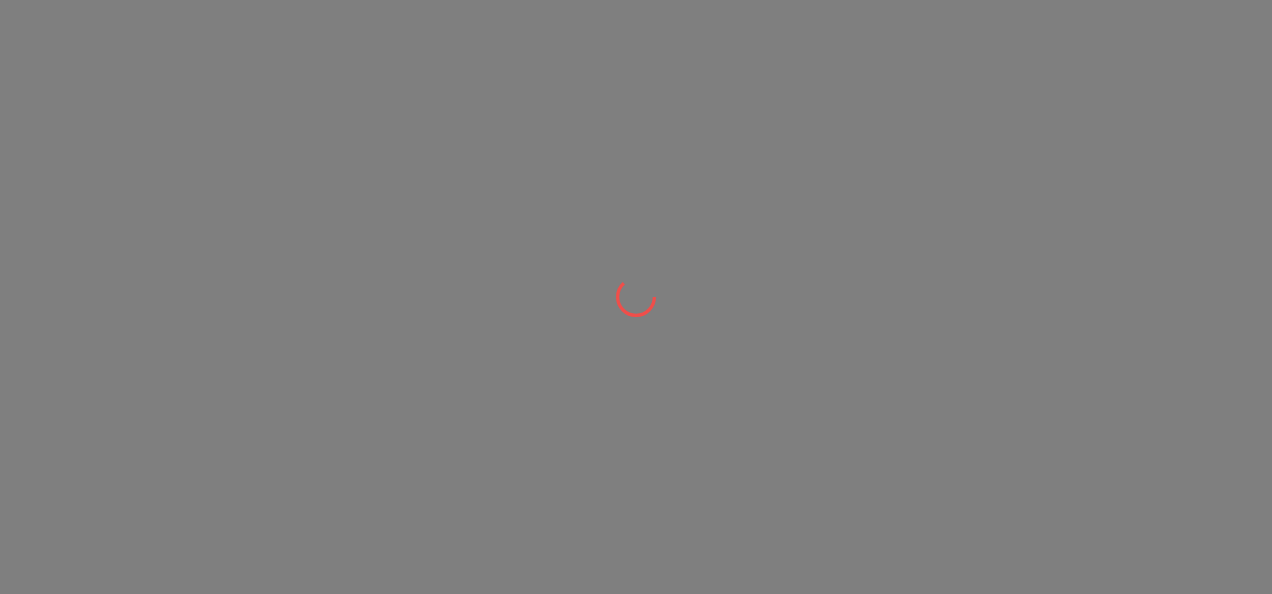 scroll, scrollTop: 0, scrollLeft: 0, axis: both 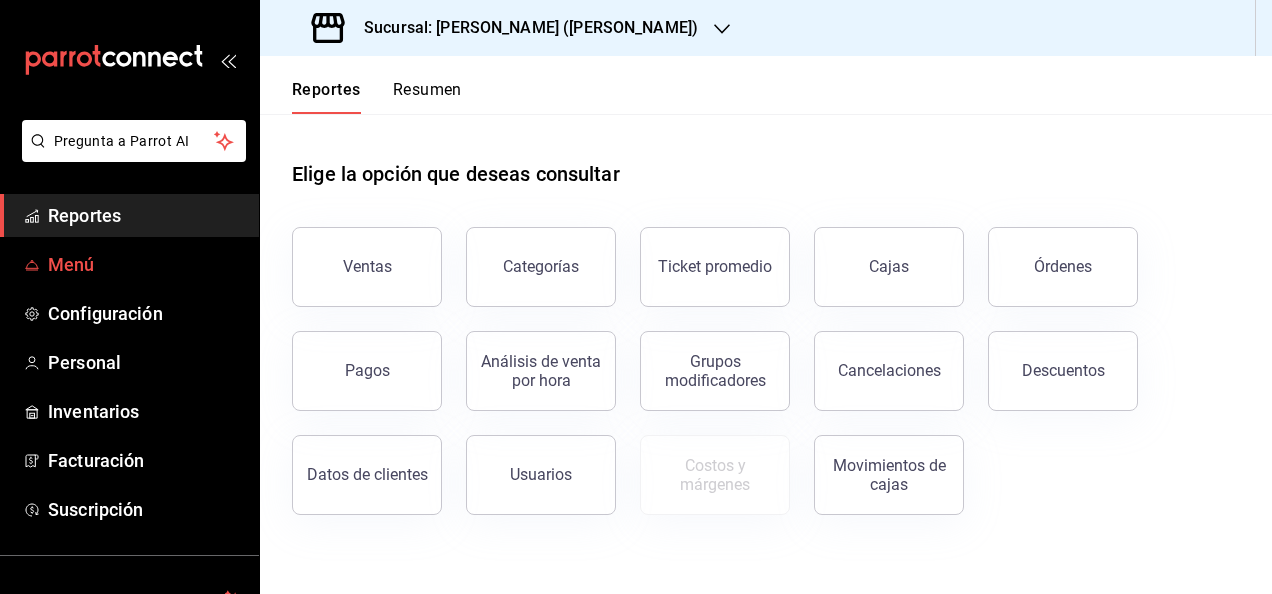 click on "Menú" at bounding box center [129, 264] 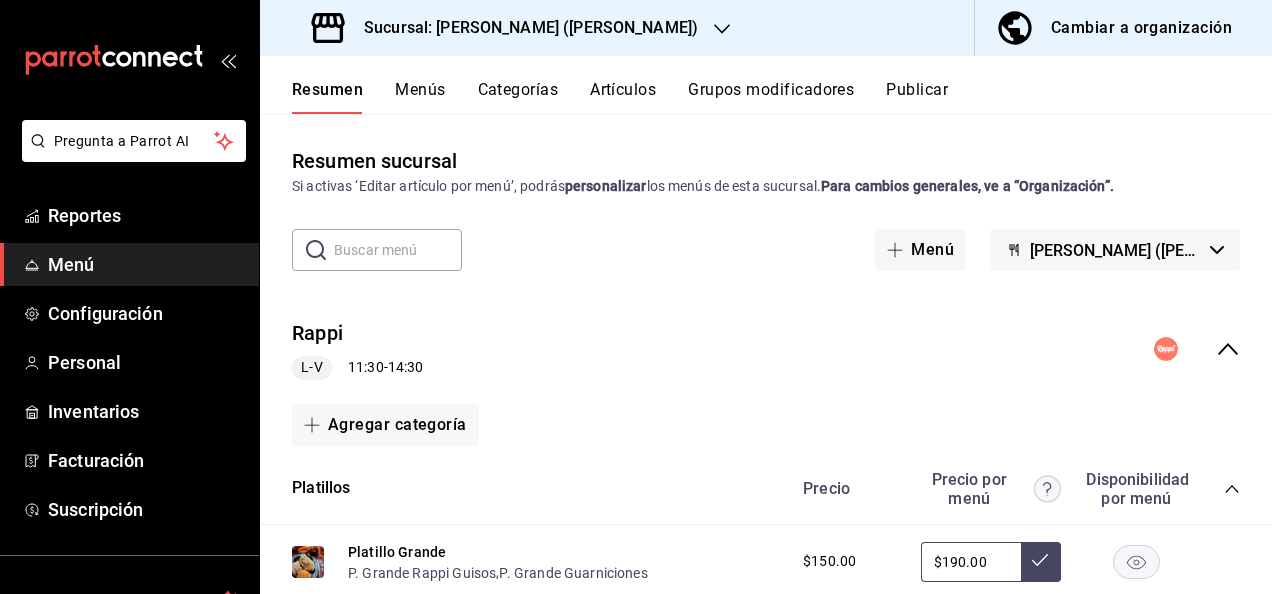click on "Publicar" at bounding box center (917, 97) 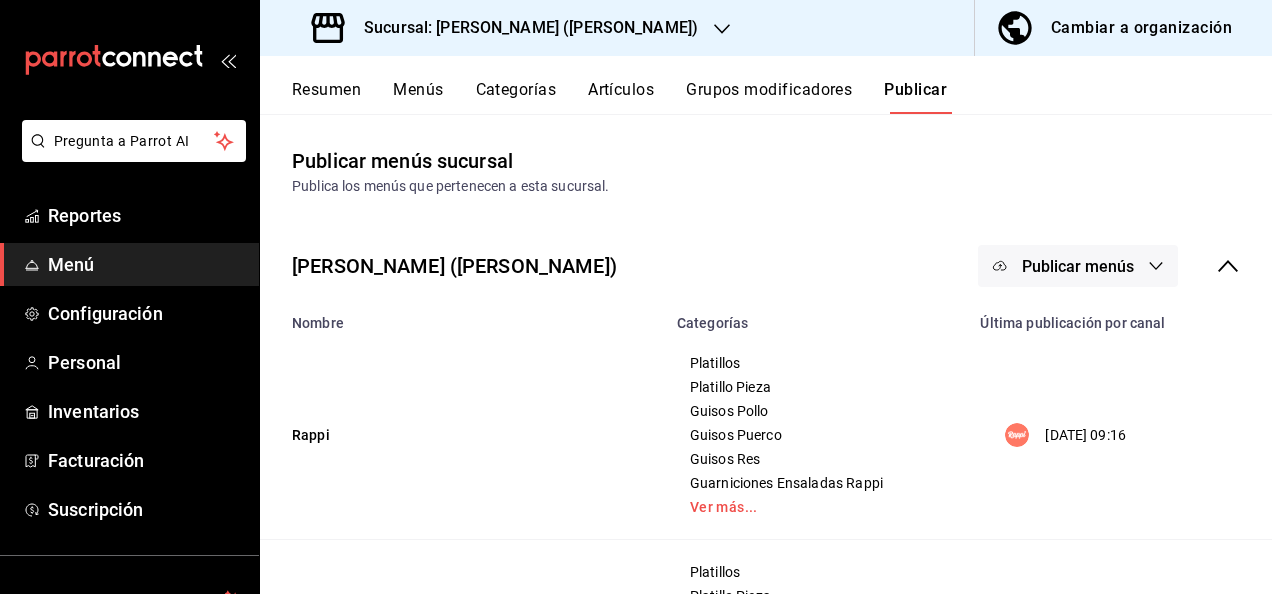 click on "Publicar menús" at bounding box center (1078, 266) 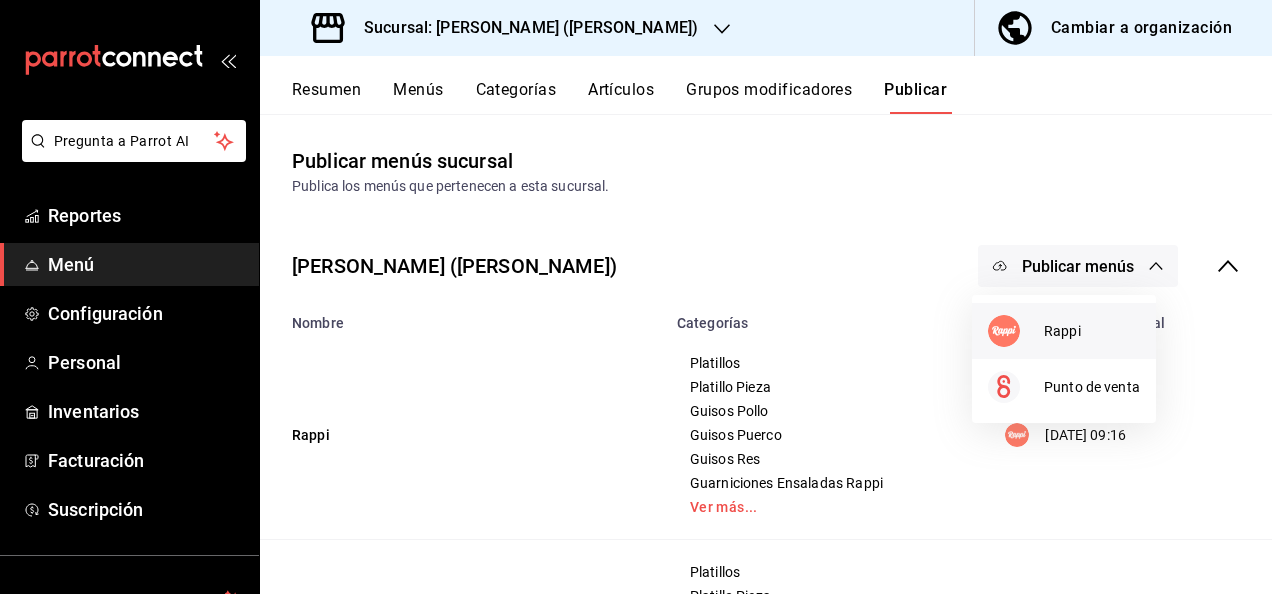 click on "Rappi" at bounding box center [1092, 331] 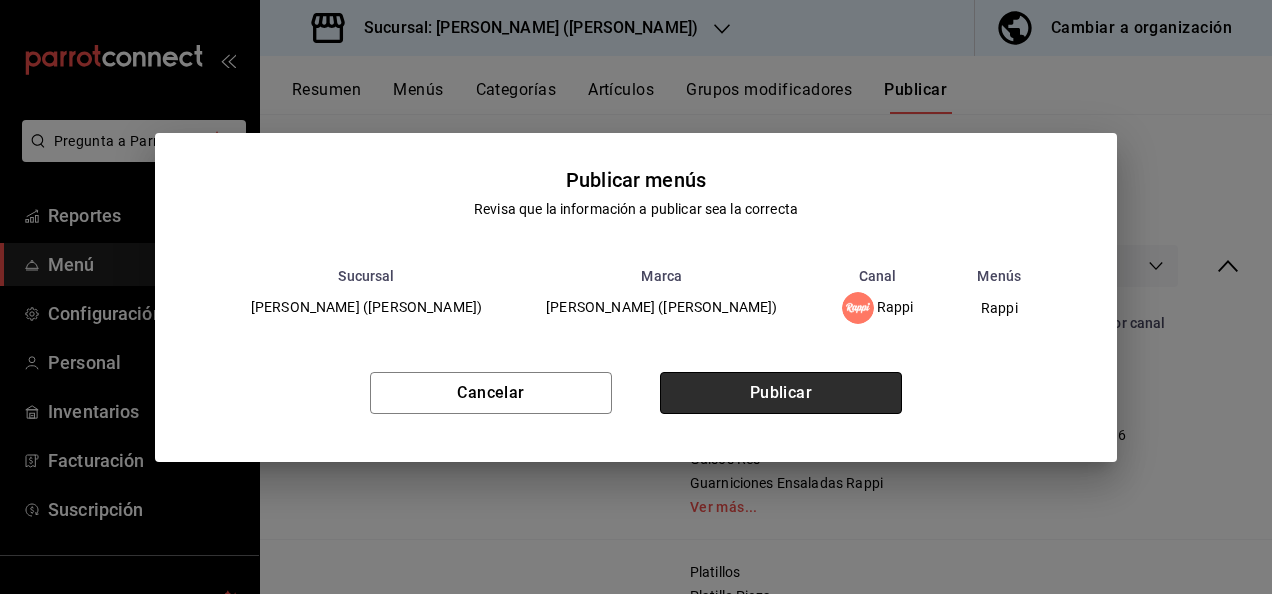 click on "Publicar" at bounding box center (781, 393) 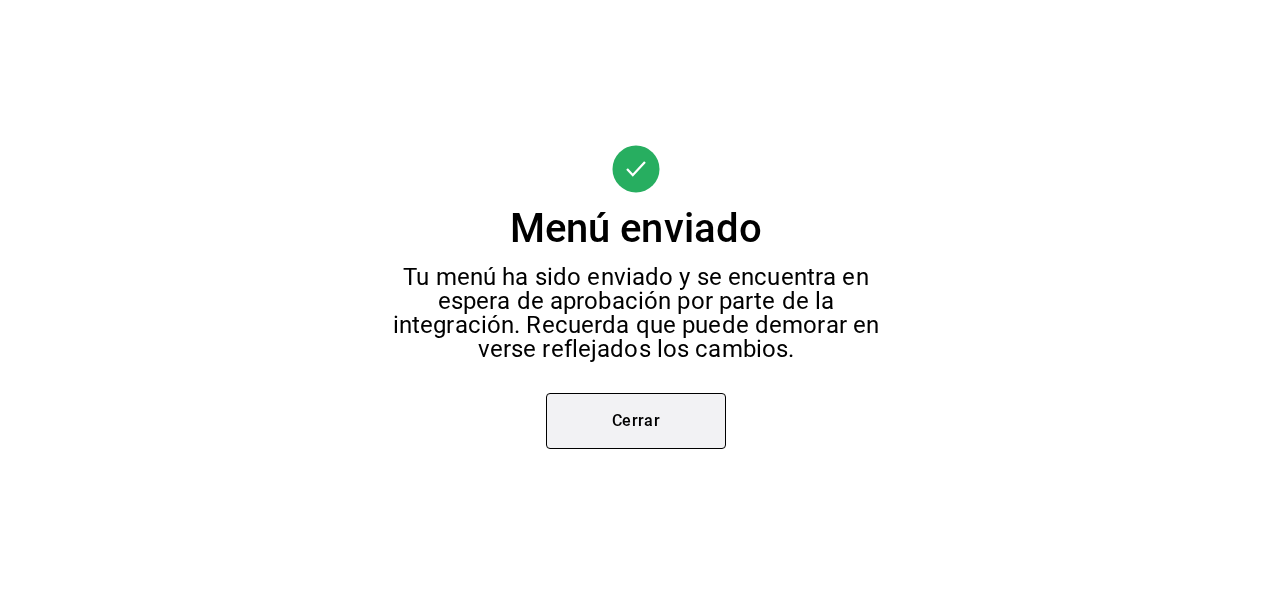 click on "Cerrar" at bounding box center (636, 421) 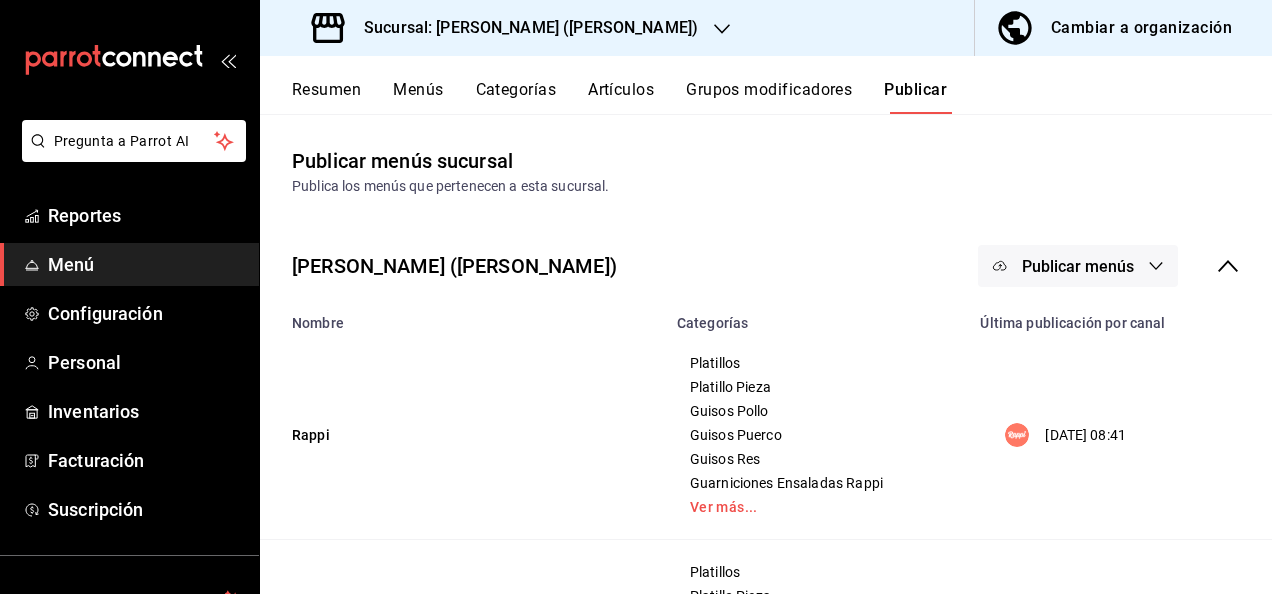 click on "Sucursal: Ceballos (Terranova)" at bounding box center [523, 28] 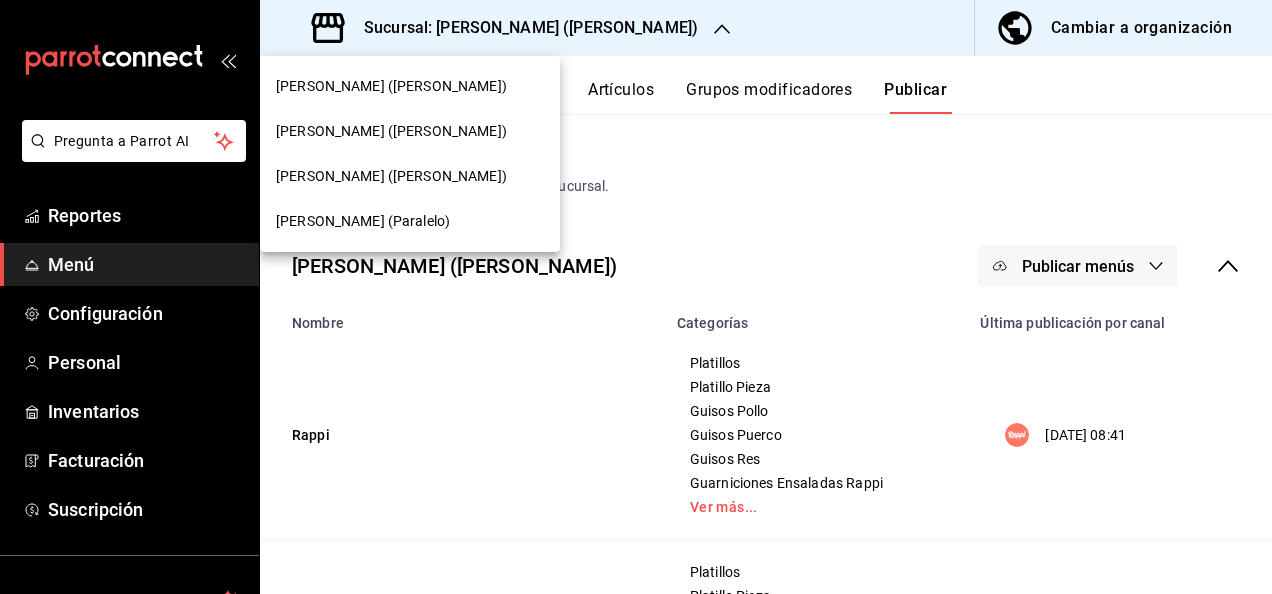 click on "Ceballos (Vasconcelos)" at bounding box center (391, 176) 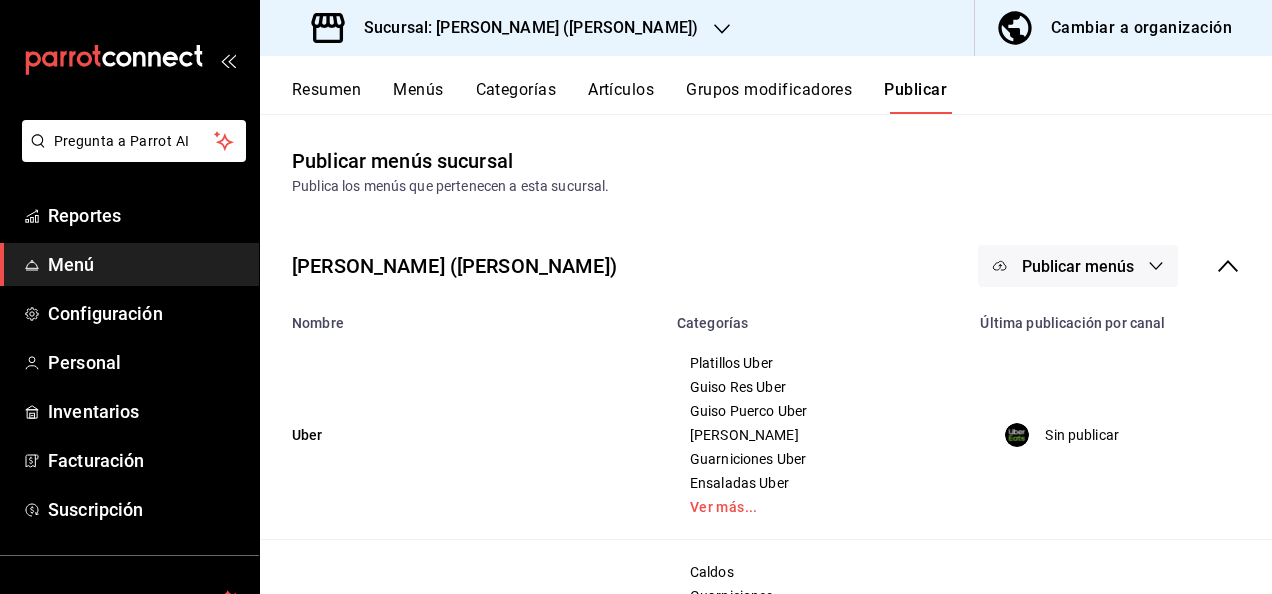 click on "Resumen" at bounding box center [326, 97] 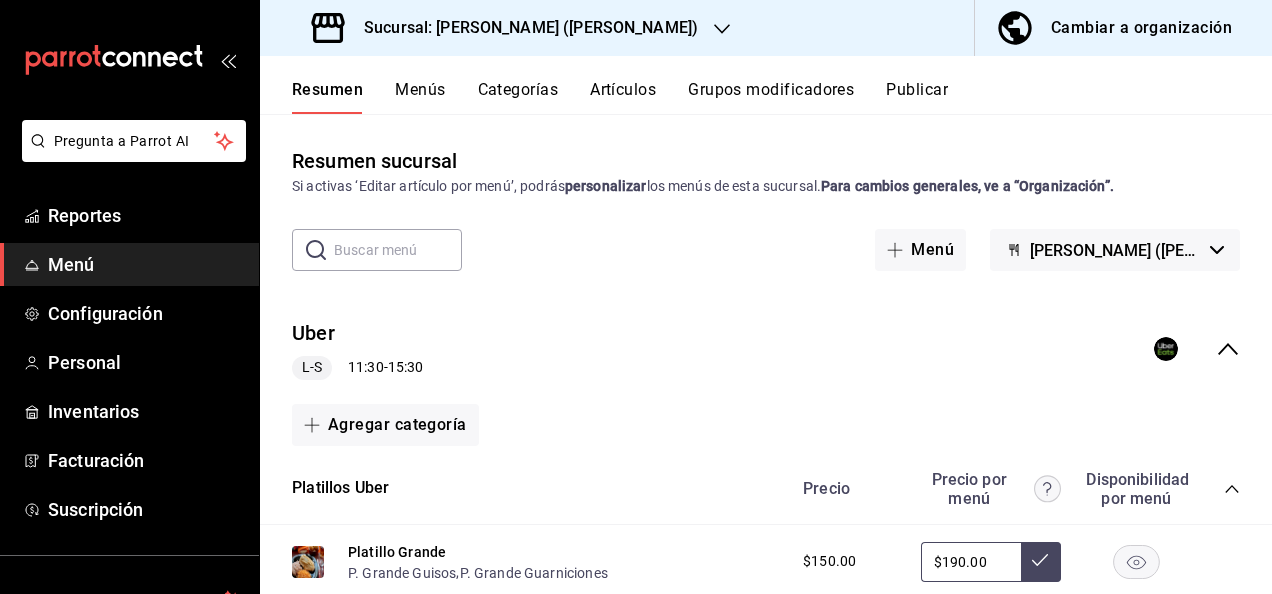 click 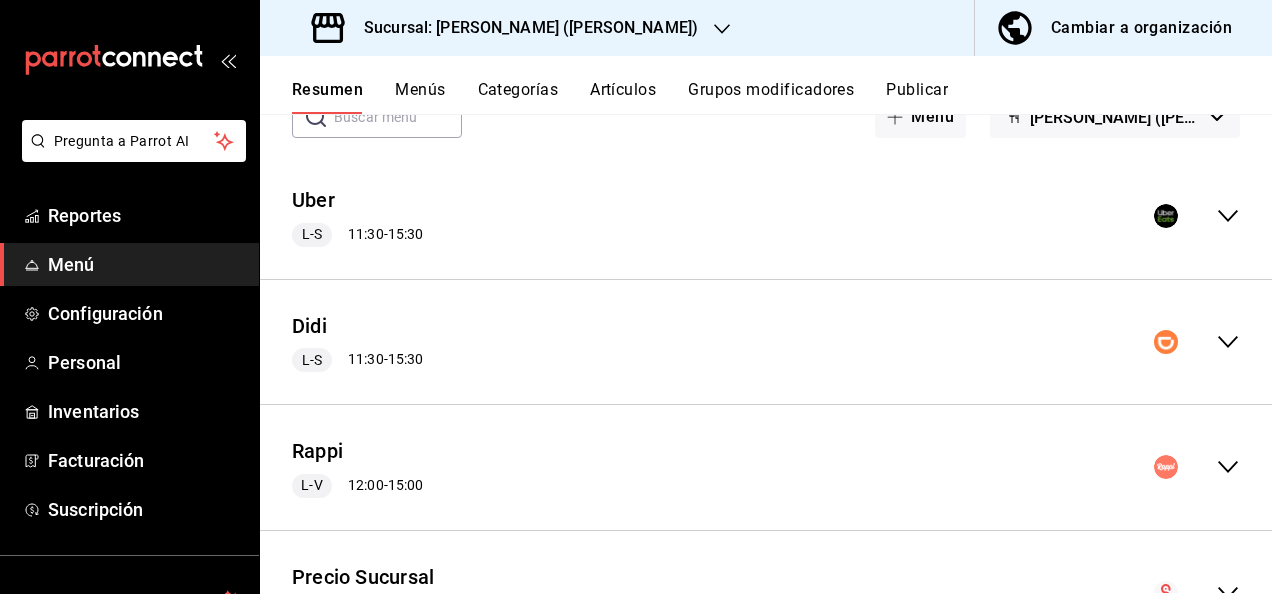 scroll, scrollTop: 173, scrollLeft: 0, axis: vertical 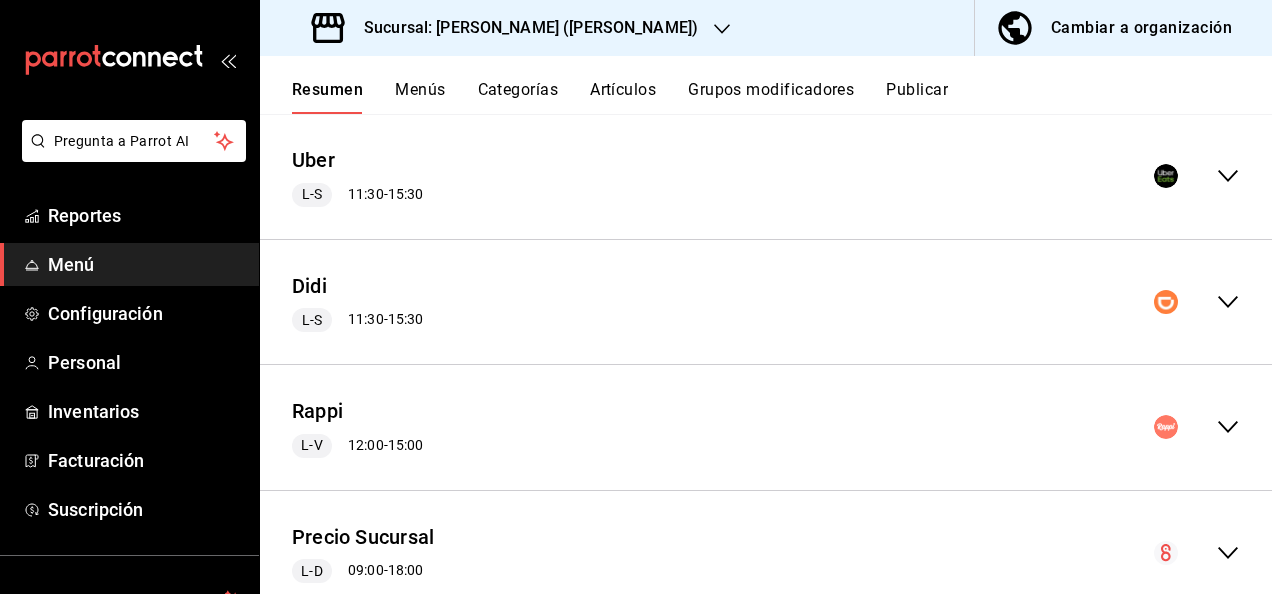 click 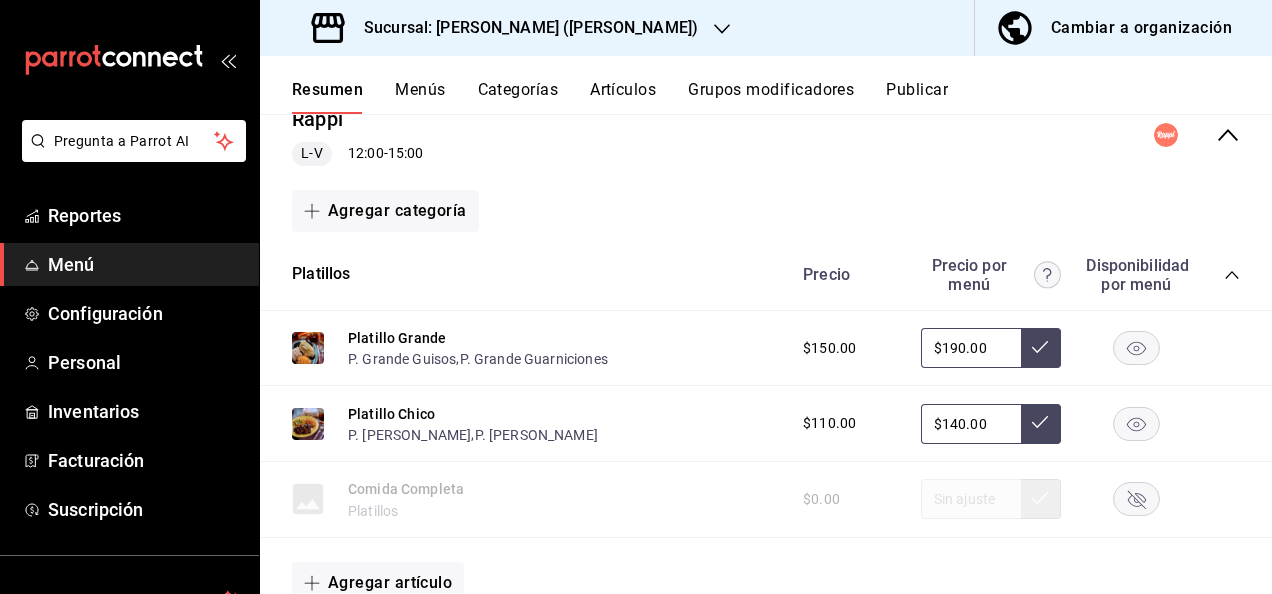 scroll, scrollTop: 532, scrollLeft: 0, axis: vertical 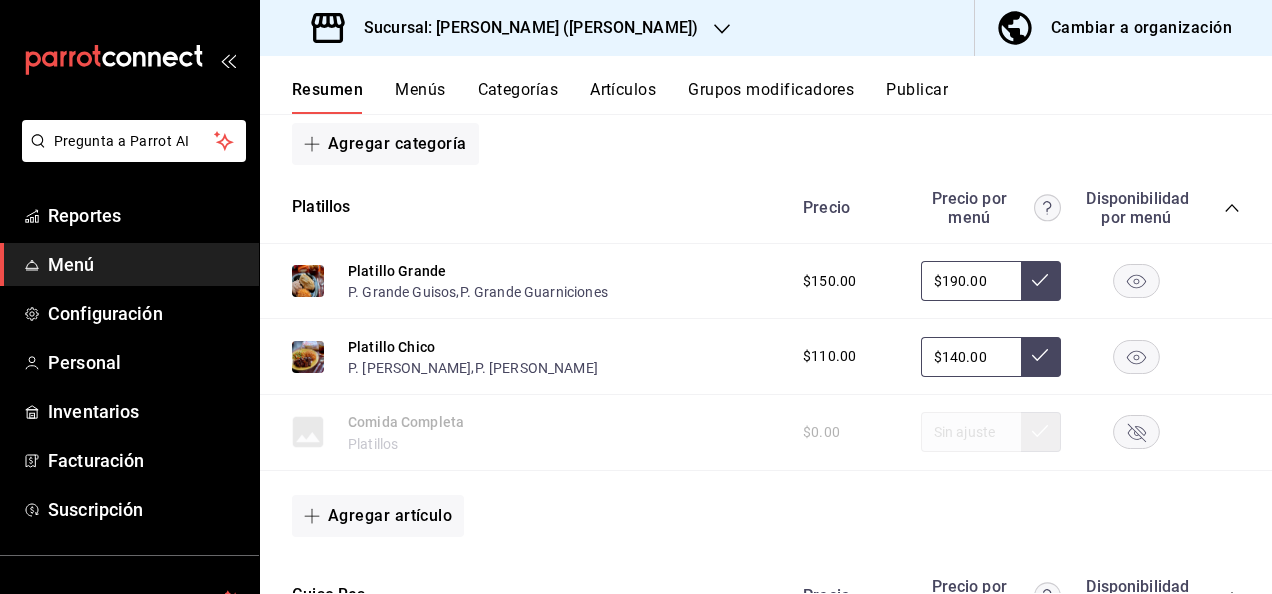 click 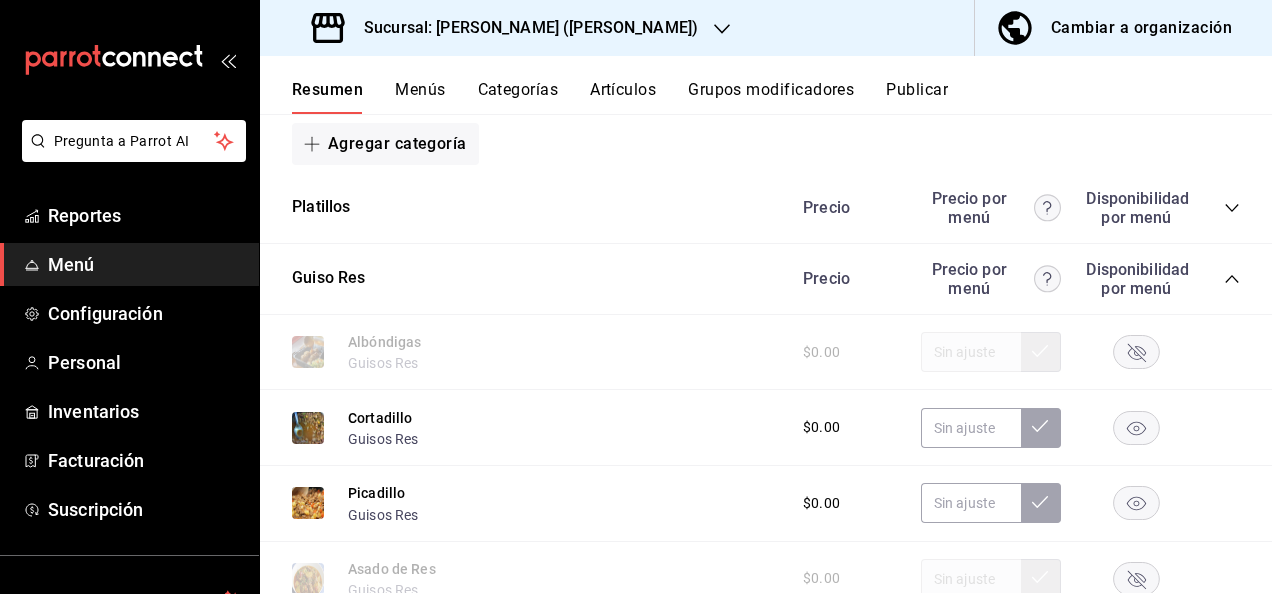 click 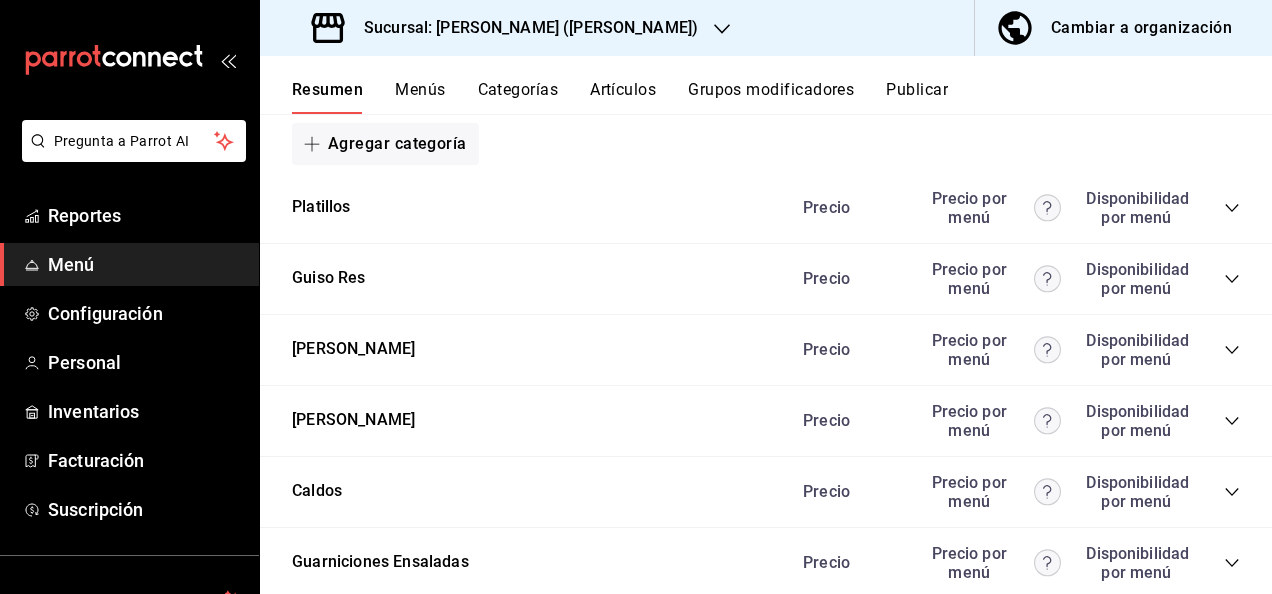 click 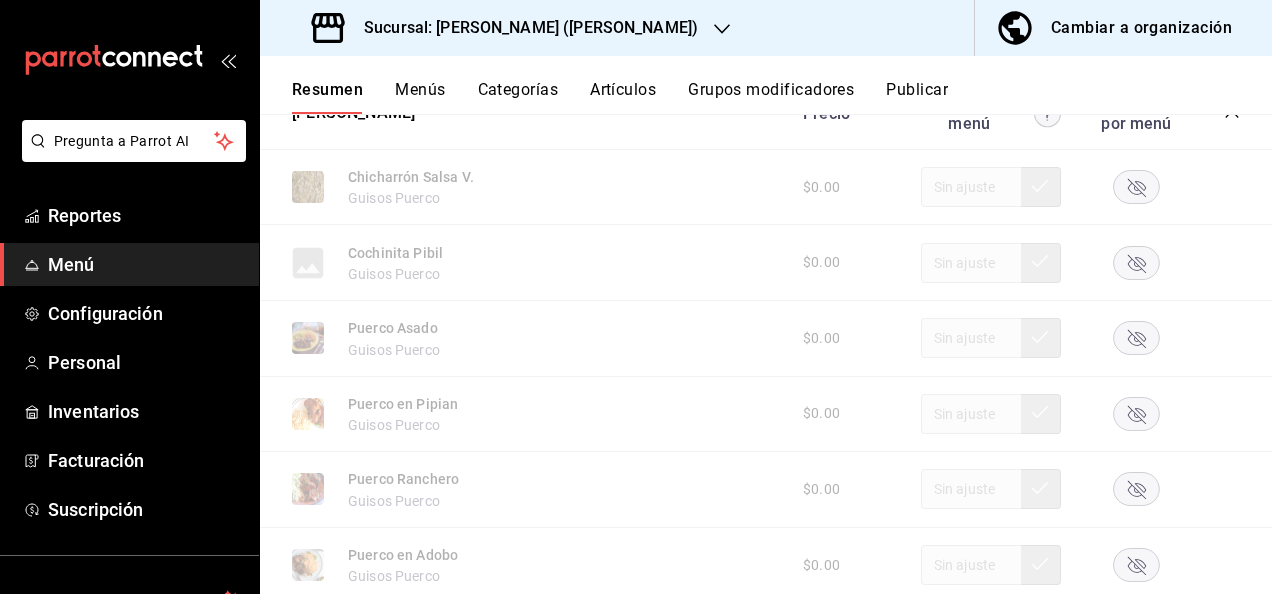 scroll, scrollTop: 892, scrollLeft: 0, axis: vertical 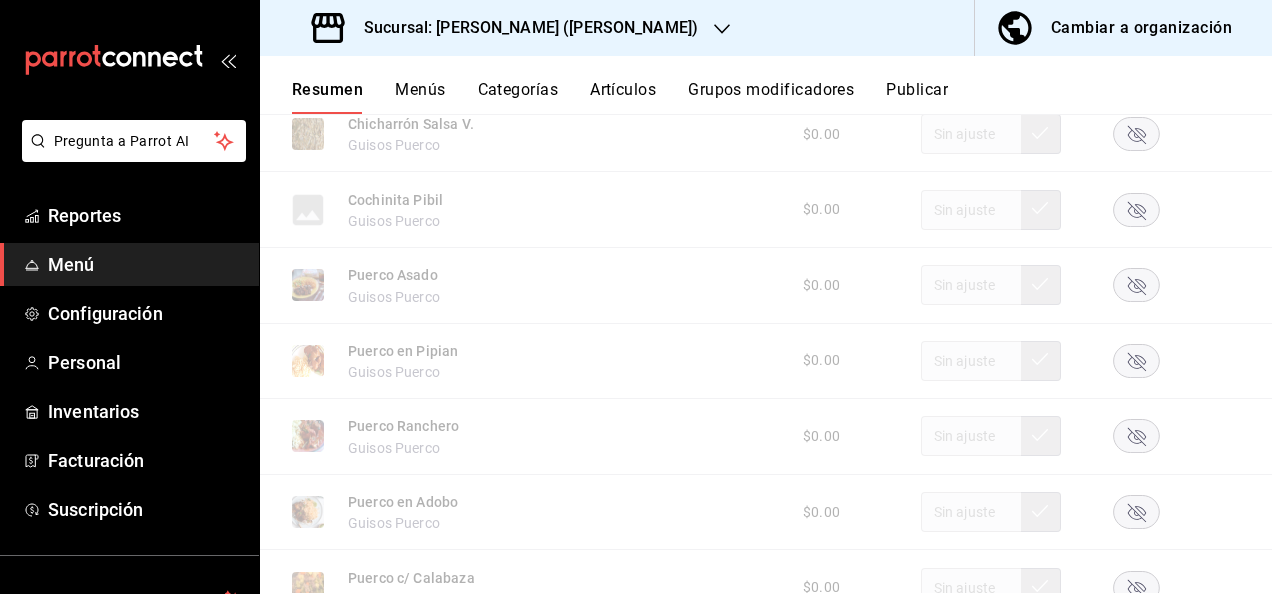 click 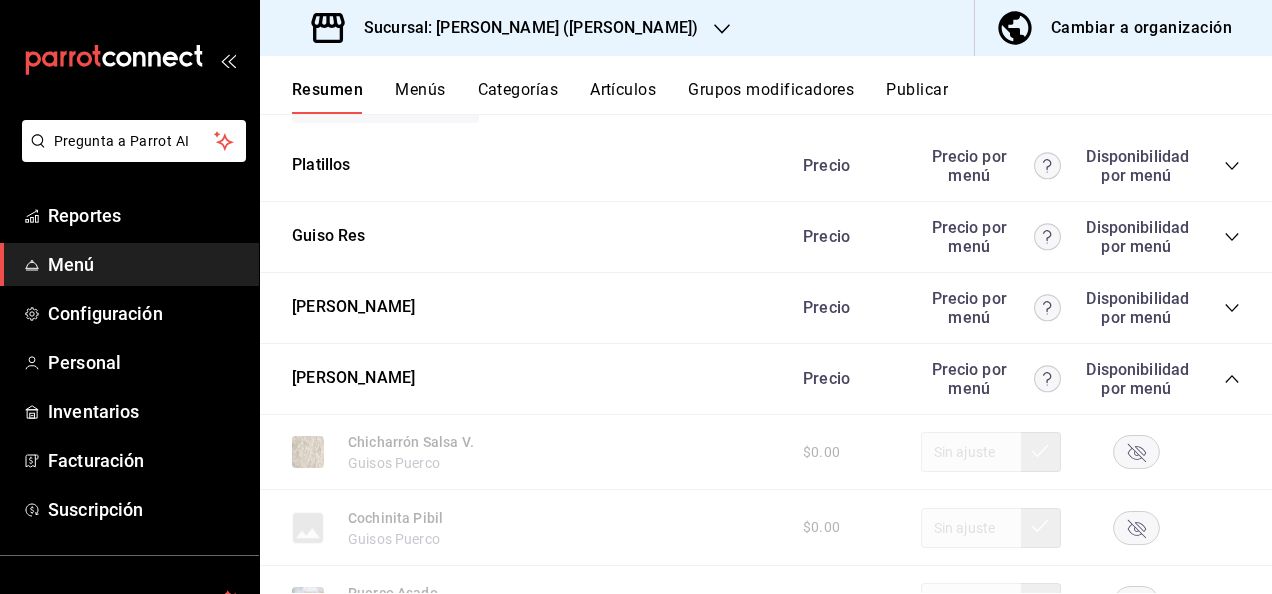 scroll, scrollTop: 572, scrollLeft: 0, axis: vertical 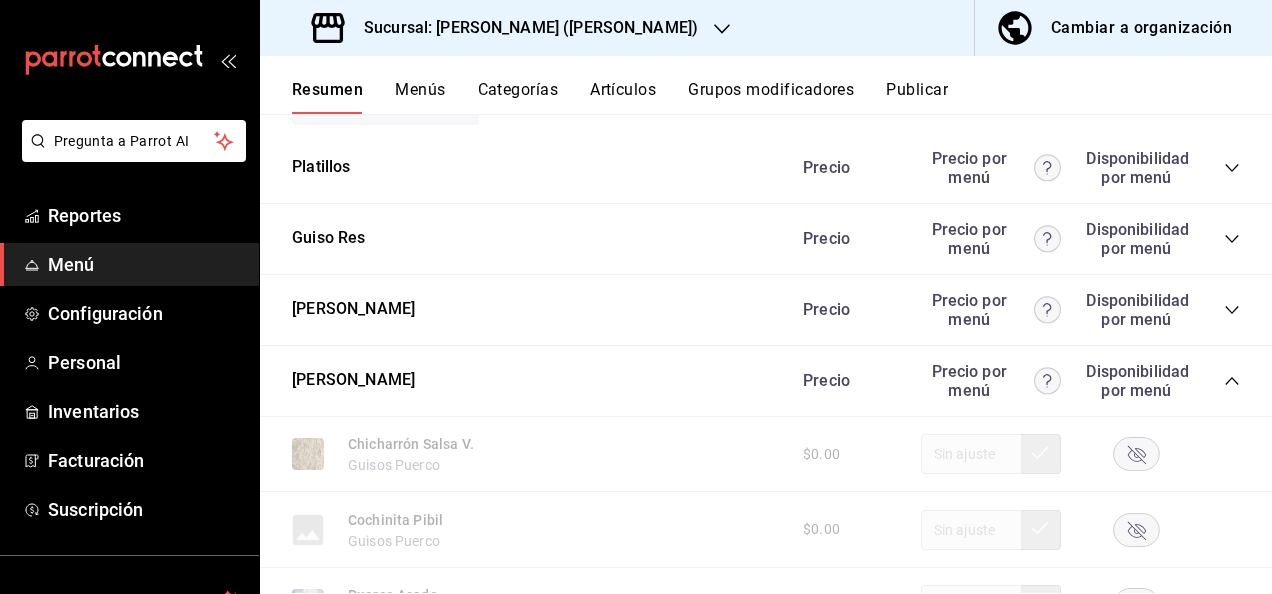 click 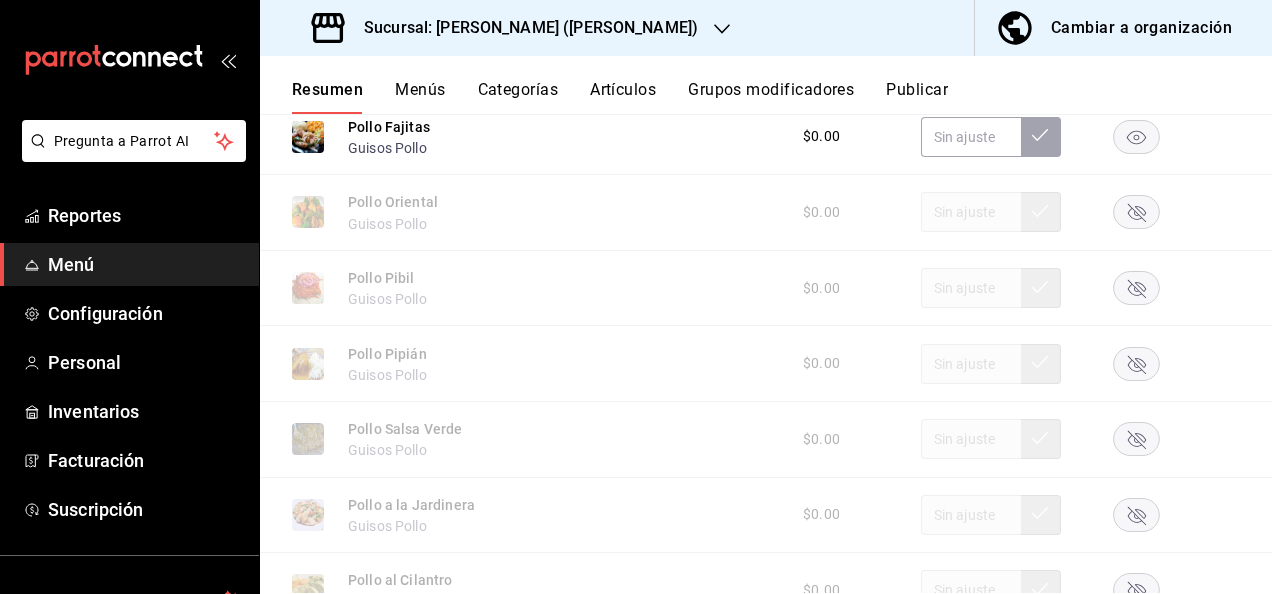 scroll, scrollTop: 1452, scrollLeft: 0, axis: vertical 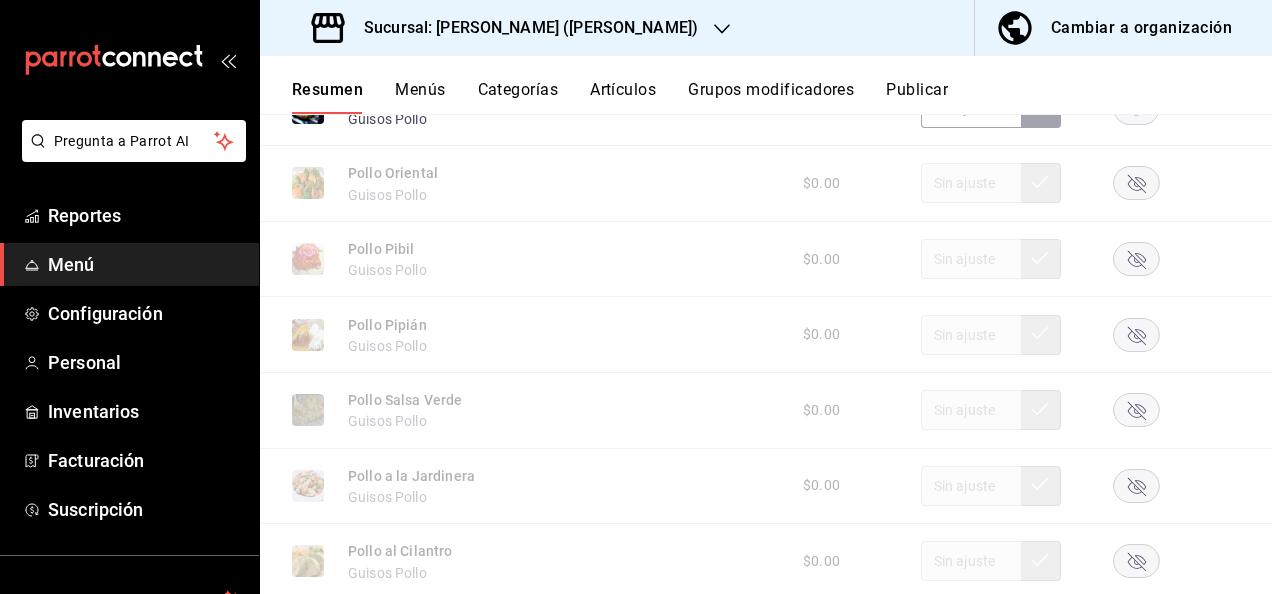 click 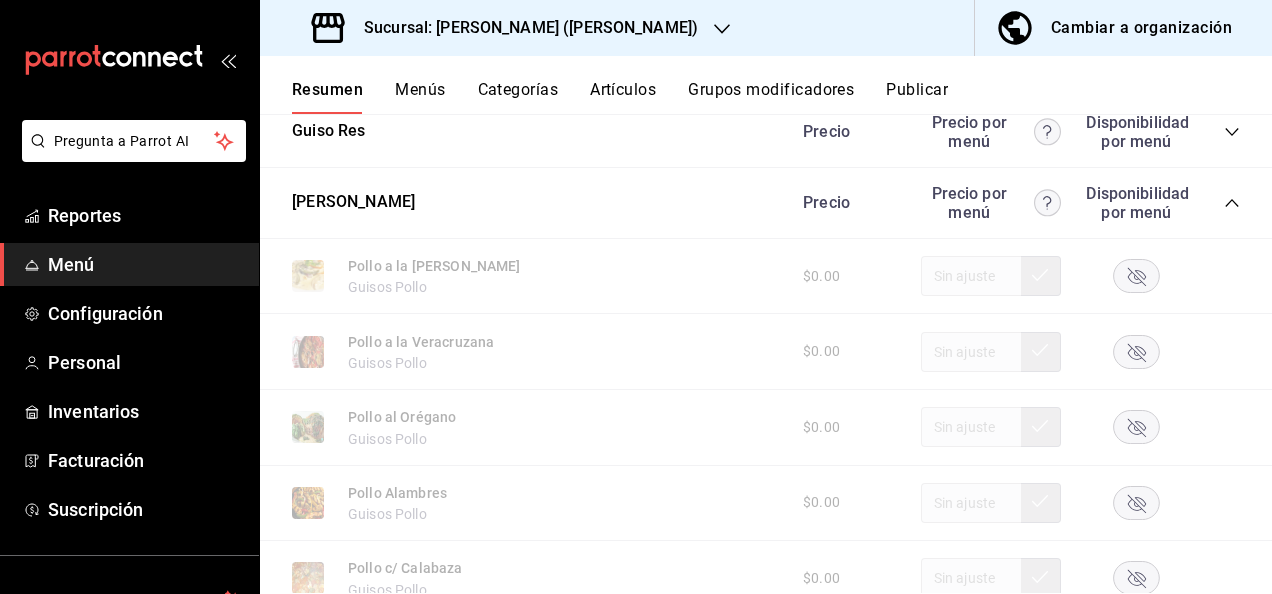 scroll, scrollTop: 612, scrollLeft: 0, axis: vertical 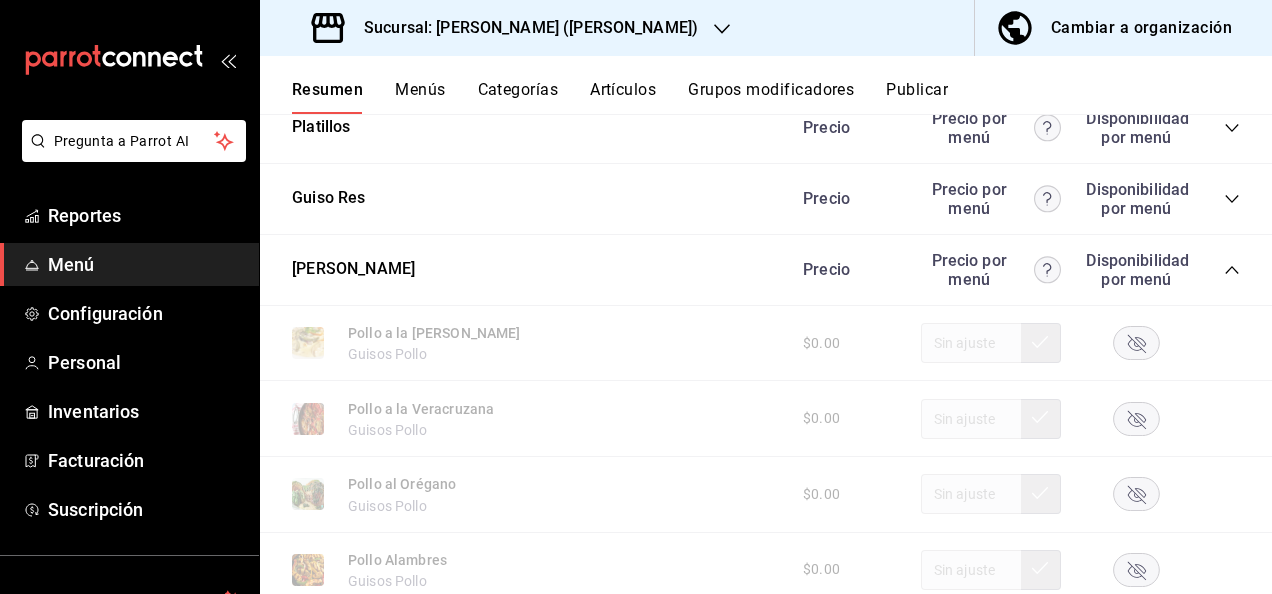 click 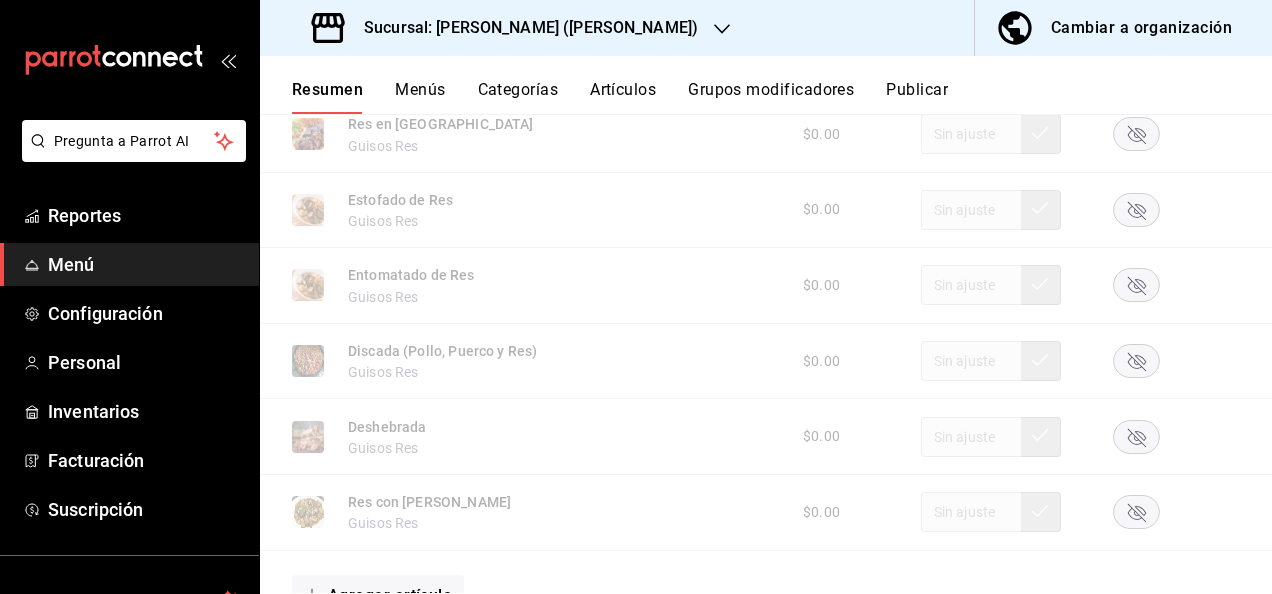scroll, scrollTop: 1292, scrollLeft: 0, axis: vertical 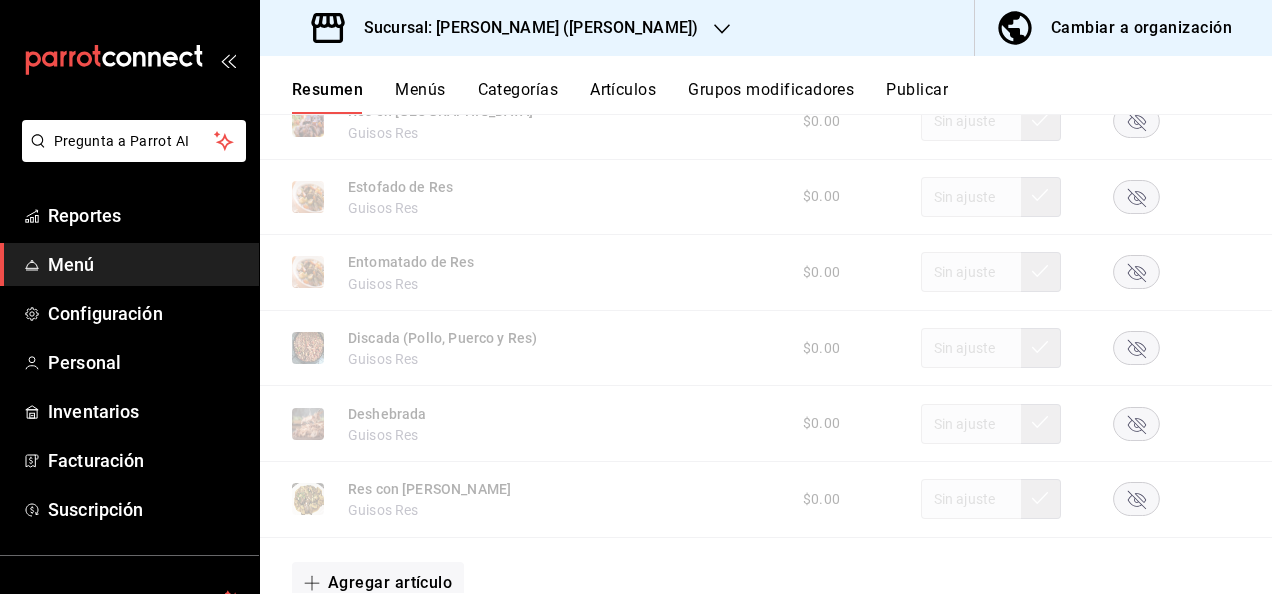 click 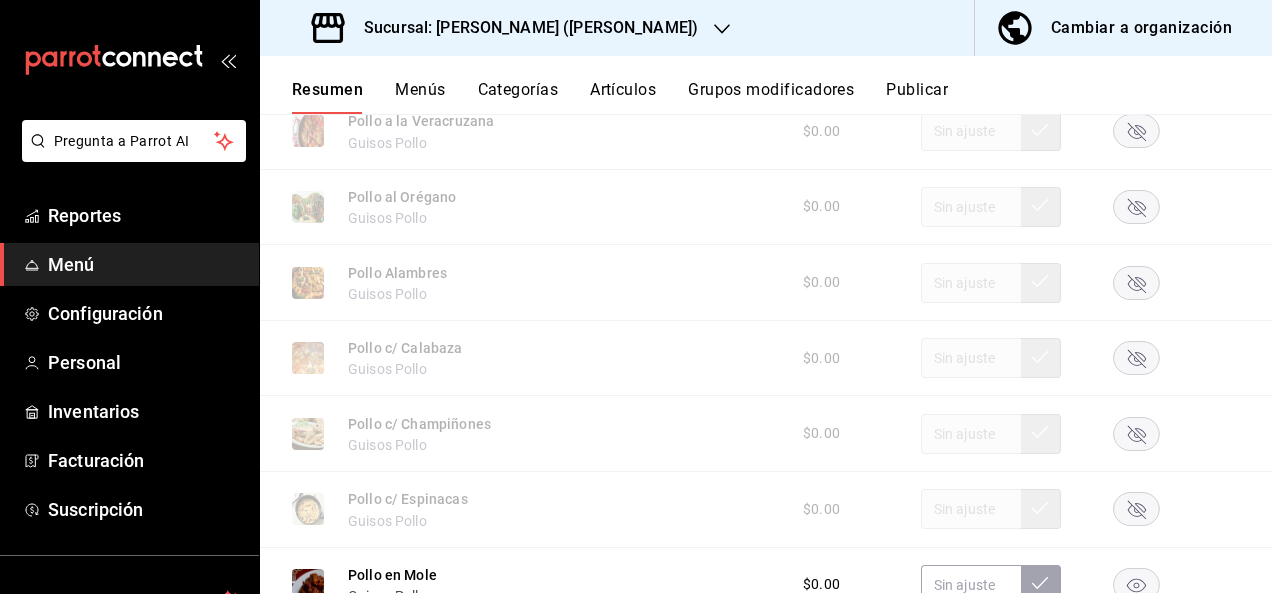 scroll, scrollTop: 1958, scrollLeft: 0, axis: vertical 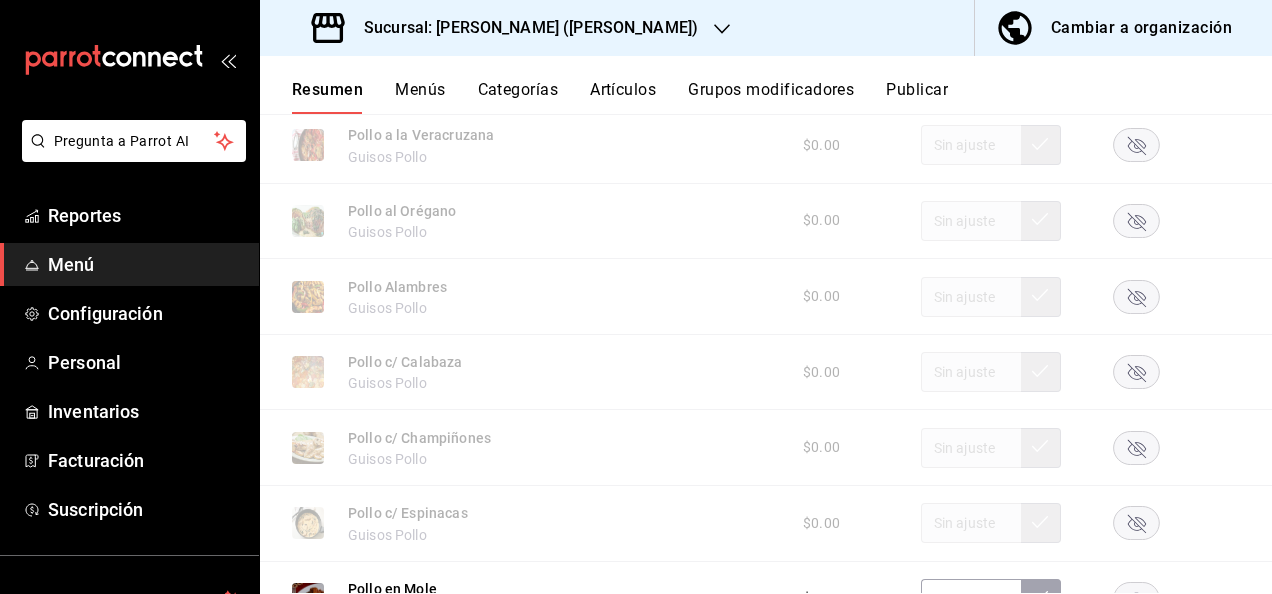 click 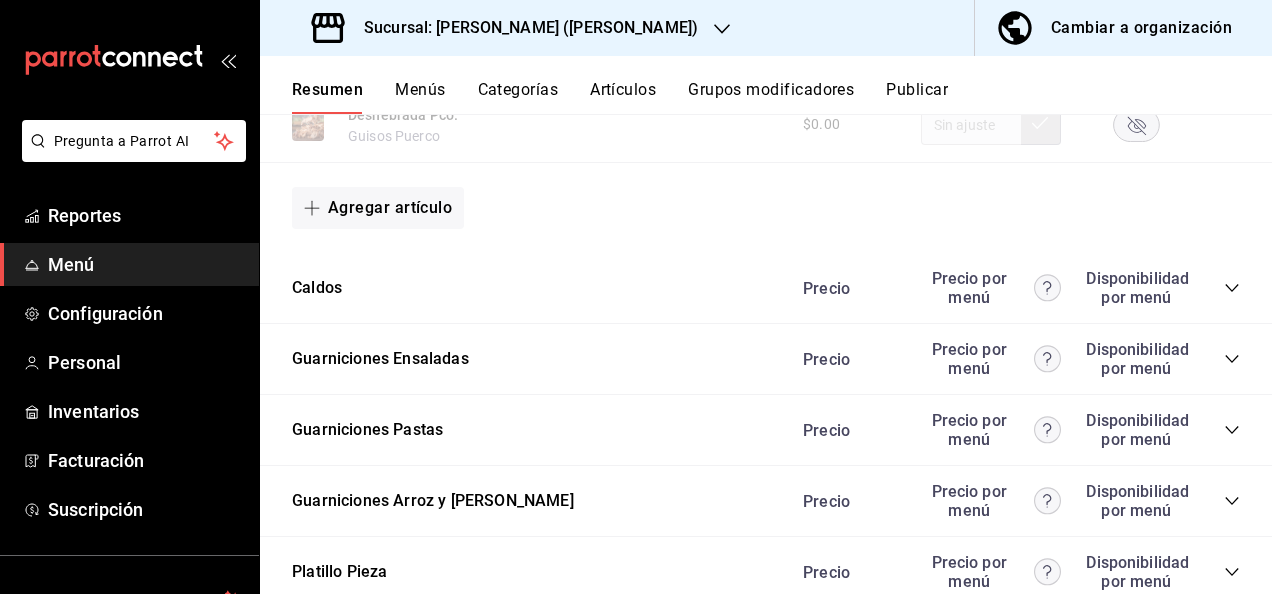 scroll, scrollTop: 4145, scrollLeft: 0, axis: vertical 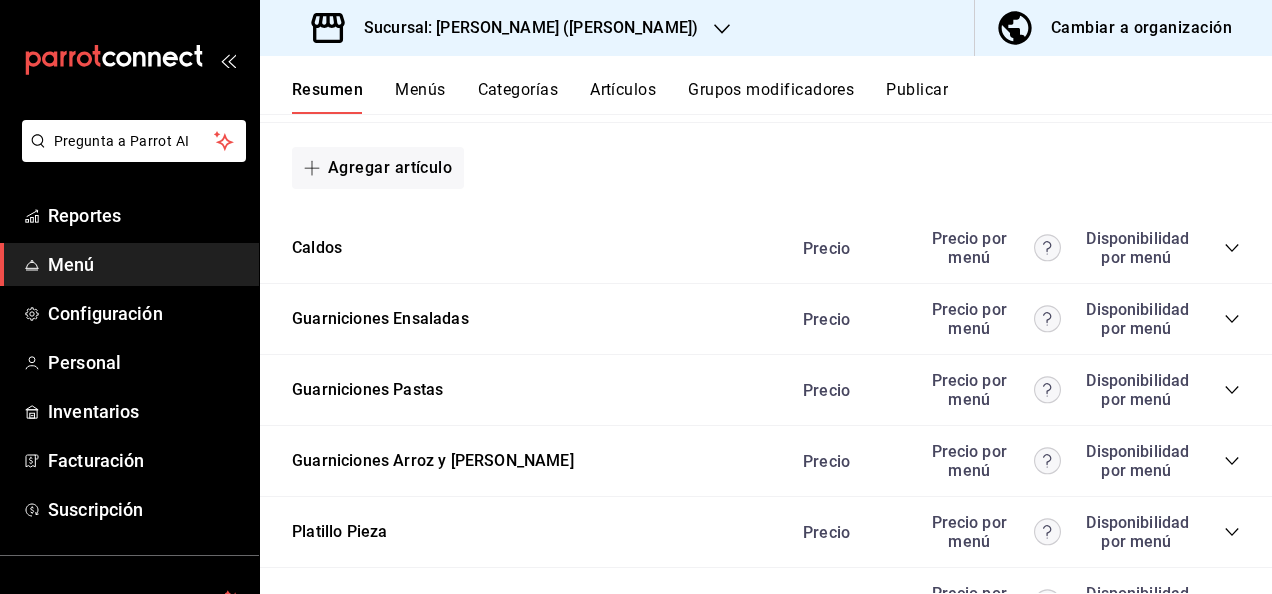 click 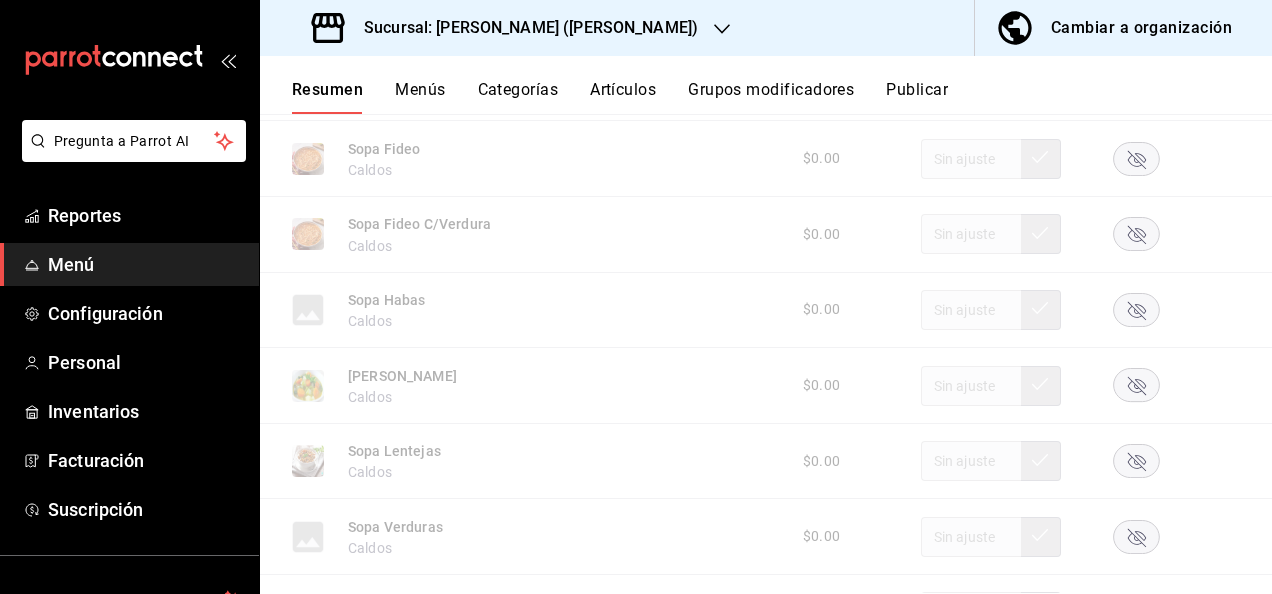 scroll, scrollTop: 5466, scrollLeft: 0, axis: vertical 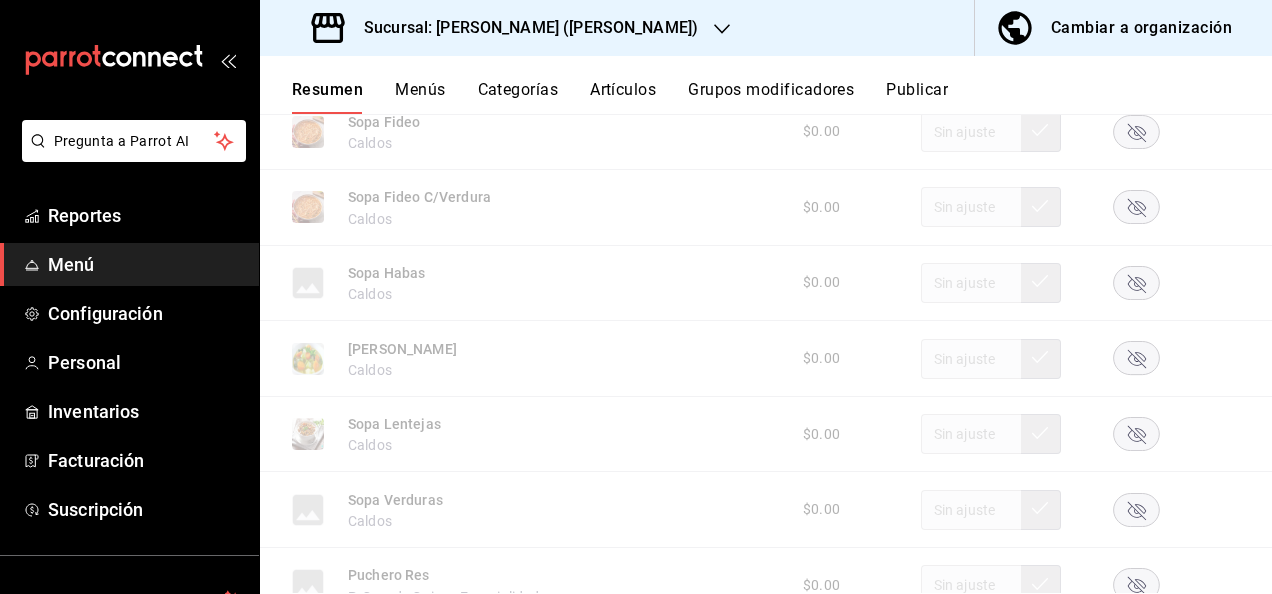 click 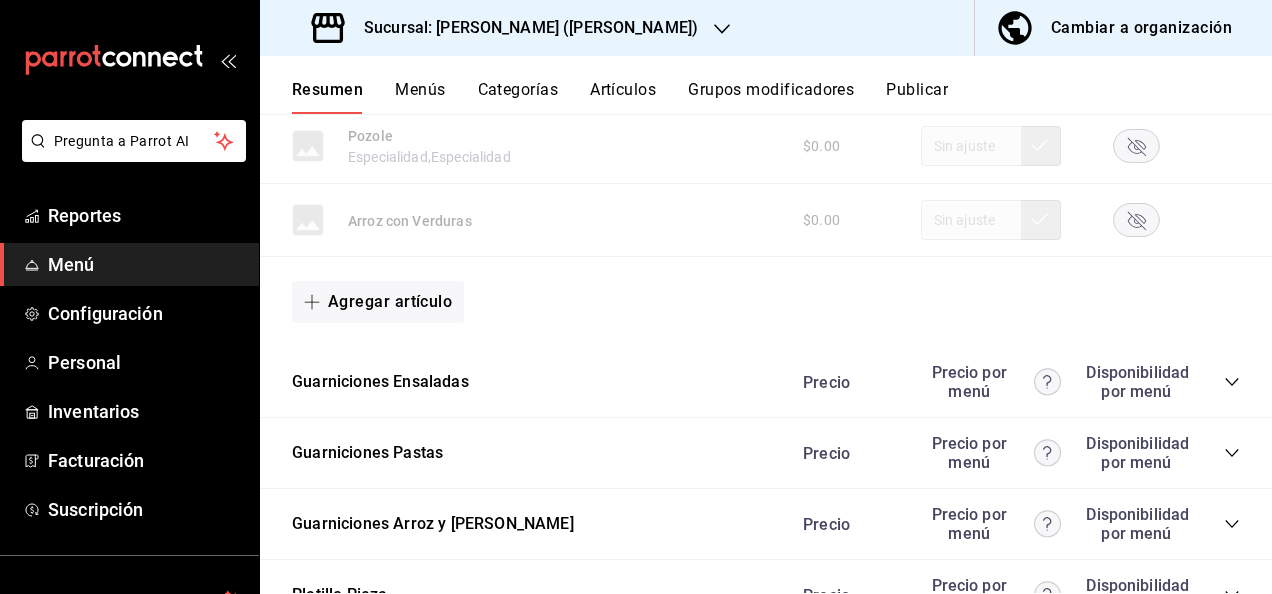 scroll, scrollTop: 6239, scrollLeft: 0, axis: vertical 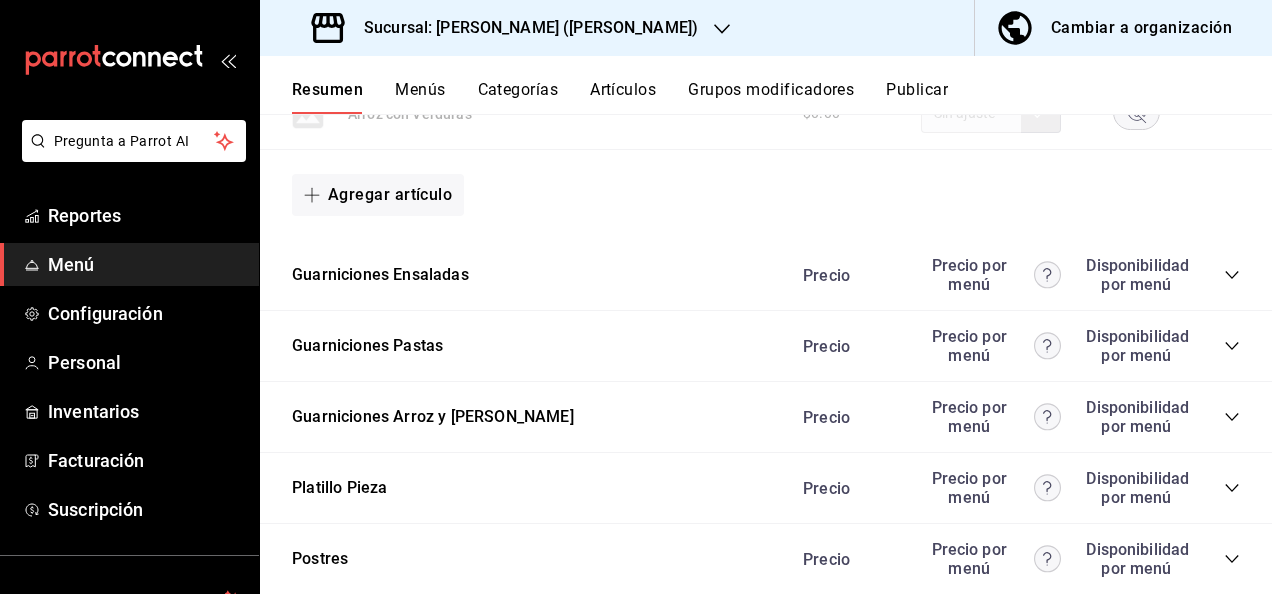 click 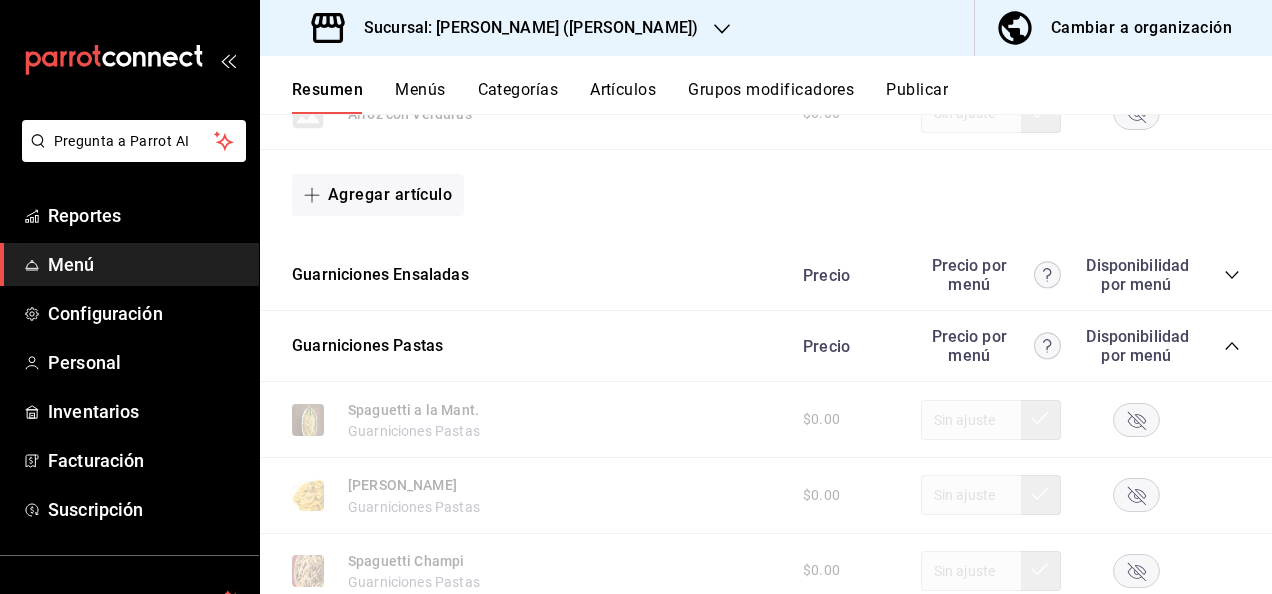 click 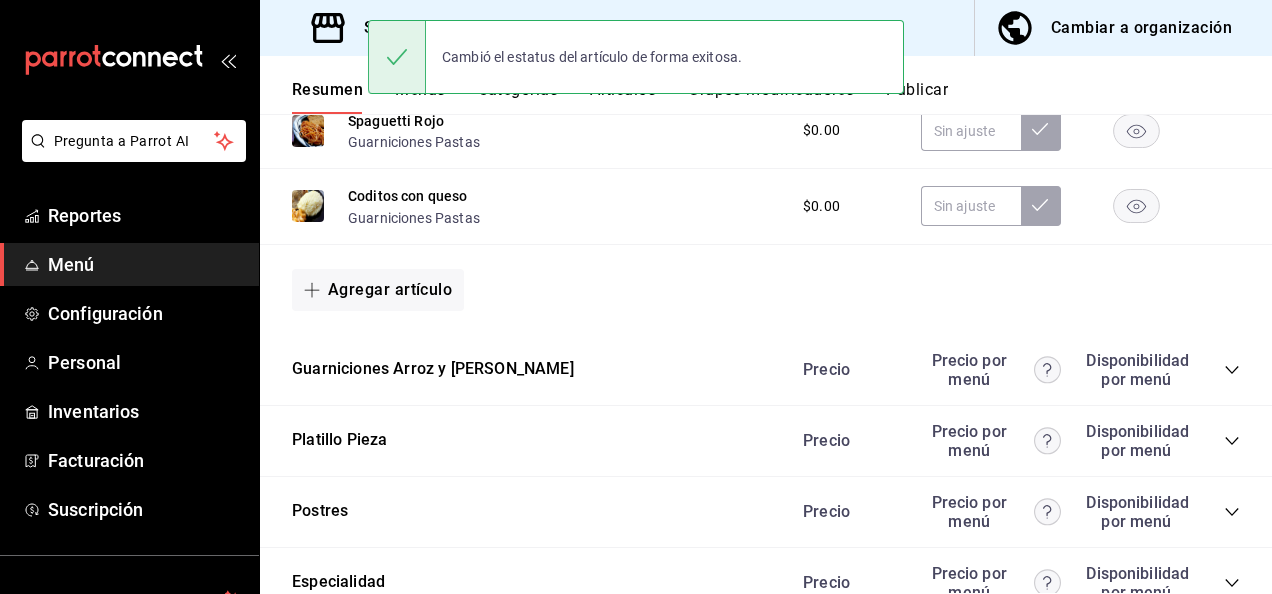 scroll, scrollTop: 7079, scrollLeft: 0, axis: vertical 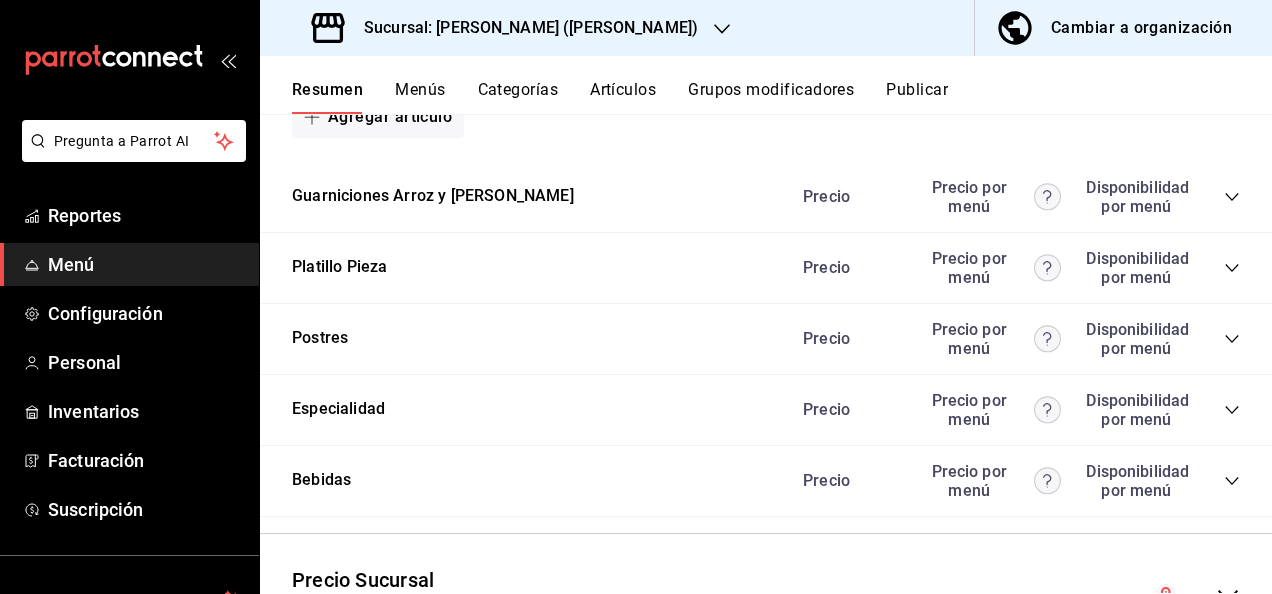 click on "Publicar" at bounding box center [917, 97] 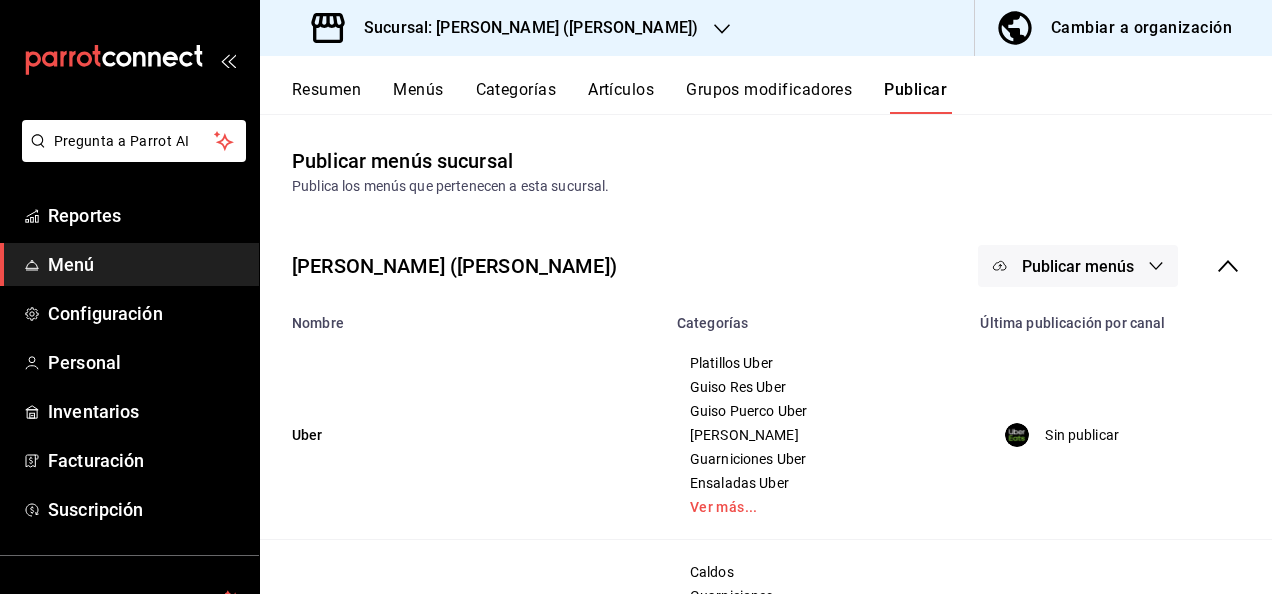 click on "Publicar menús" at bounding box center [1078, 266] 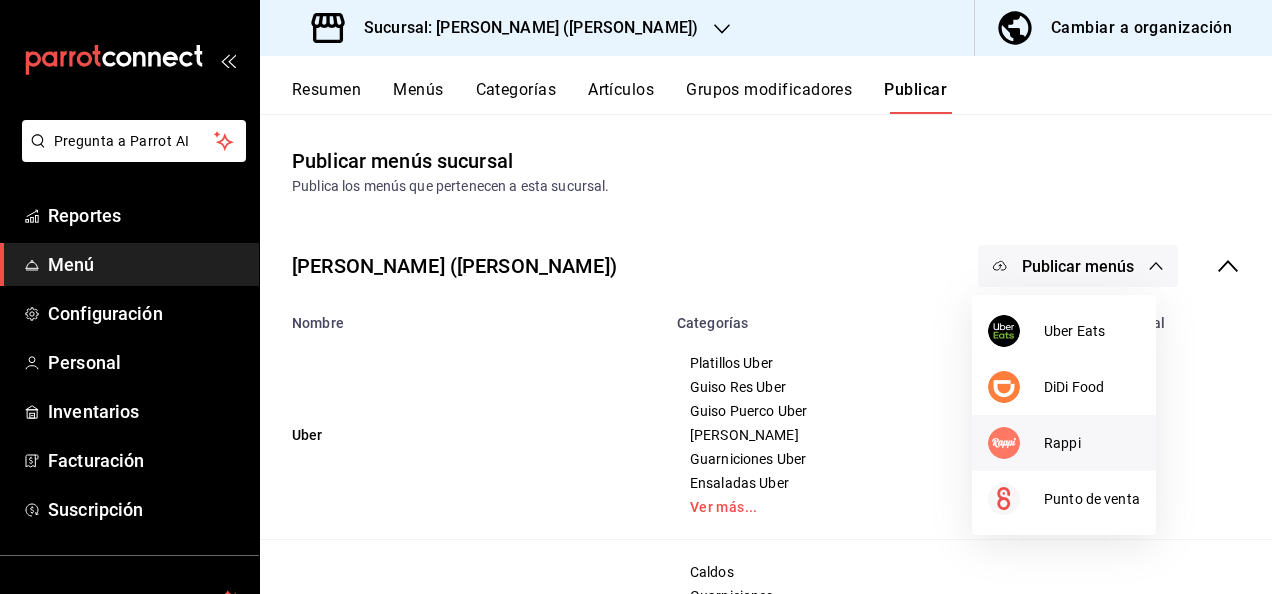 click on "Rappi" at bounding box center [1092, 443] 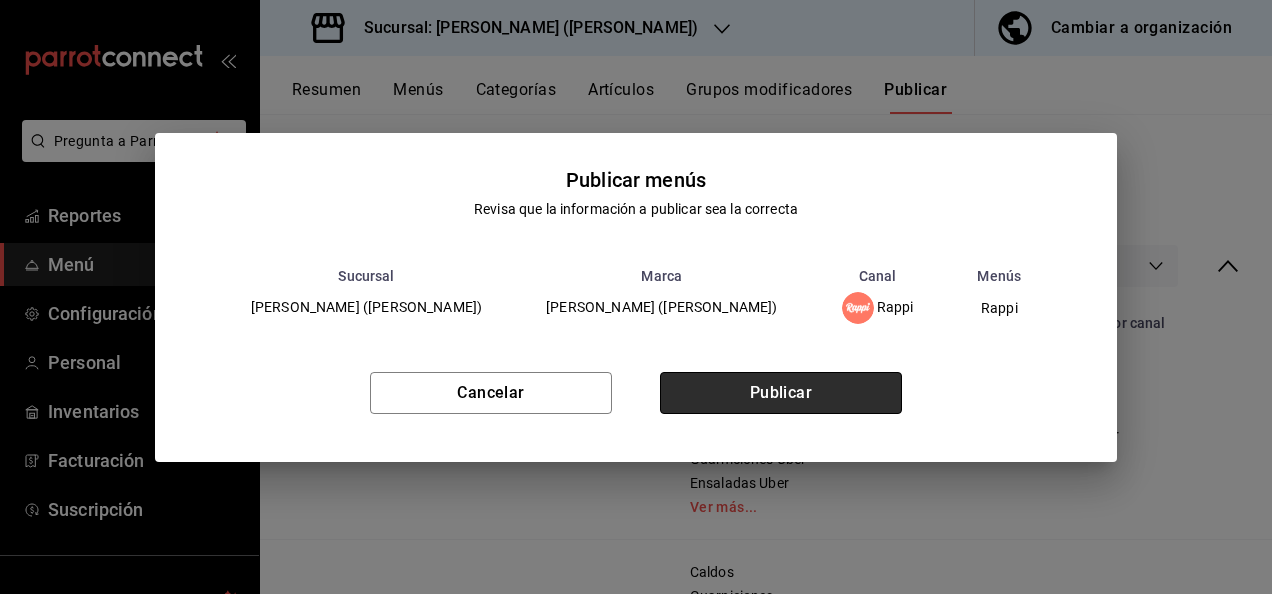 click on "Publicar" at bounding box center (781, 393) 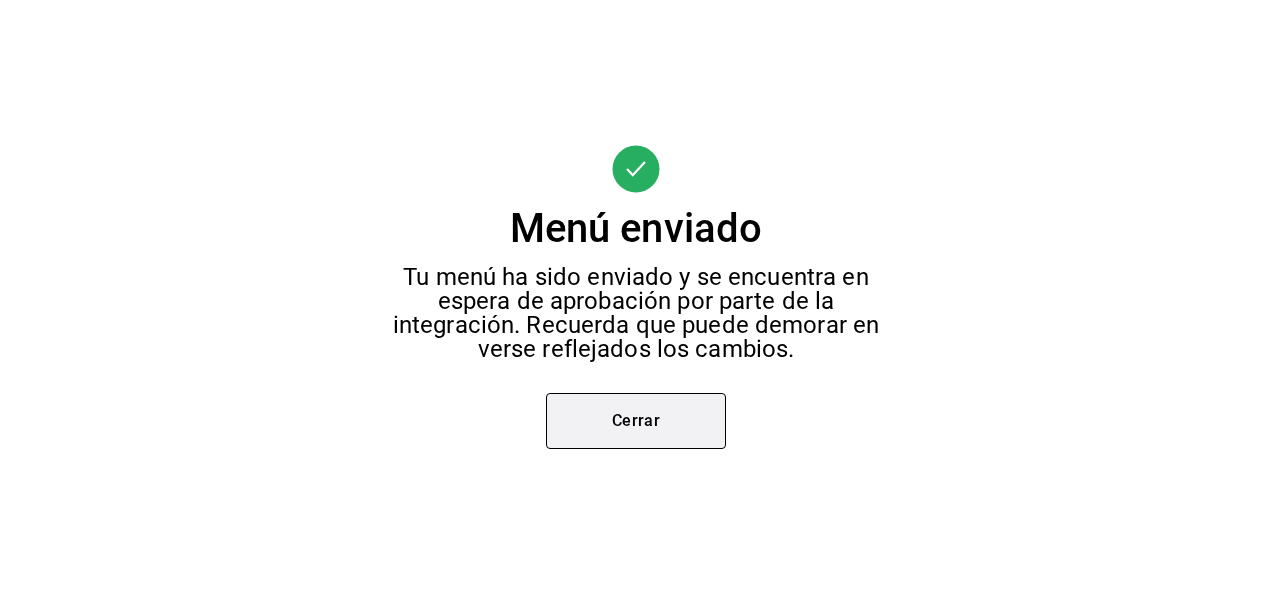 click on "Cerrar" at bounding box center (636, 421) 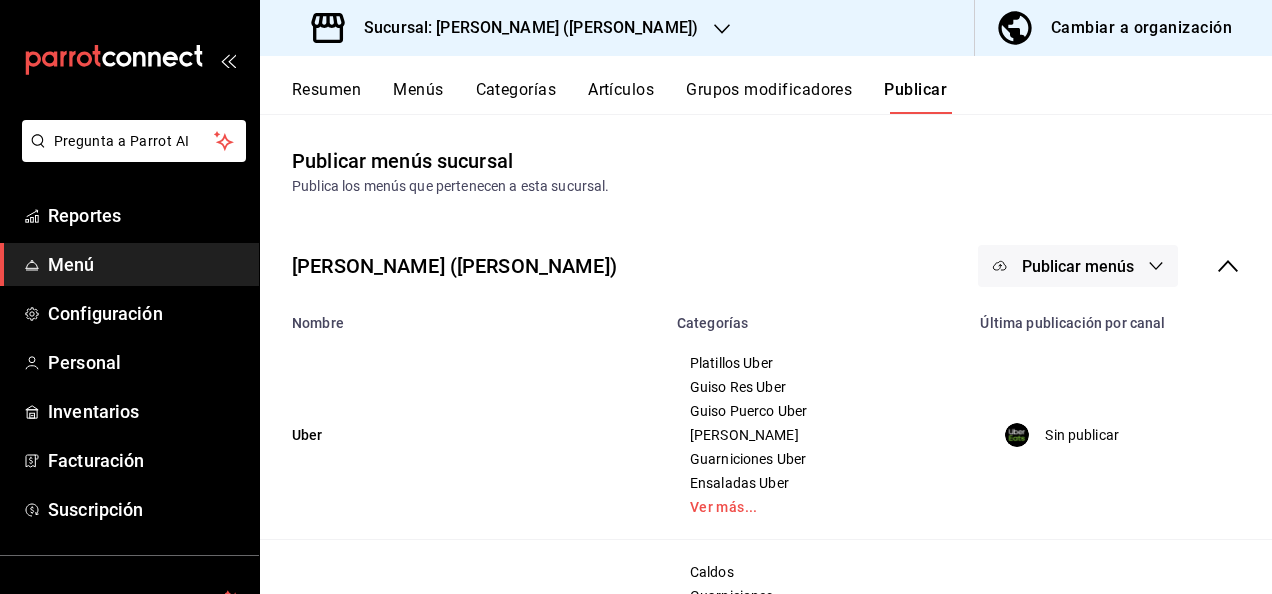 click on "Sucursal: Ceballos (Vasconcelos)" at bounding box center (523, 28) 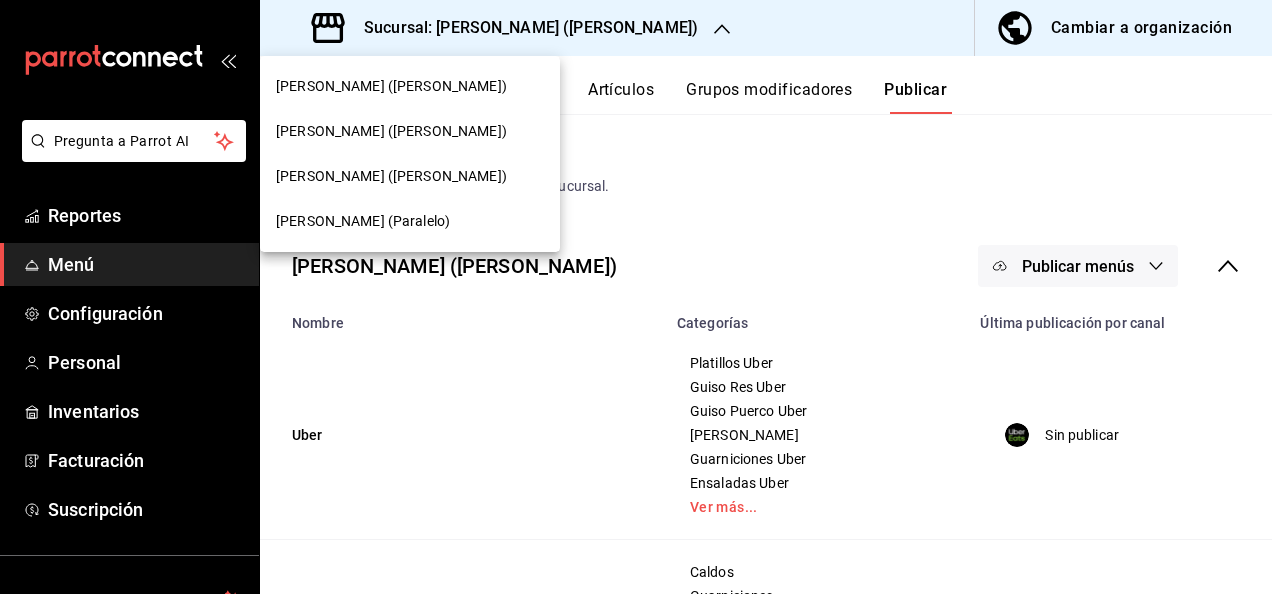 click on "Ceballos (Paralelo)" at bounding box center [363, 221] 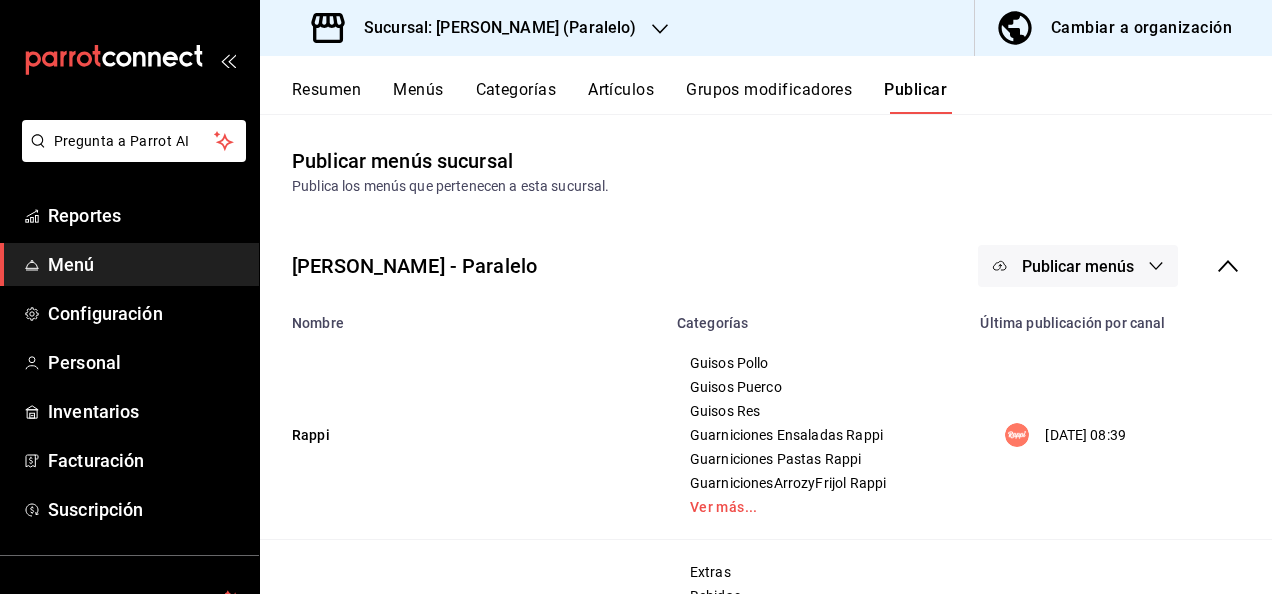 click on "Resumen" at bounding box center [326, 97] 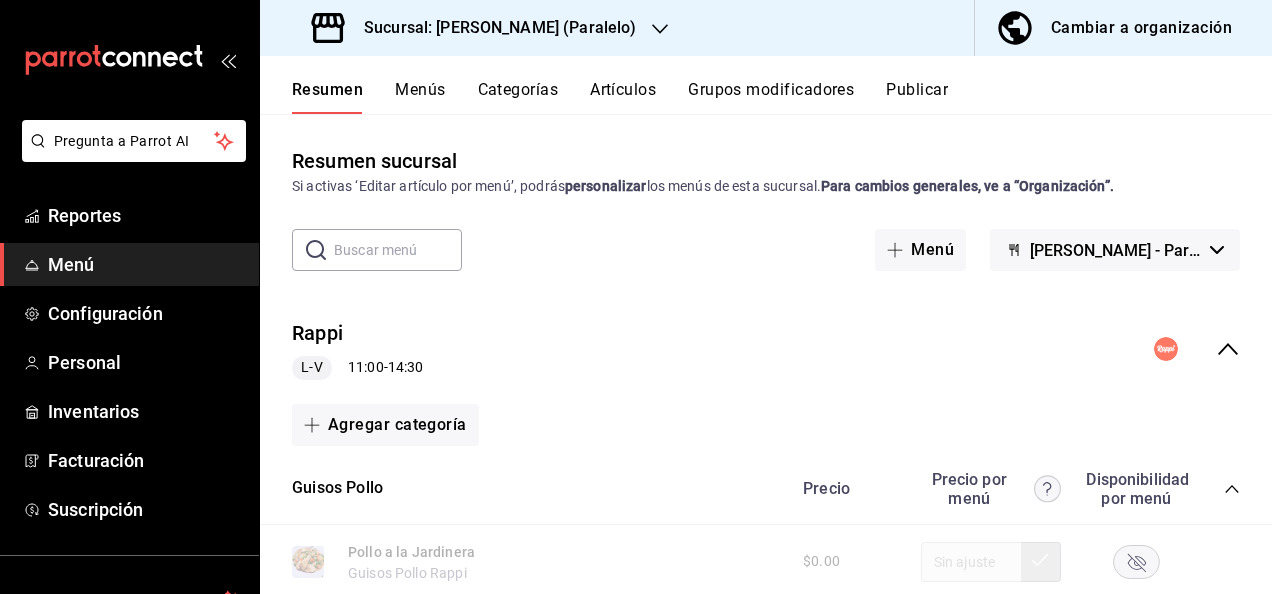 click 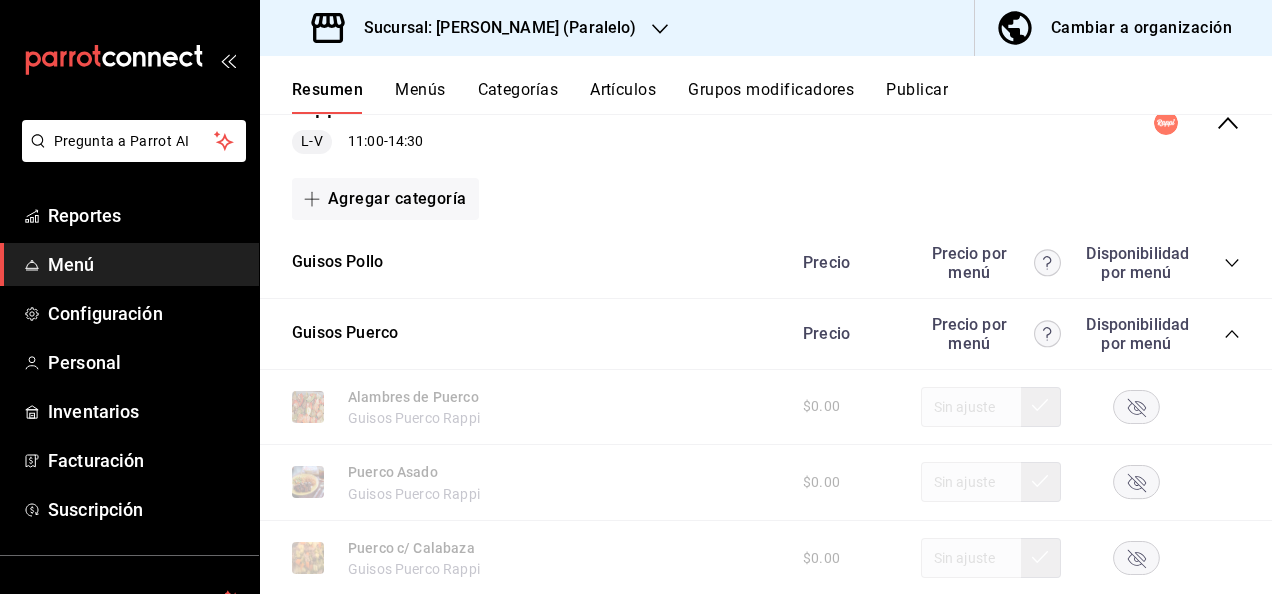 scroll, scrollTop: 306, scrollLeft: 0, axis: vertical 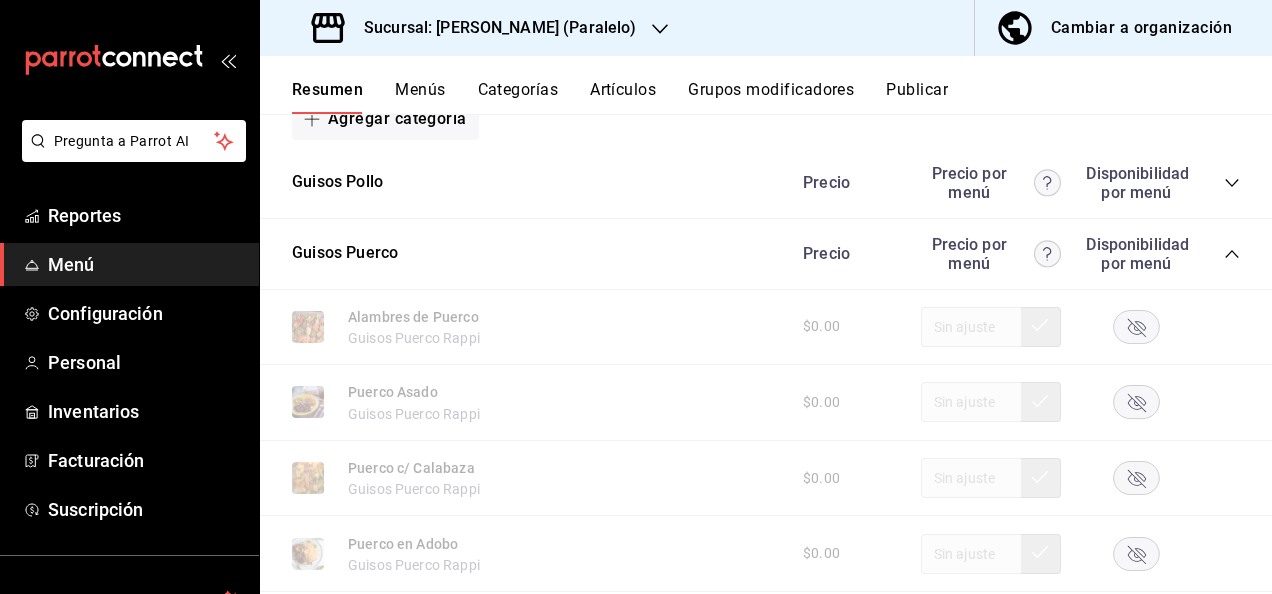 click 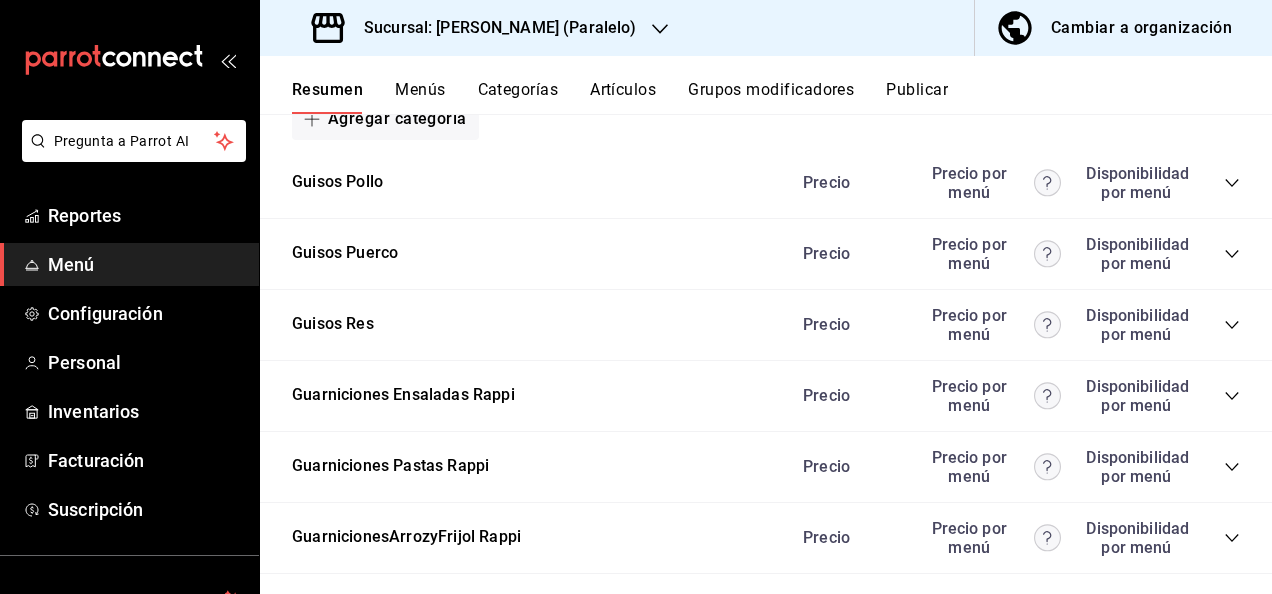click 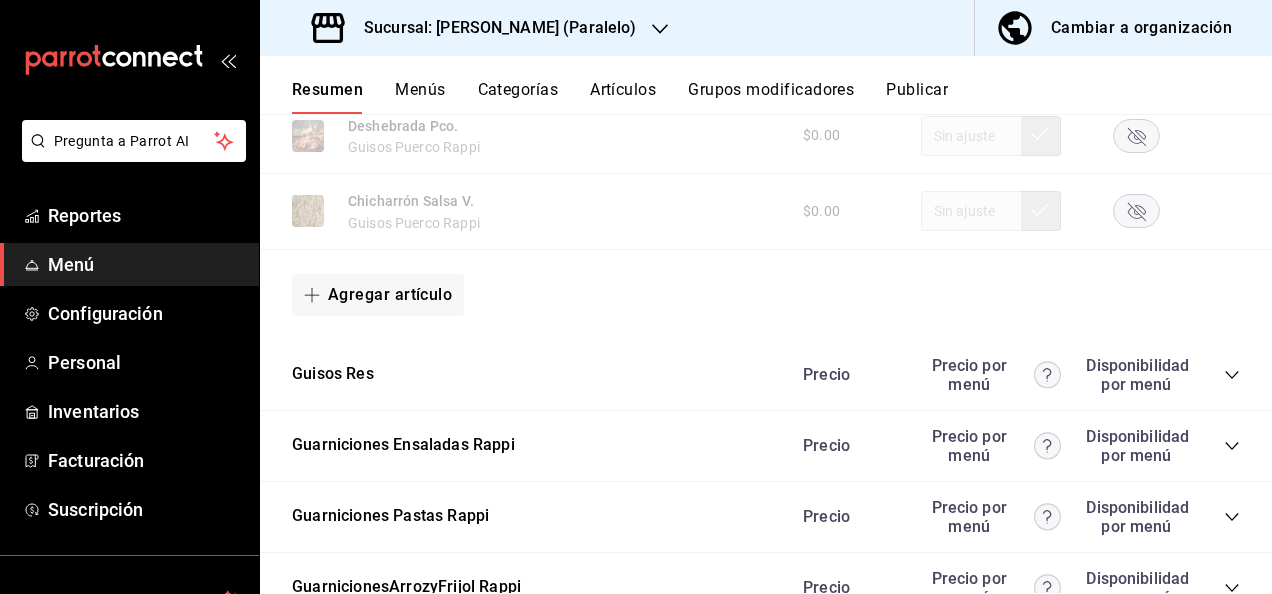 scroll, scrollTop: 1320, scrollLeft: 0, axis: vertical 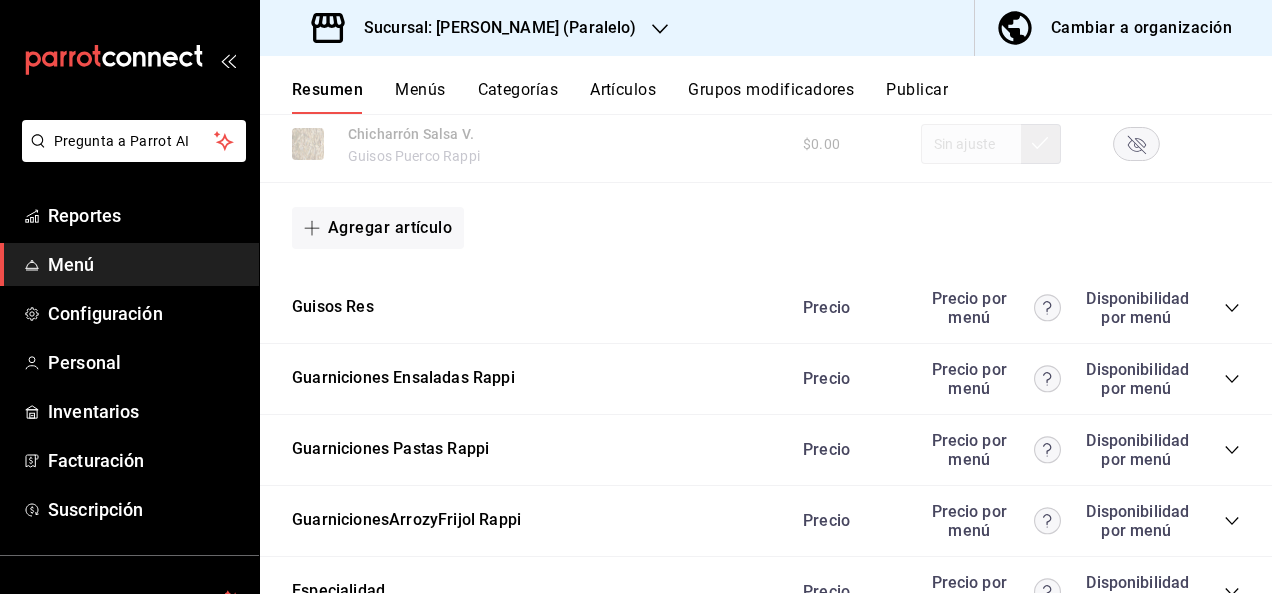 click 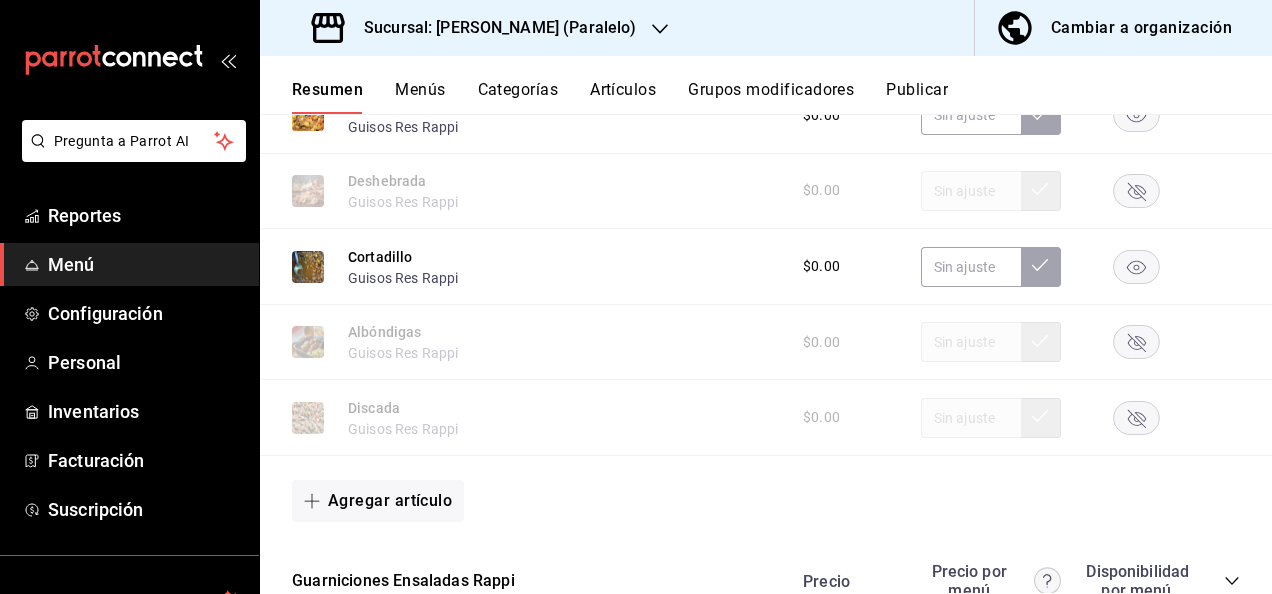 scroll, scrollTop: 2372, scrollLeft: 0, axis: vertical 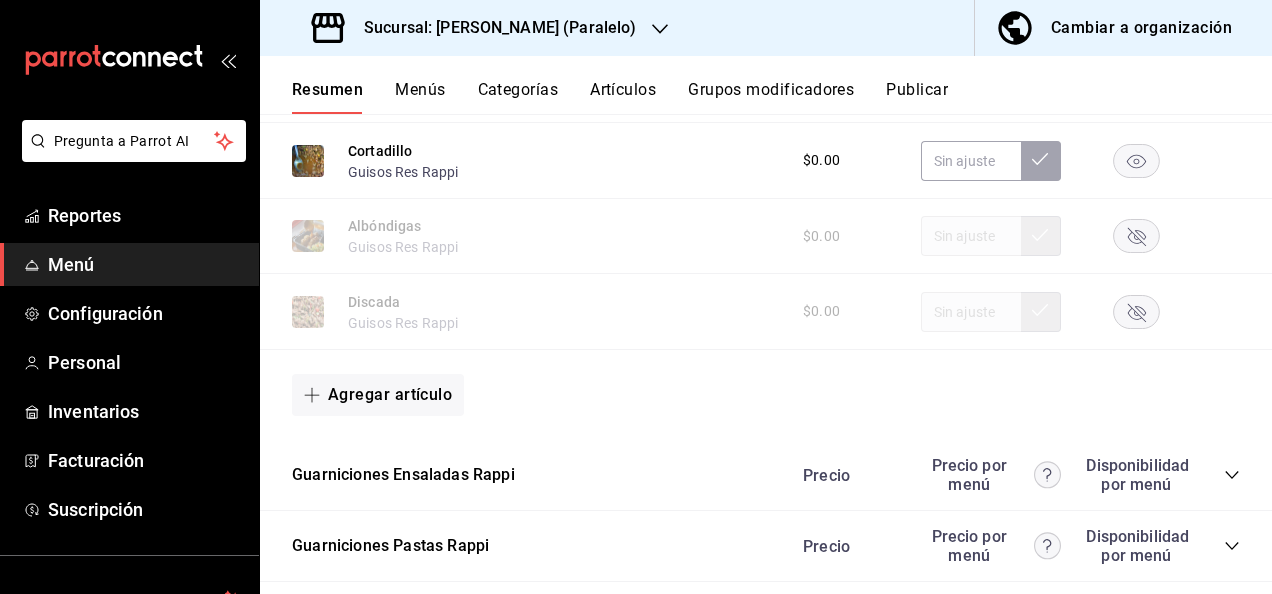 click 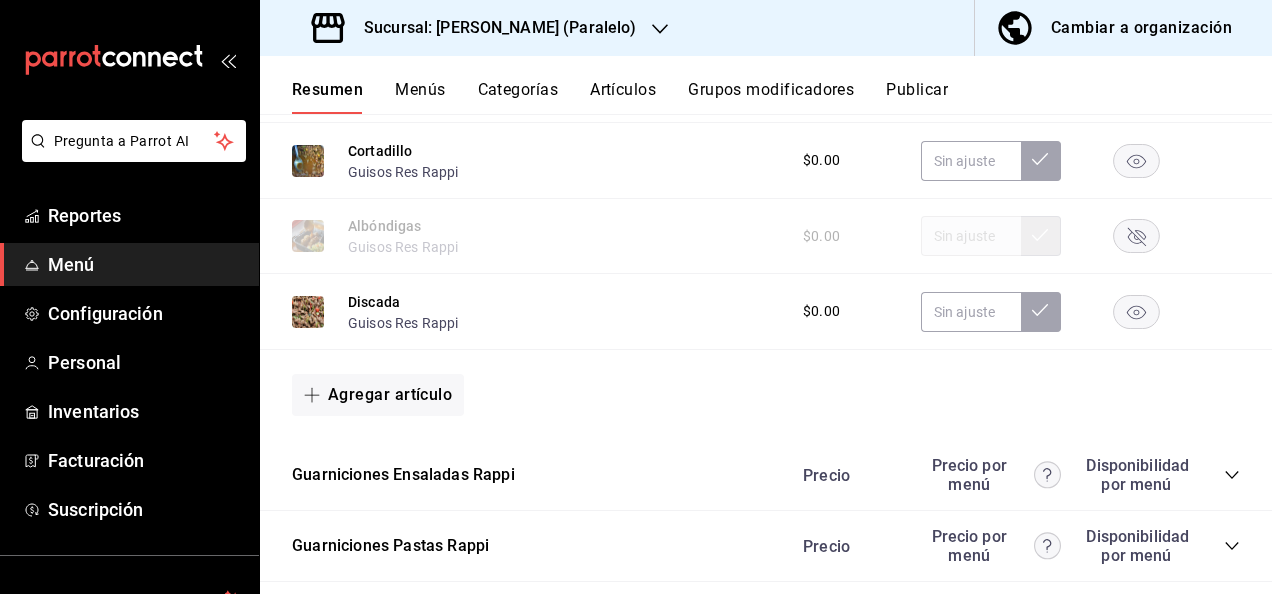 scroll, scrollTop: 2412, scrollLeft: 0, axis: vertical 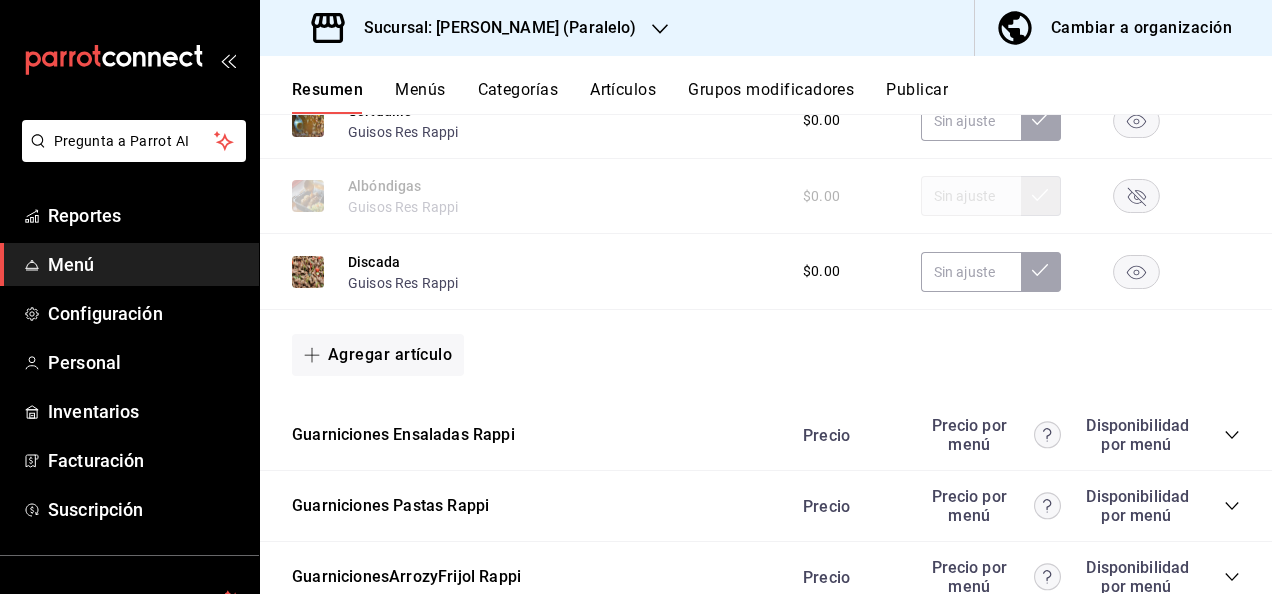 click 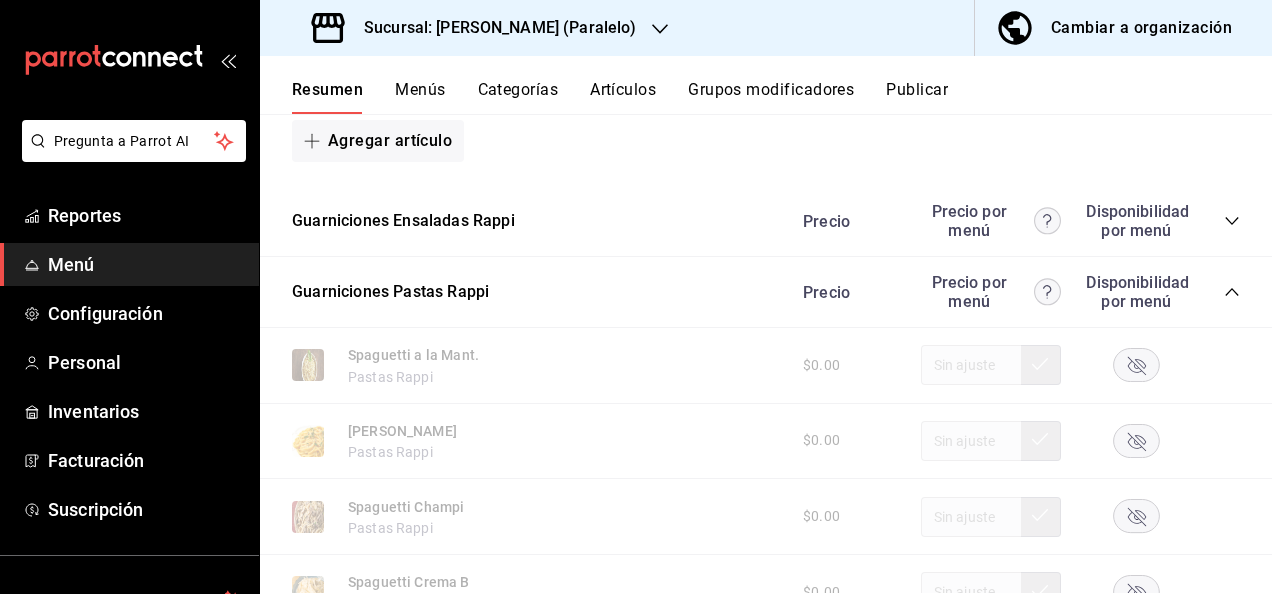 scroll, scrollTop: 2746, scrollLeft: 0, axis: vertical 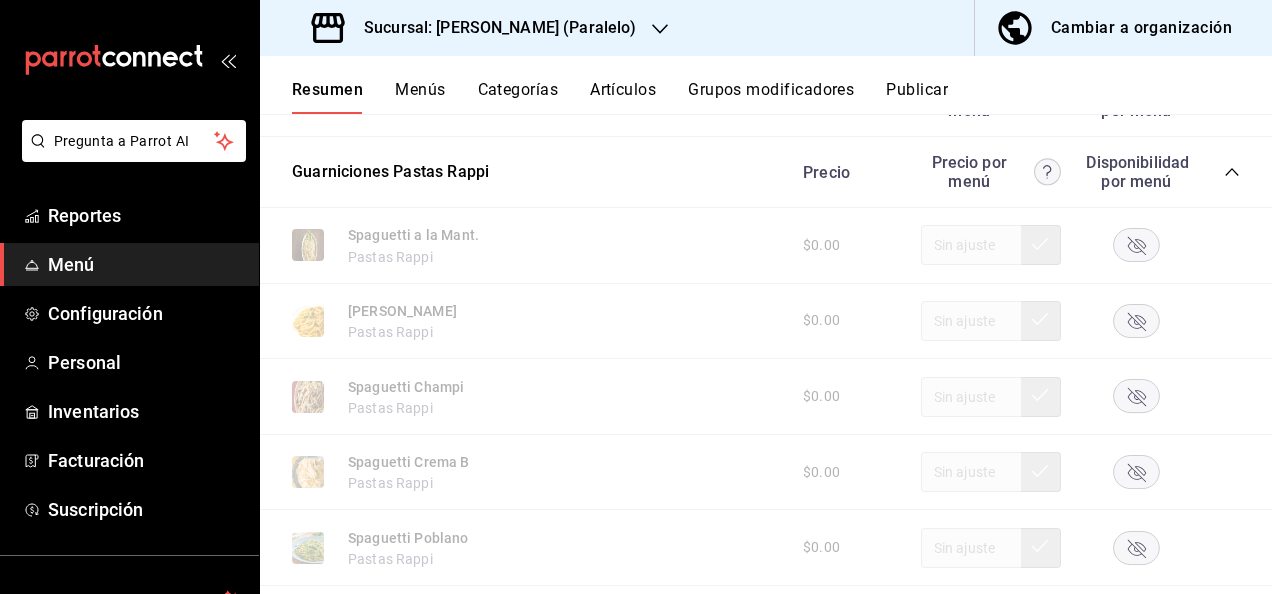 click 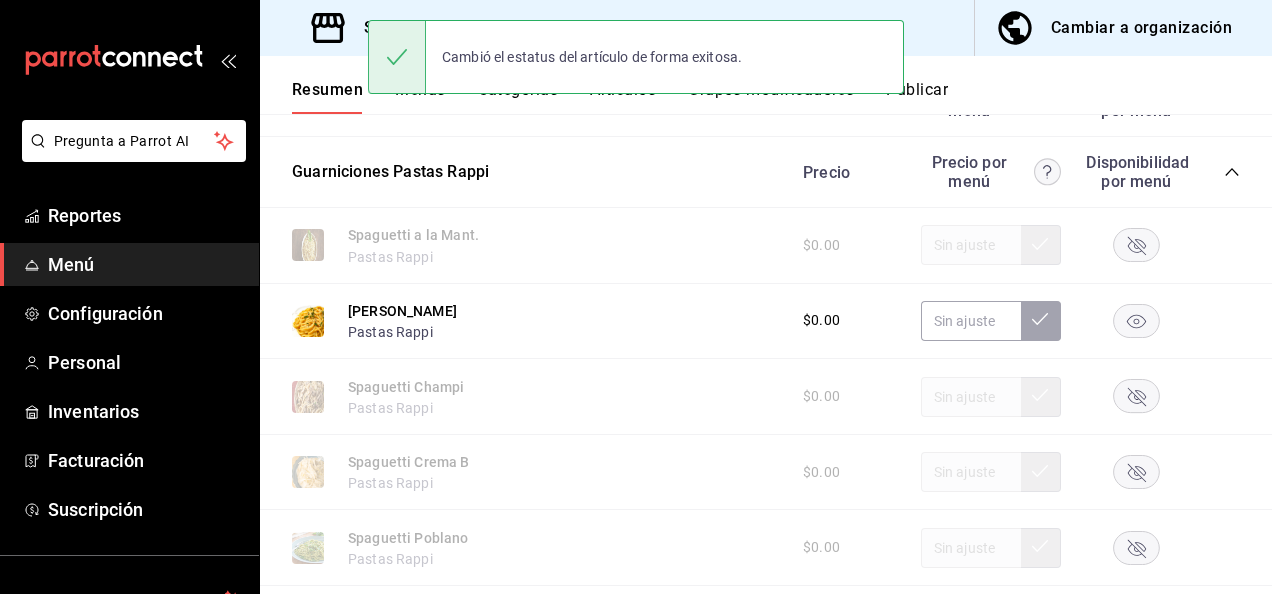 click on "Publicar" at bounding box center (917, 97) 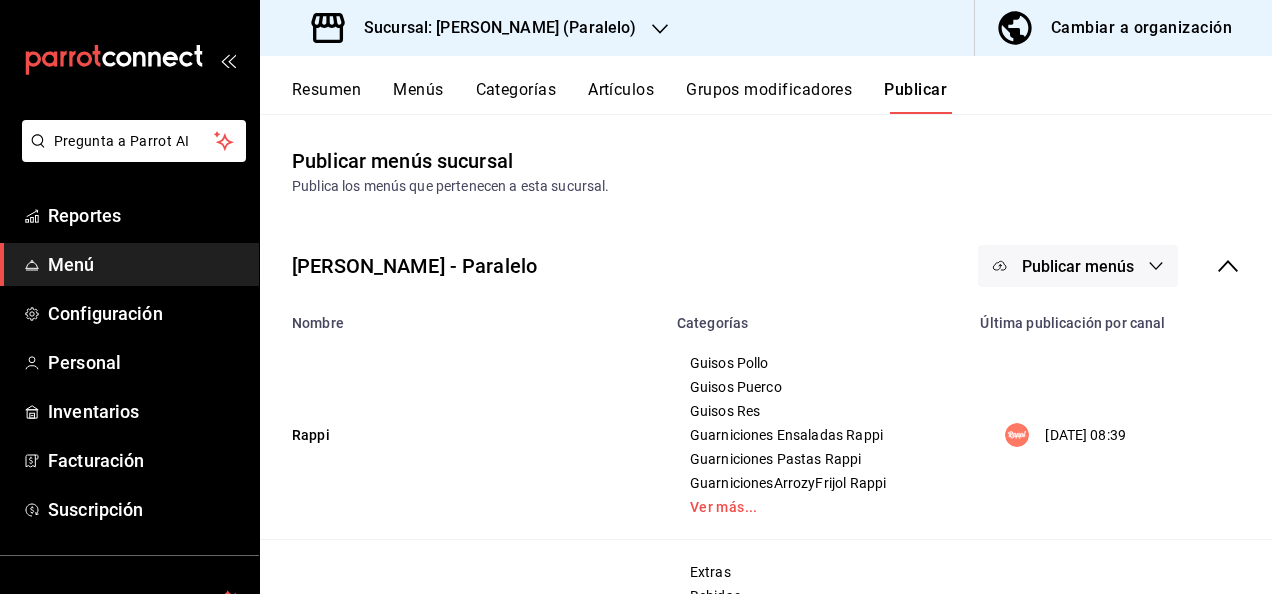 click on "Publicar menús" at bounding box center (1078, 266) 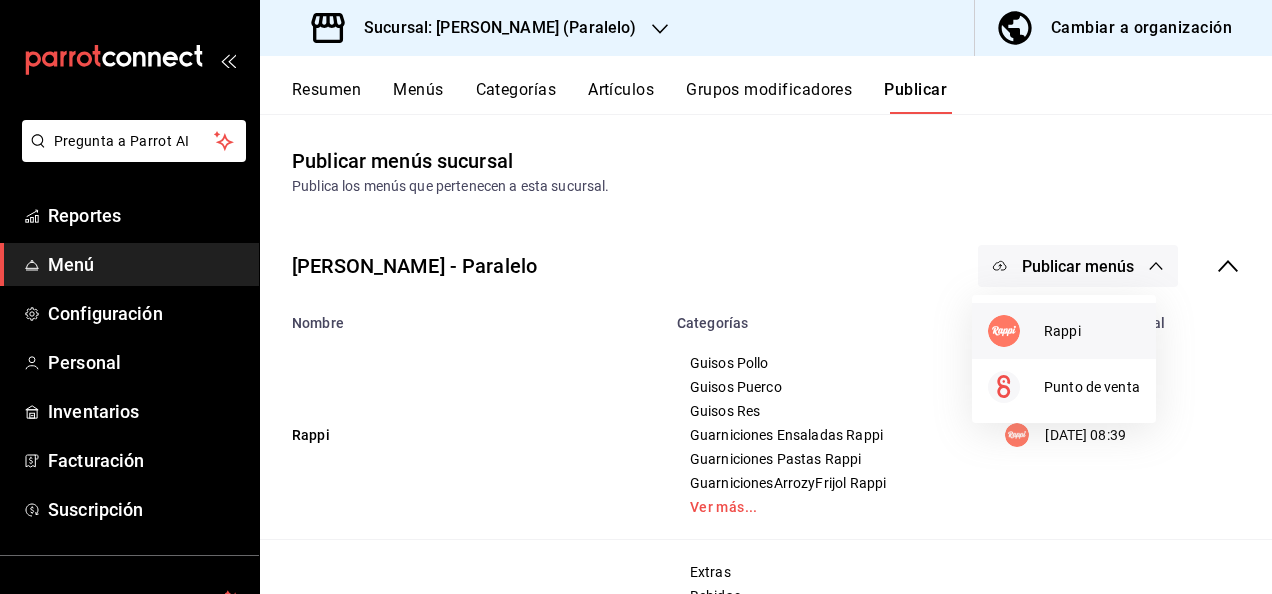click at bounding box center [1016, 331] 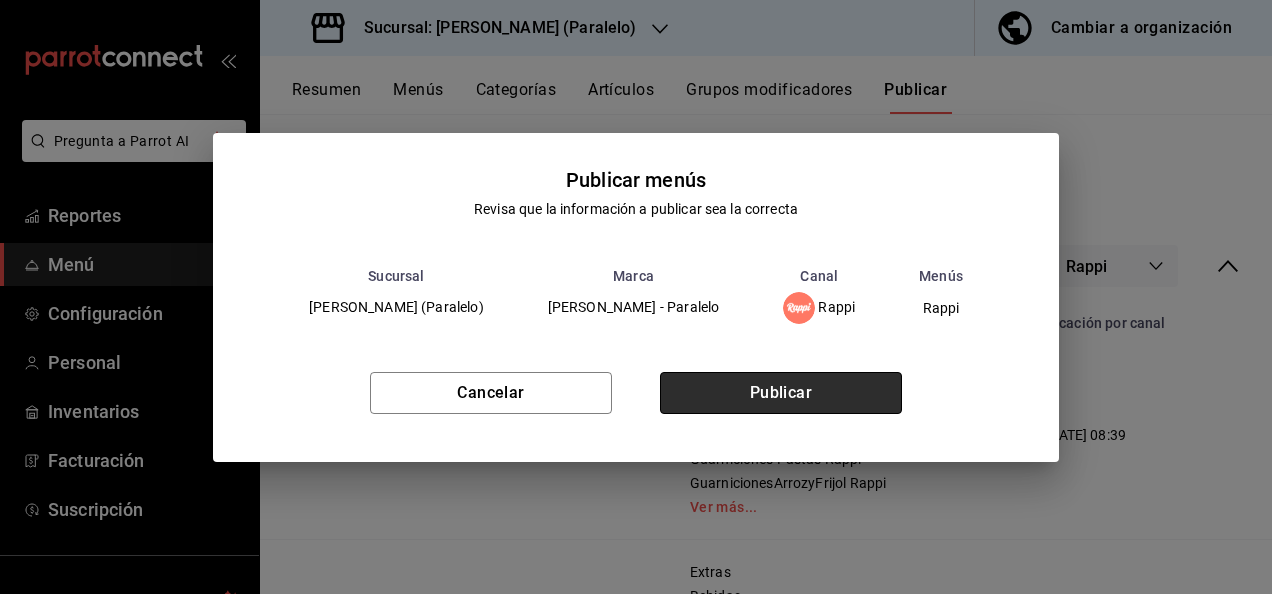 click on "Publicar" at bounding box center [781, 393] 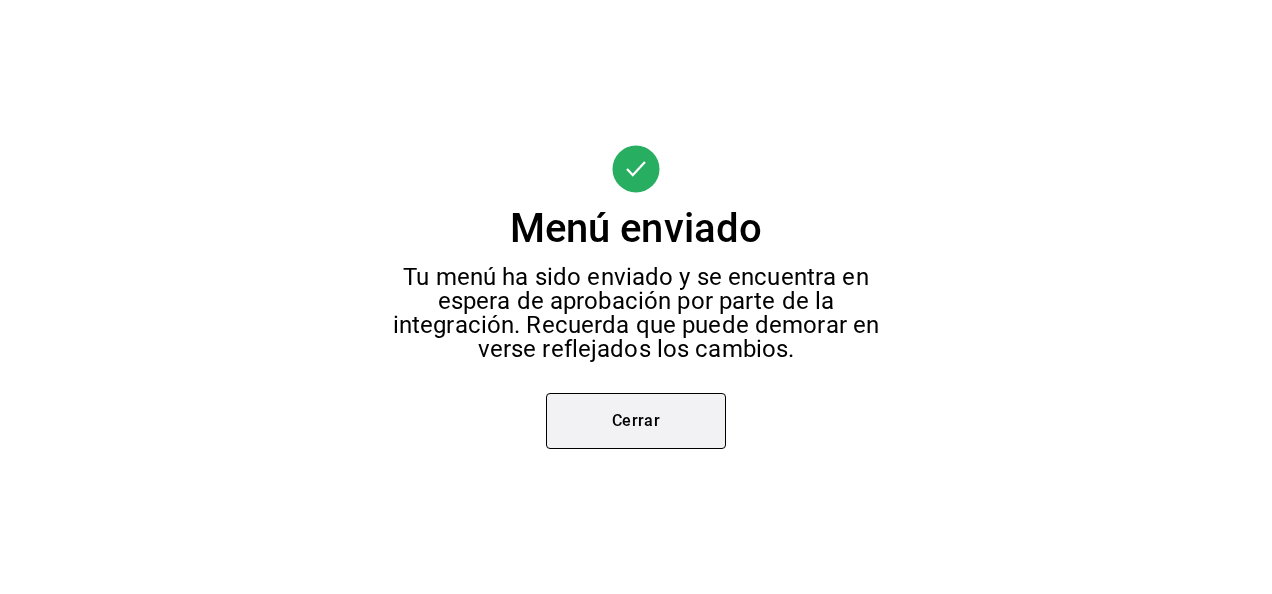 click on "Cerrar" at bounding box center (636, 421) 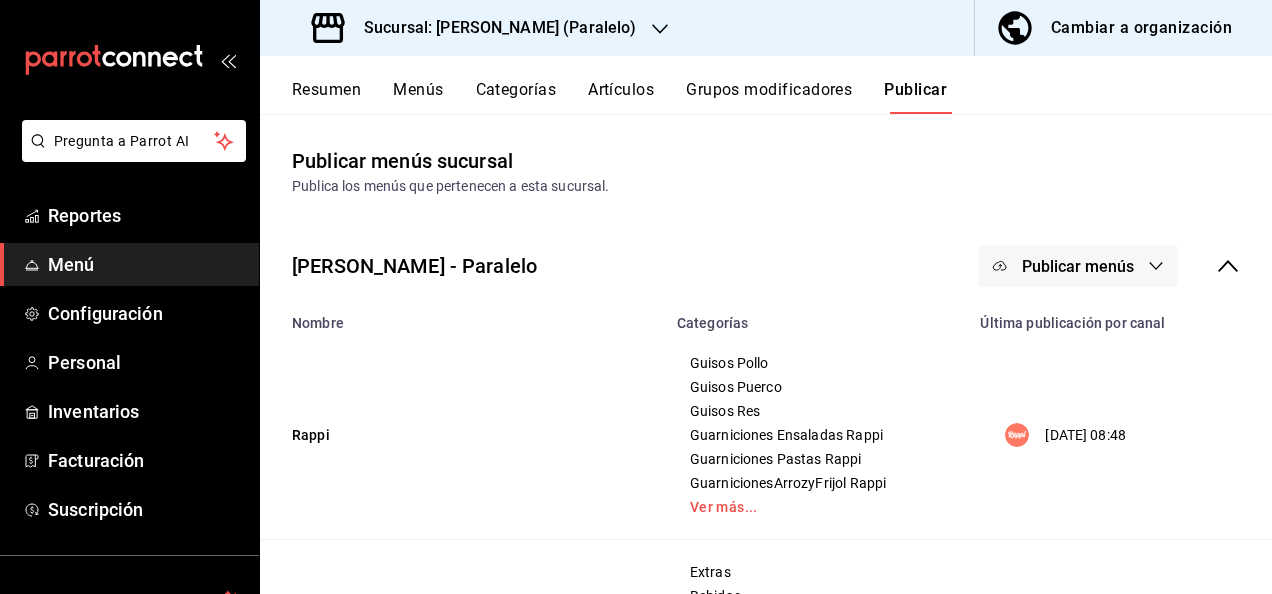 click on "Sucursal: Ceballos (Paralelo)" at bounding box center (492, 28) 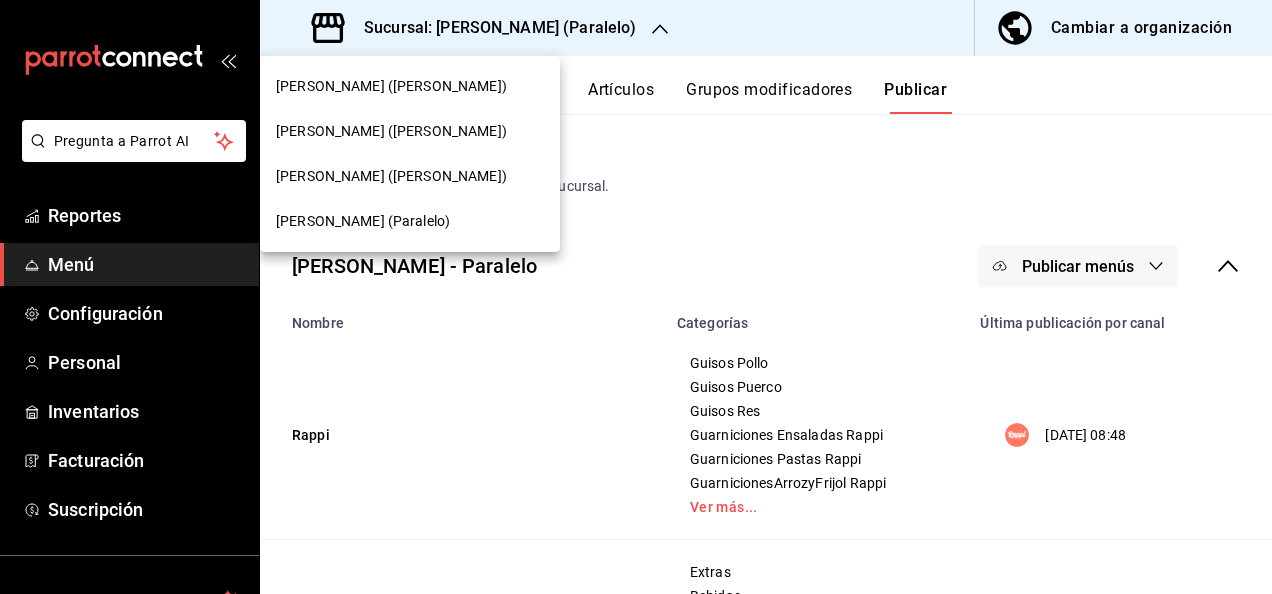 click on "Ceballos (Terranova)" at bounding box center [391, 86] 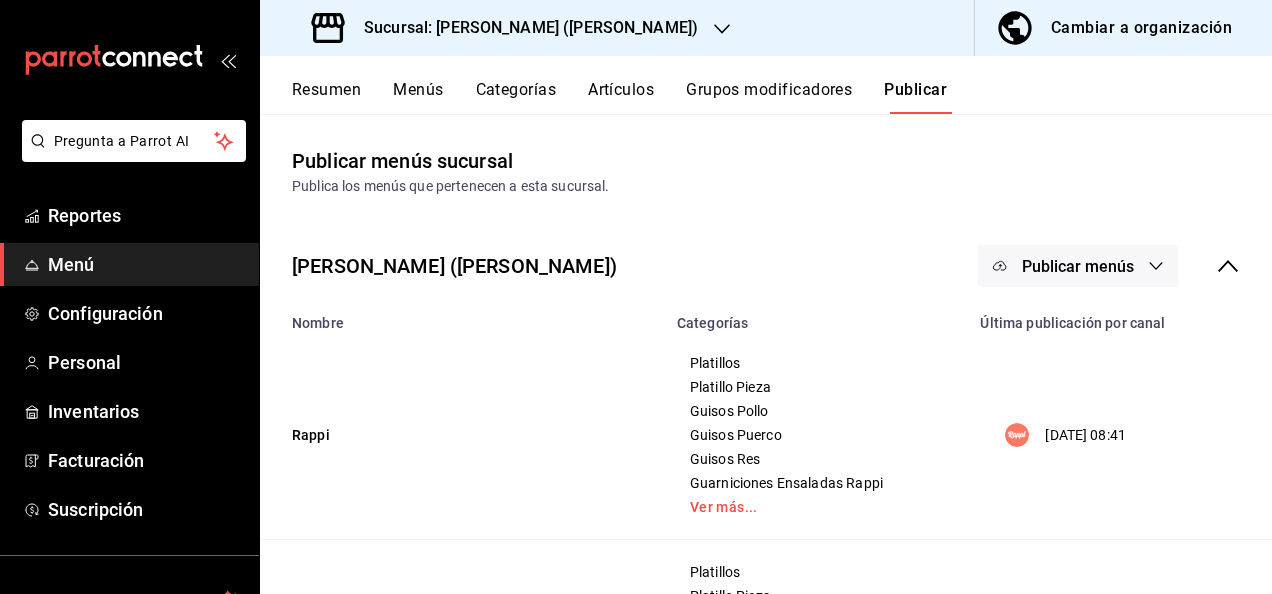click on "Resumen" at bounding box center (326, 97) 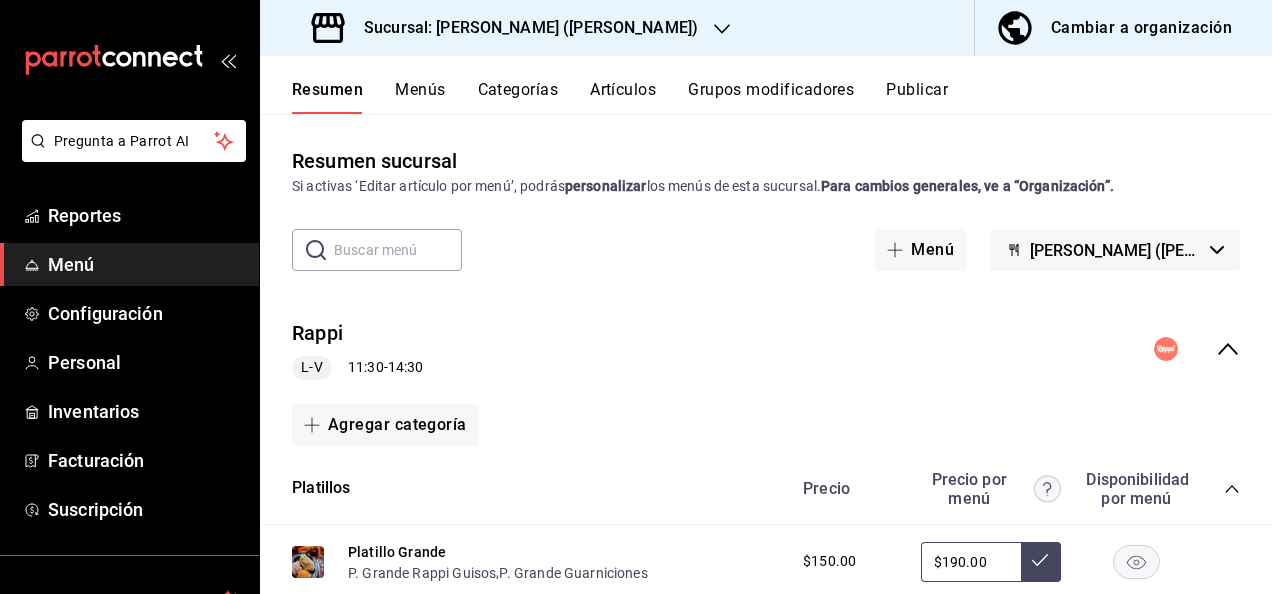 click 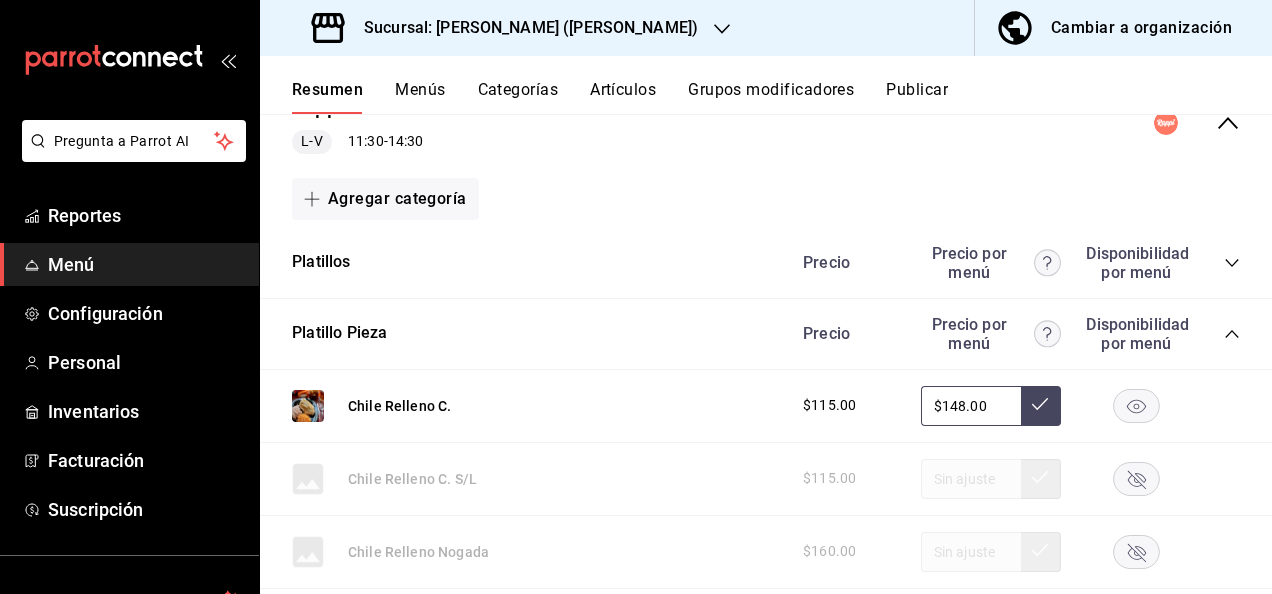 scroll, scrollTop: 280, scrollLeft: 0, axis: vertical 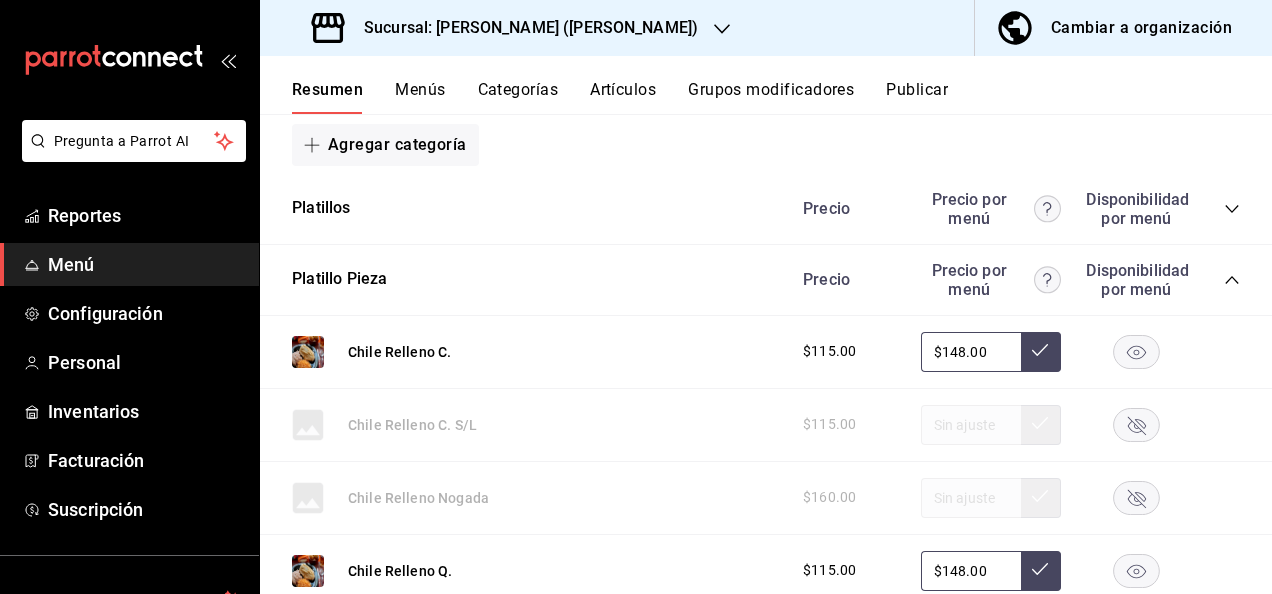 click 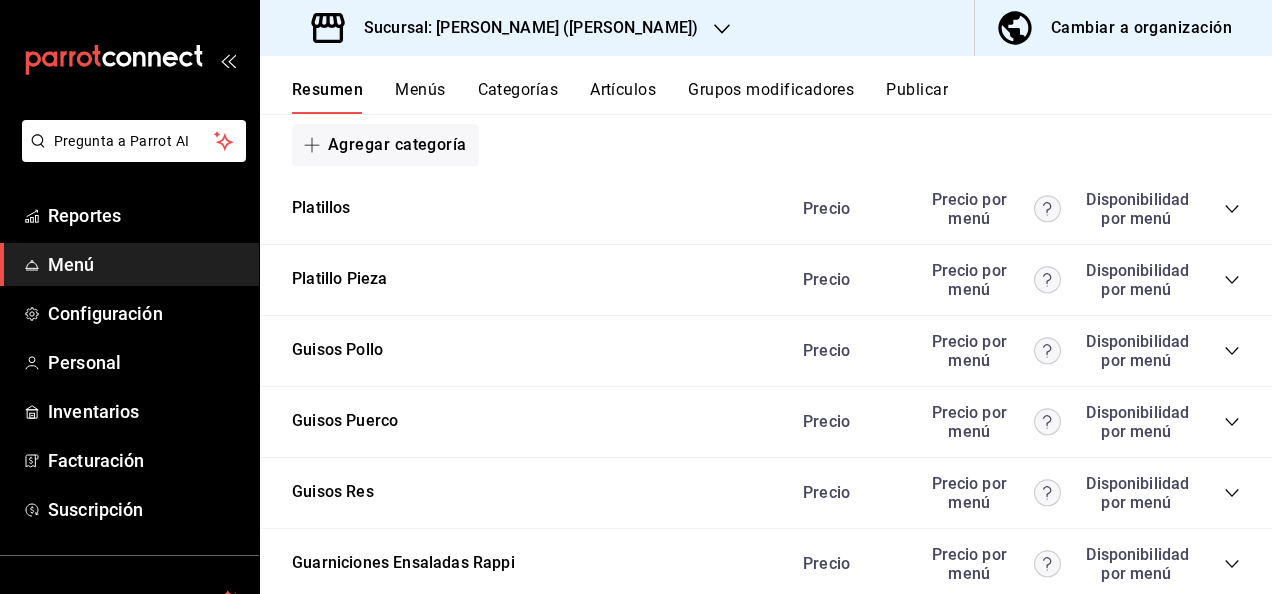 click 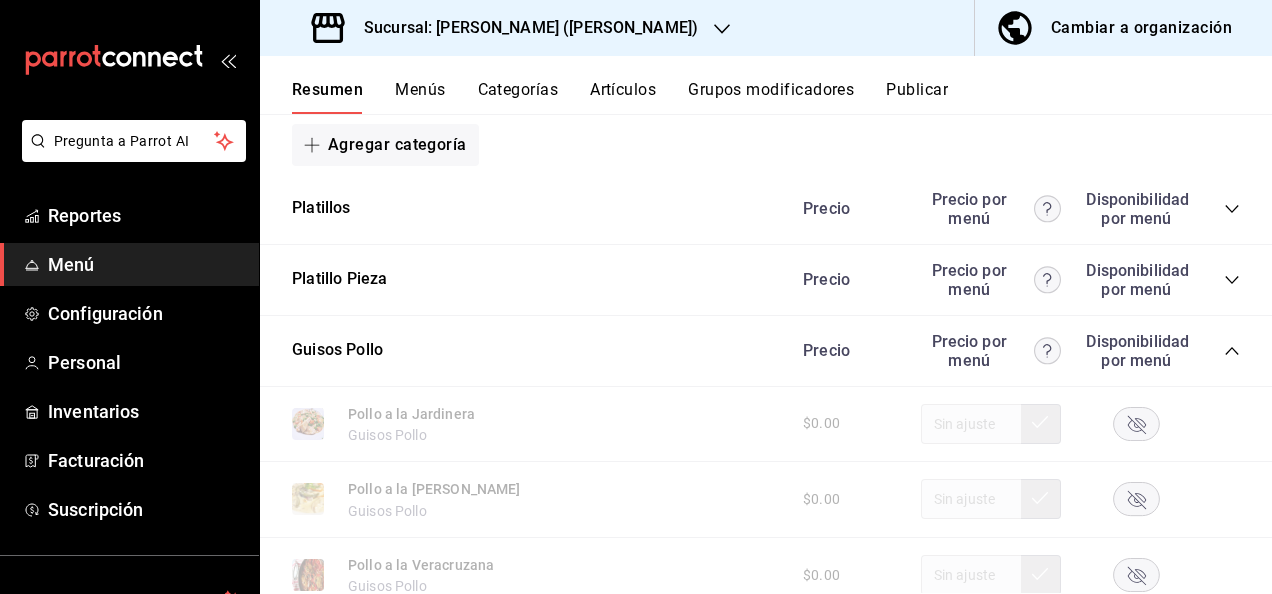 click 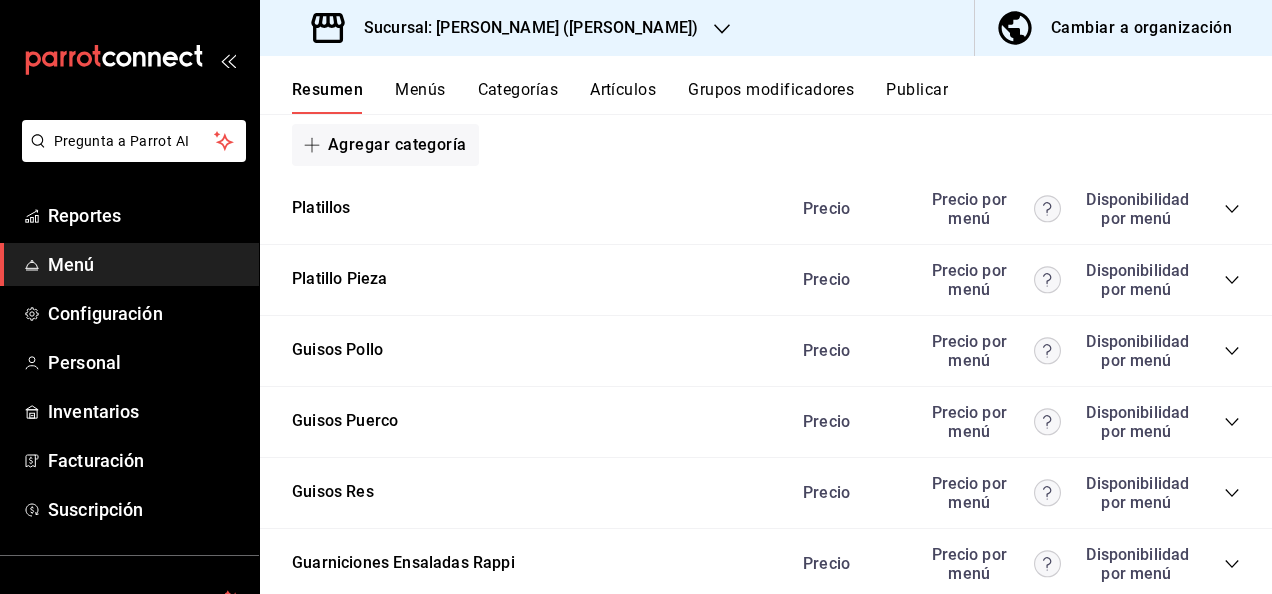 click 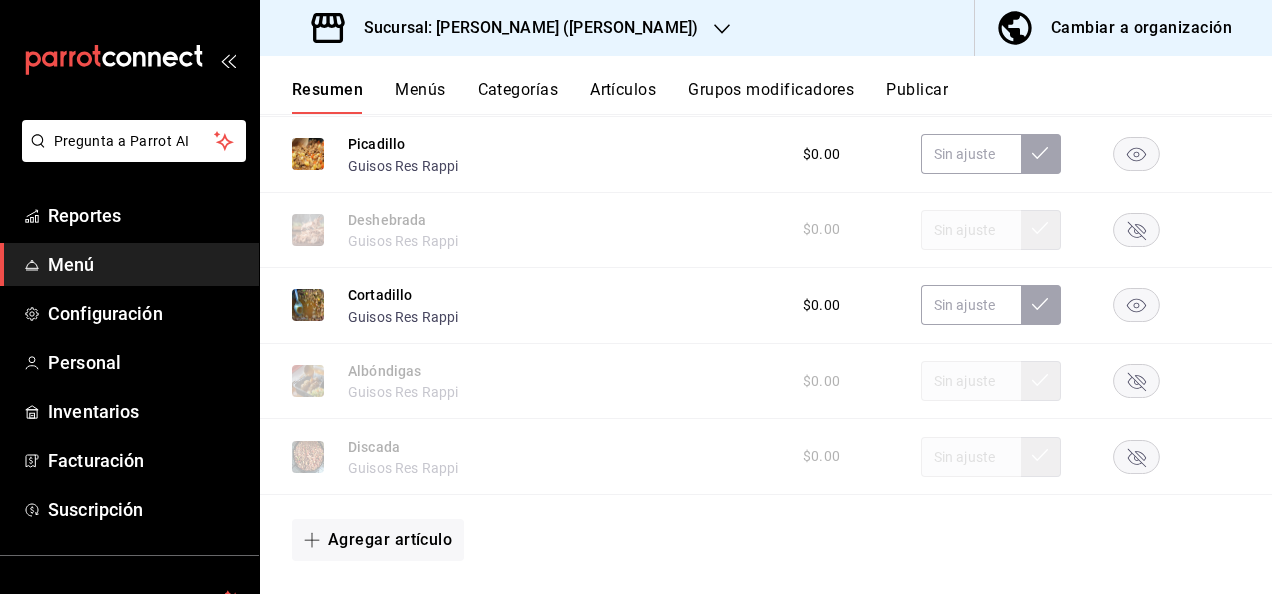 scroll, scrollTop: 1373, scrollLeft: 0, axis: vertical 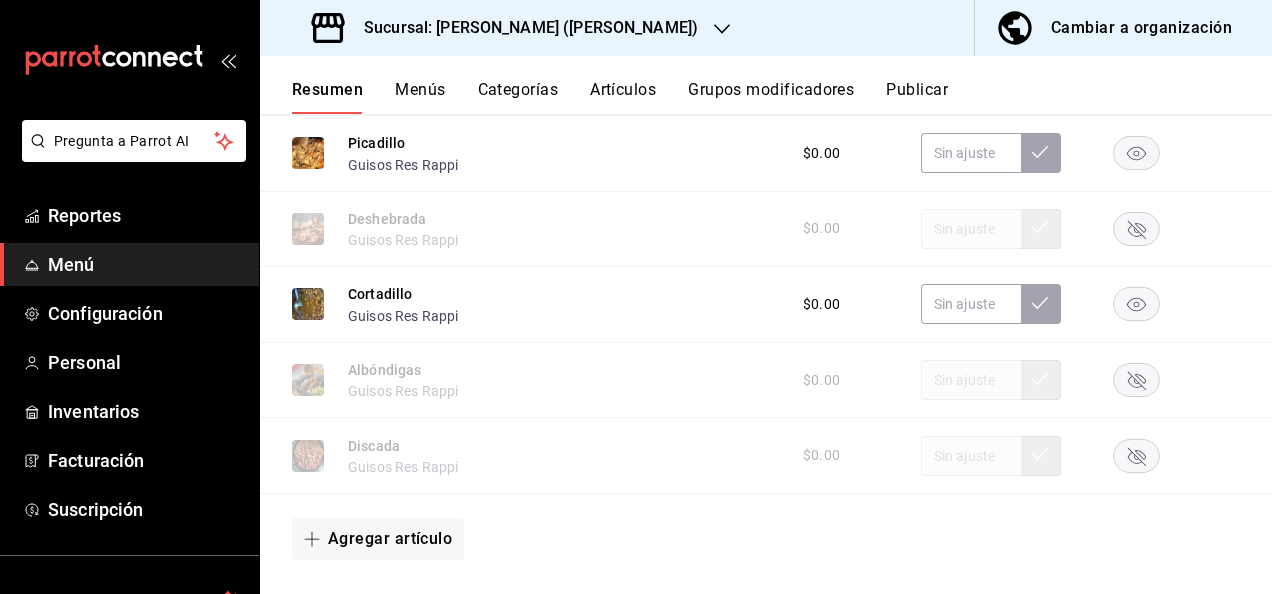 click 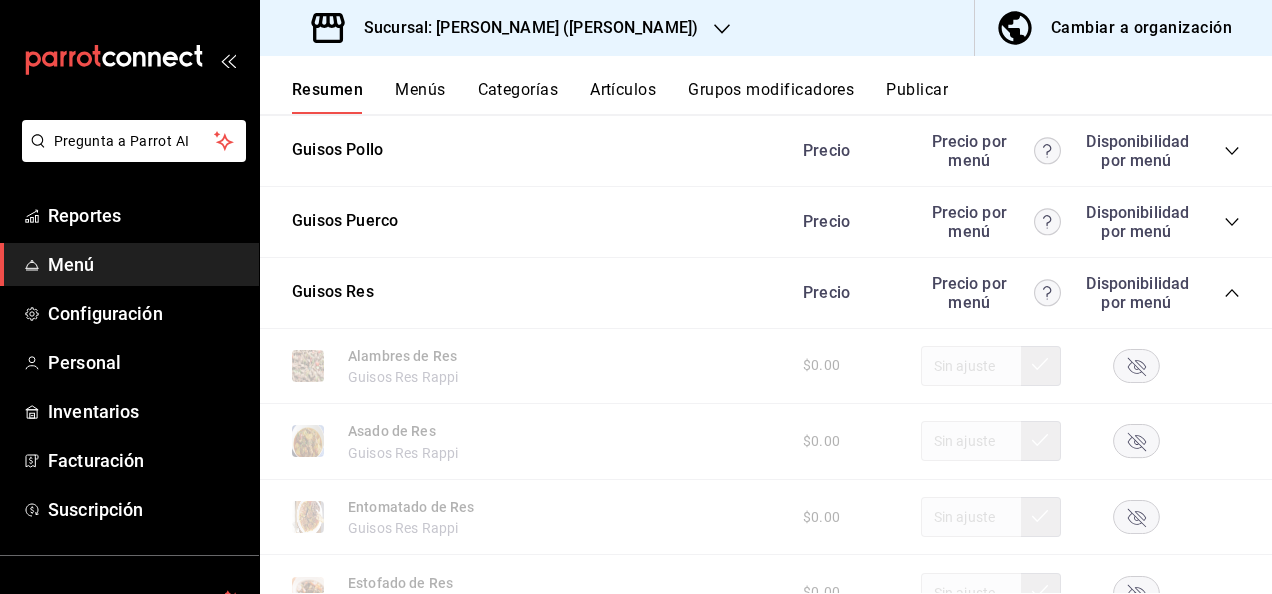 scroll, scrollTop: 360, scrollLeft: 0, axis: vertical 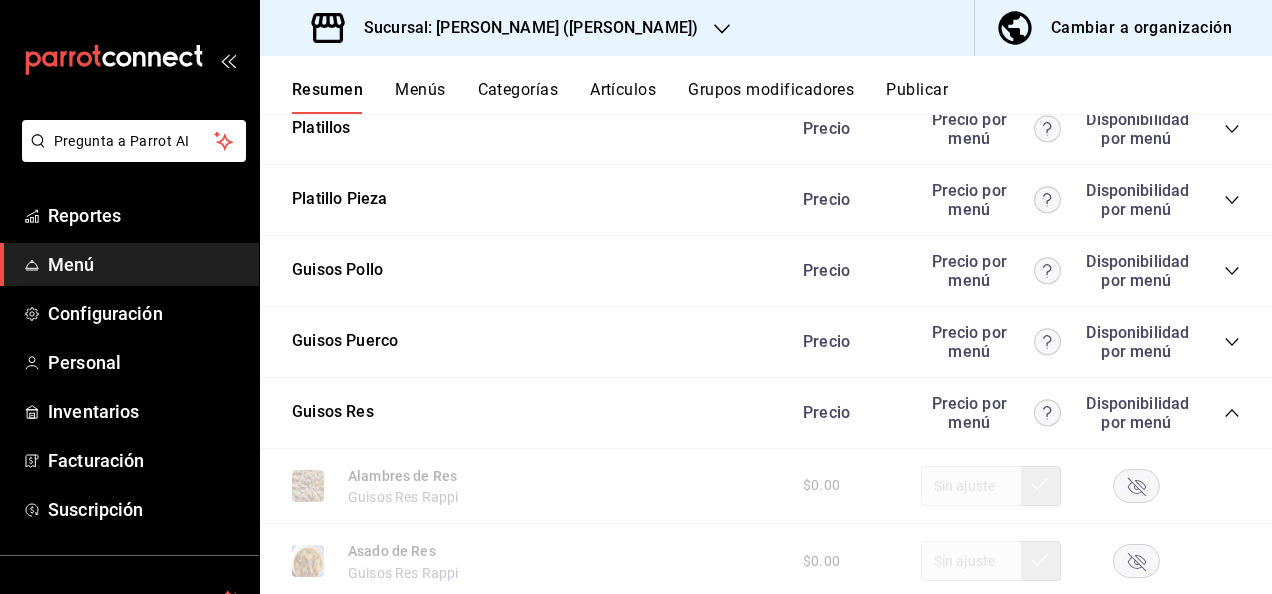 click 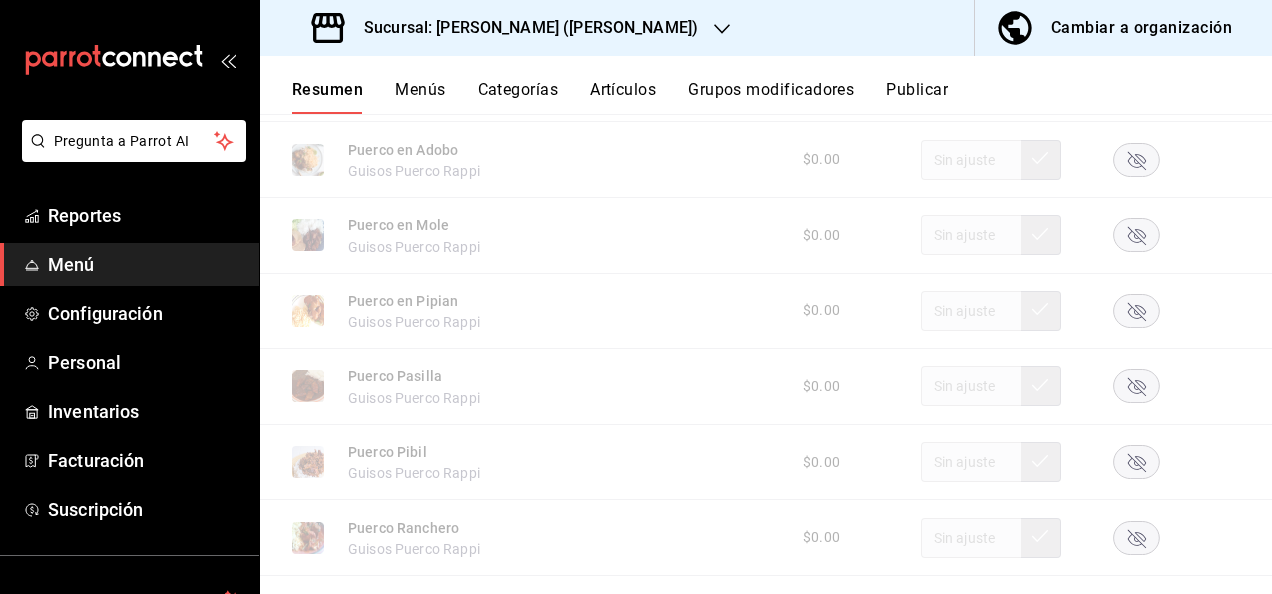scroll, scrollTop: 880, scrollLeft: 0, axis: vertical 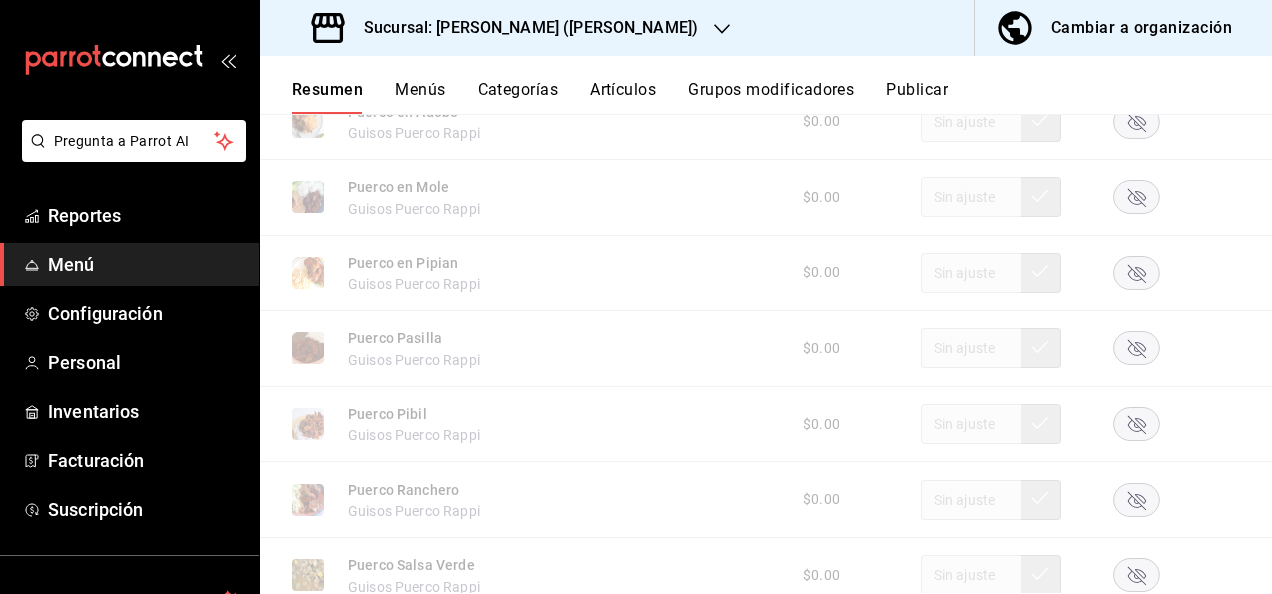 click 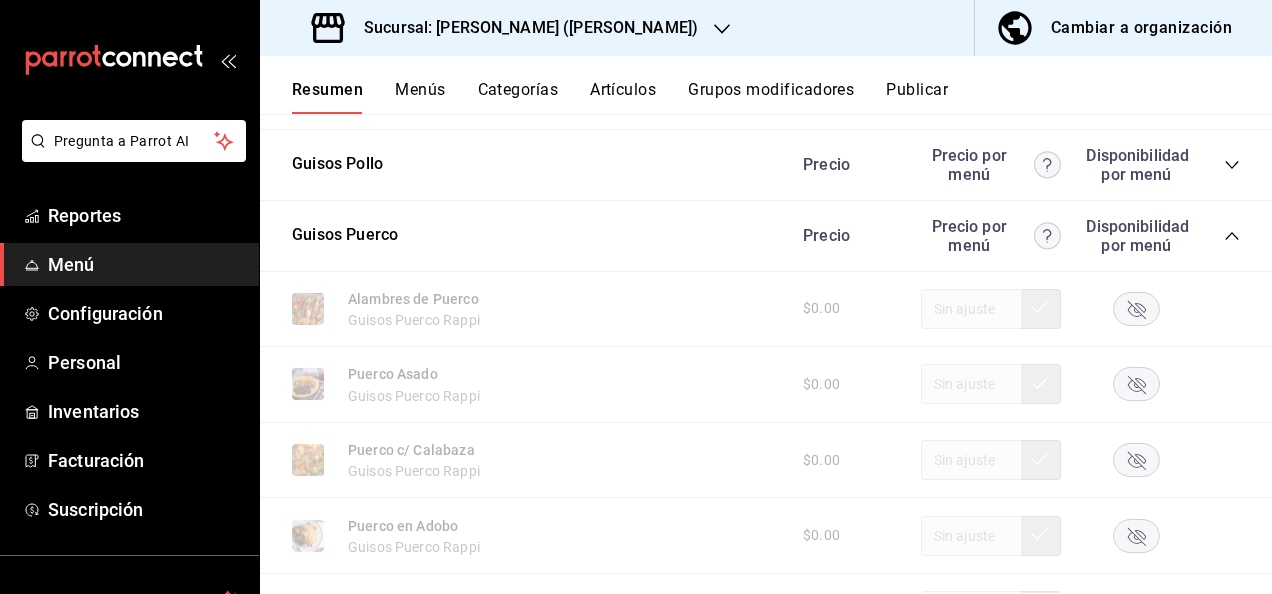 scroll, scrollTop: 360, scrollLeft: 0, axis: vertical 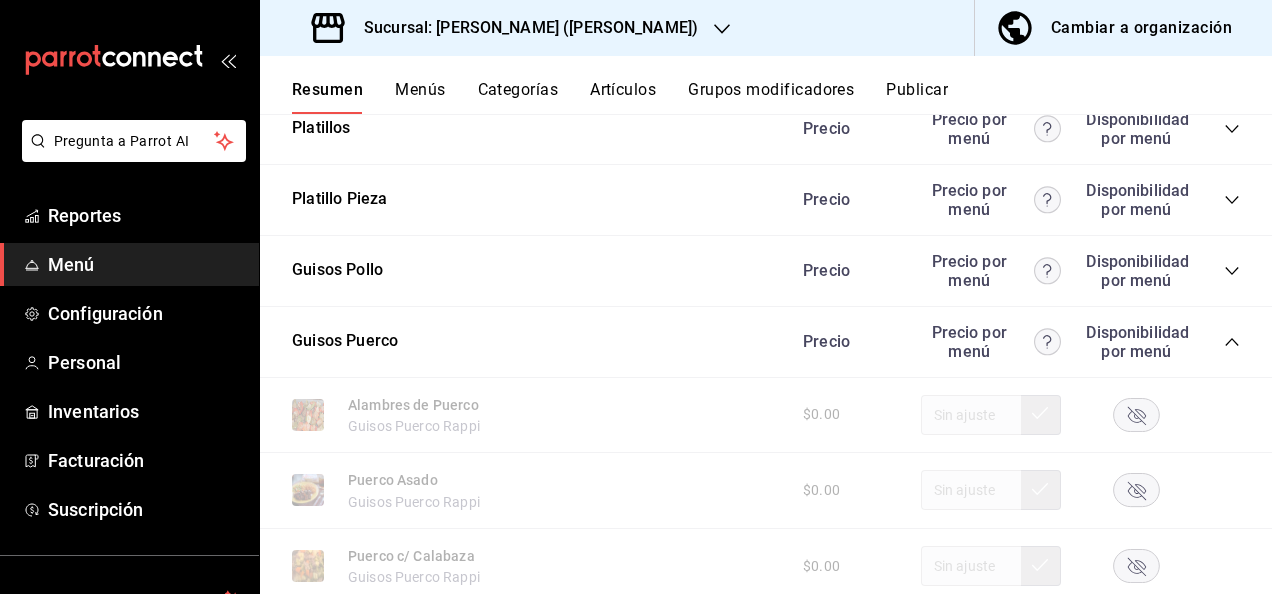 click 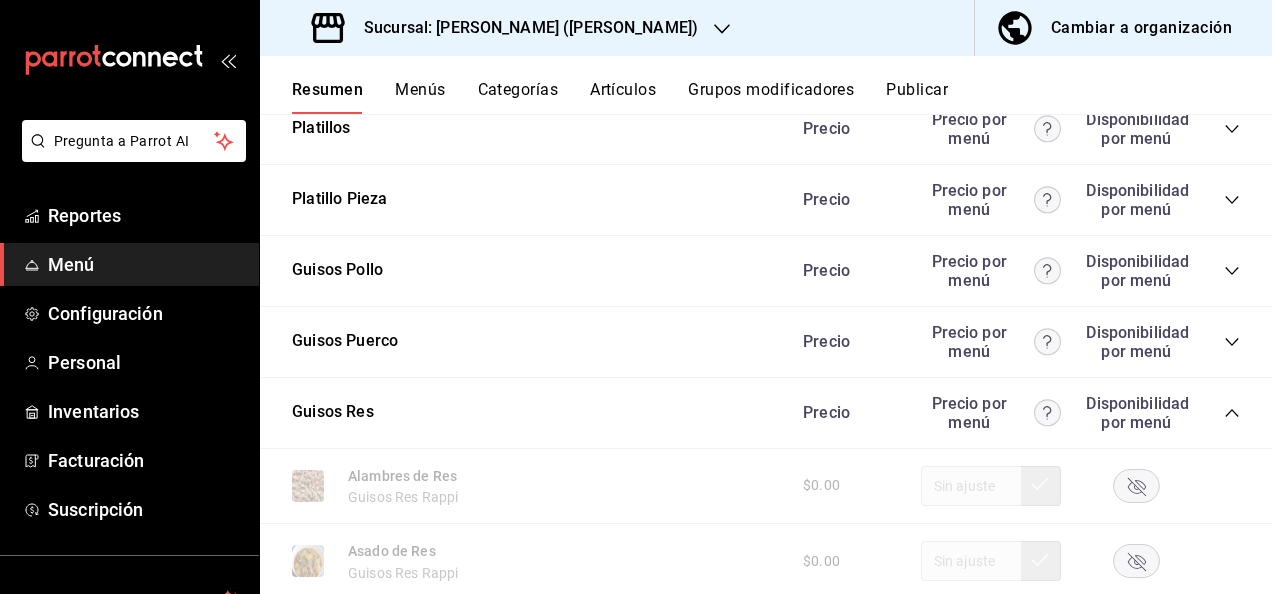 click 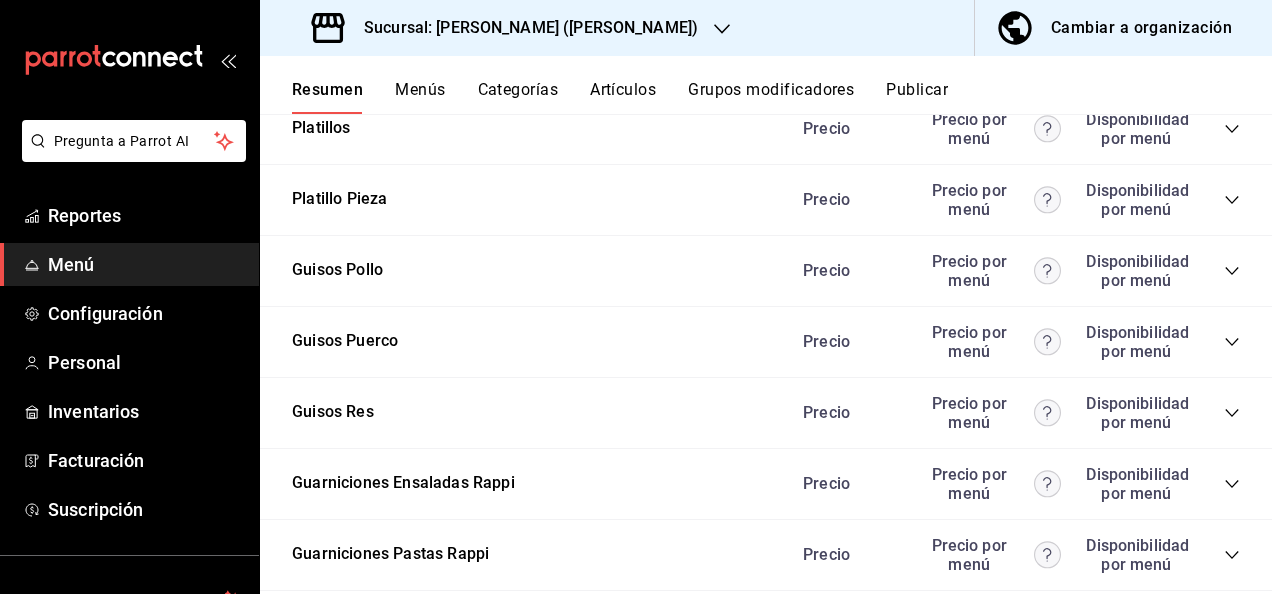 click 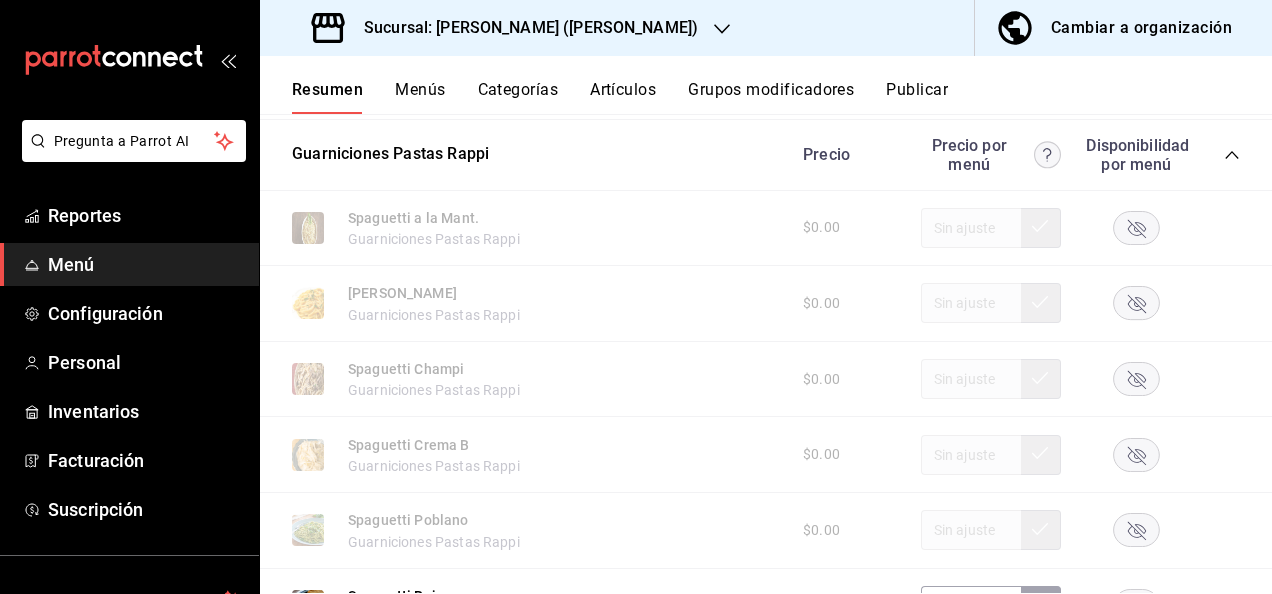 scroll, scrollTop: 826, scrollLeft: 0, axis: vertical 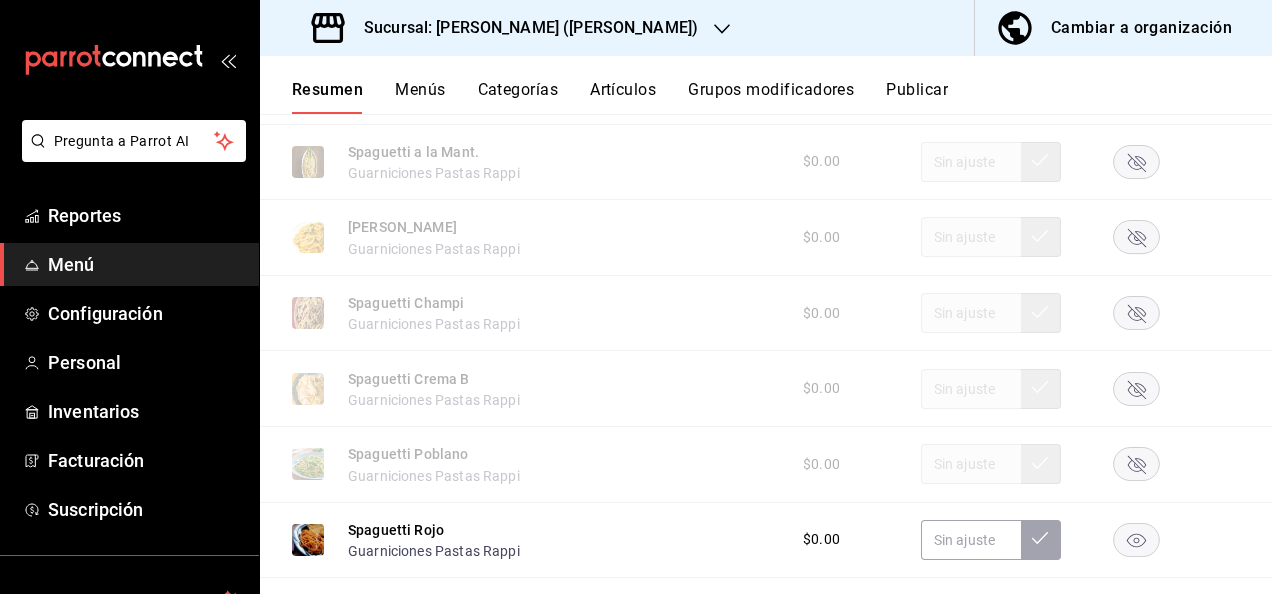 click 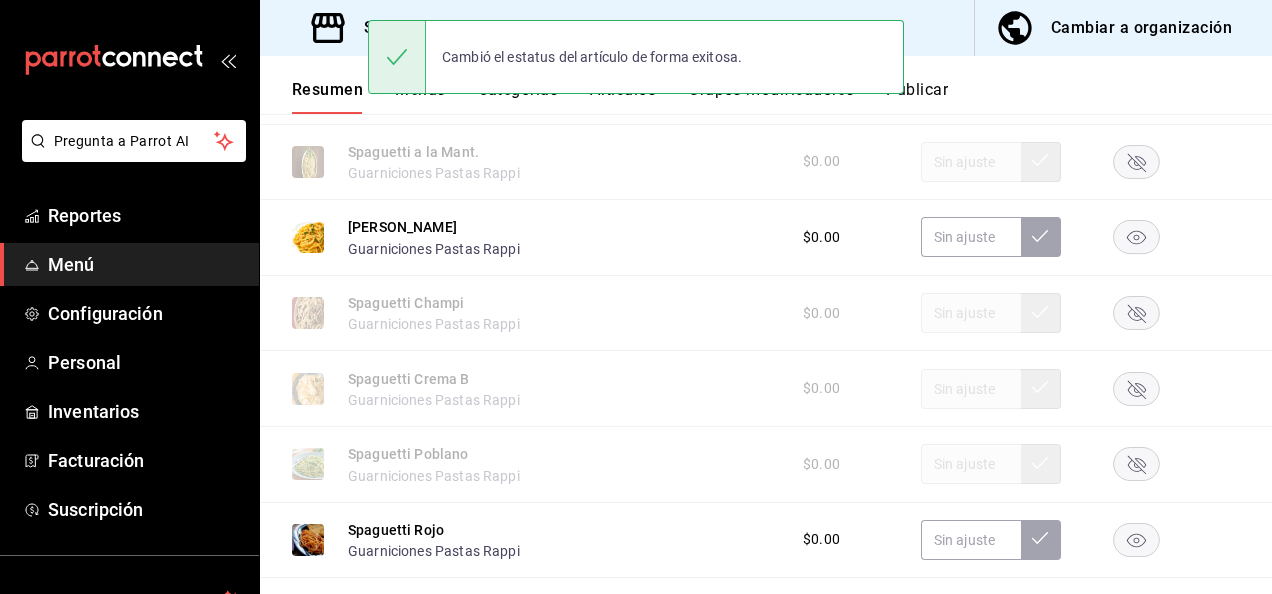 click on "Publicar" at bounding box center (917, 97) 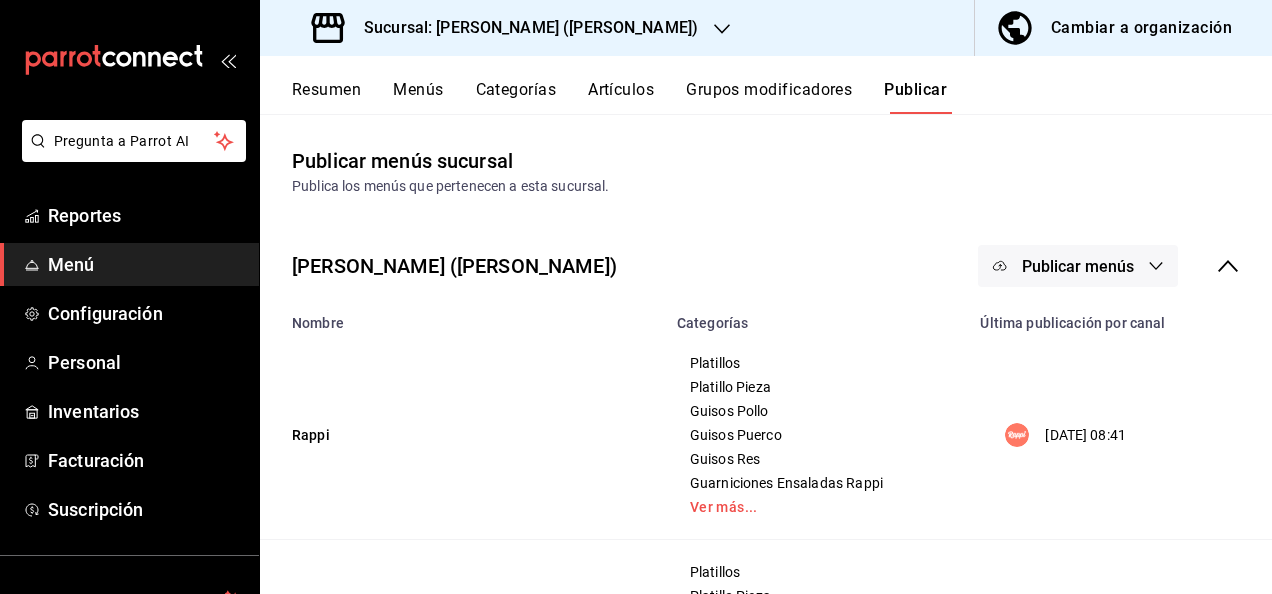 click on "Publicar menús" at bounding box center (1078, 266) 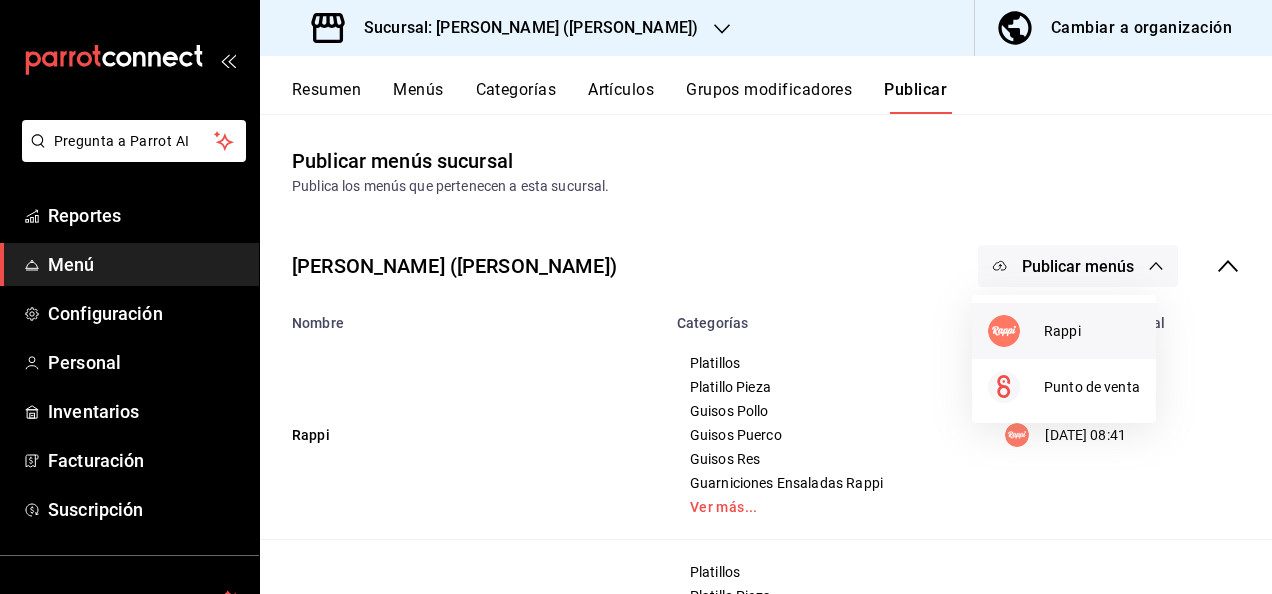 click on "Rappi" at bounding box center [1092, 331] 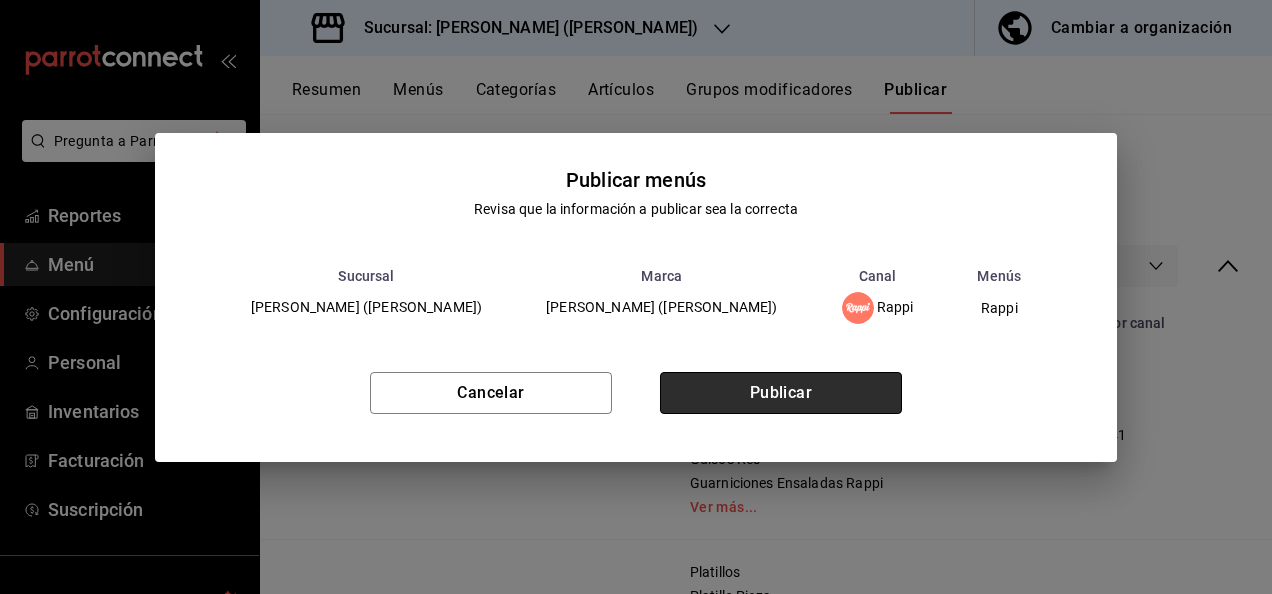 click on "Publicar" at bounding box center [781, 393] 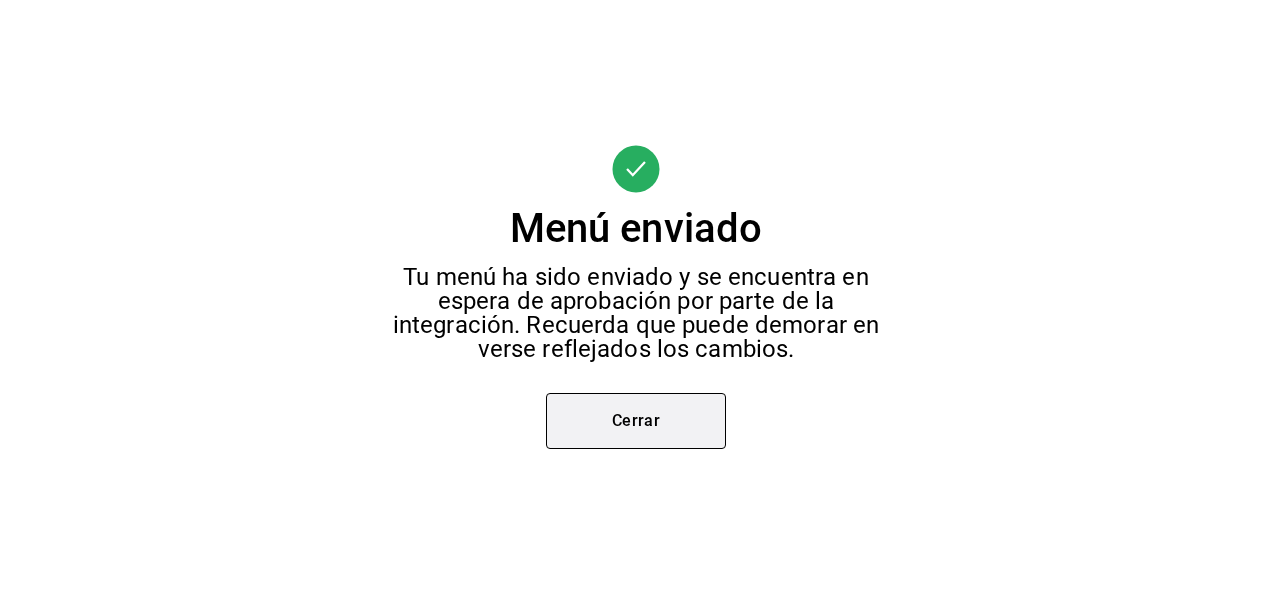 click on "Cerrar" at bounding box center [636, 421] 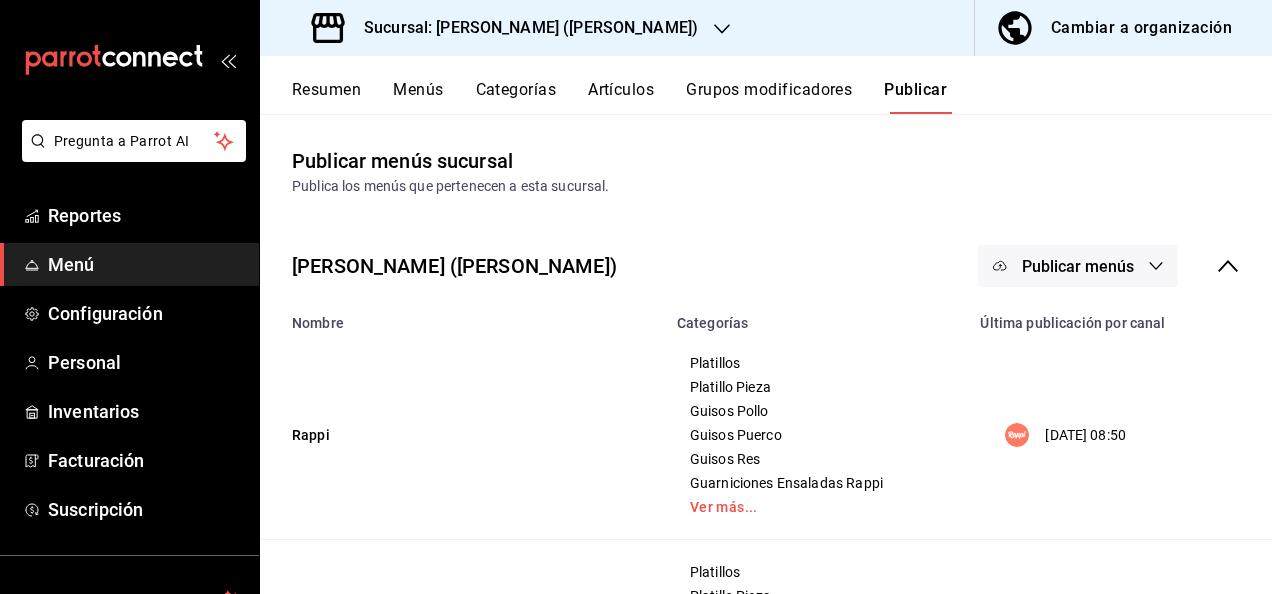 click on "Sucursal: Ceballos (Terranova)" at bounding box center [523, 28] 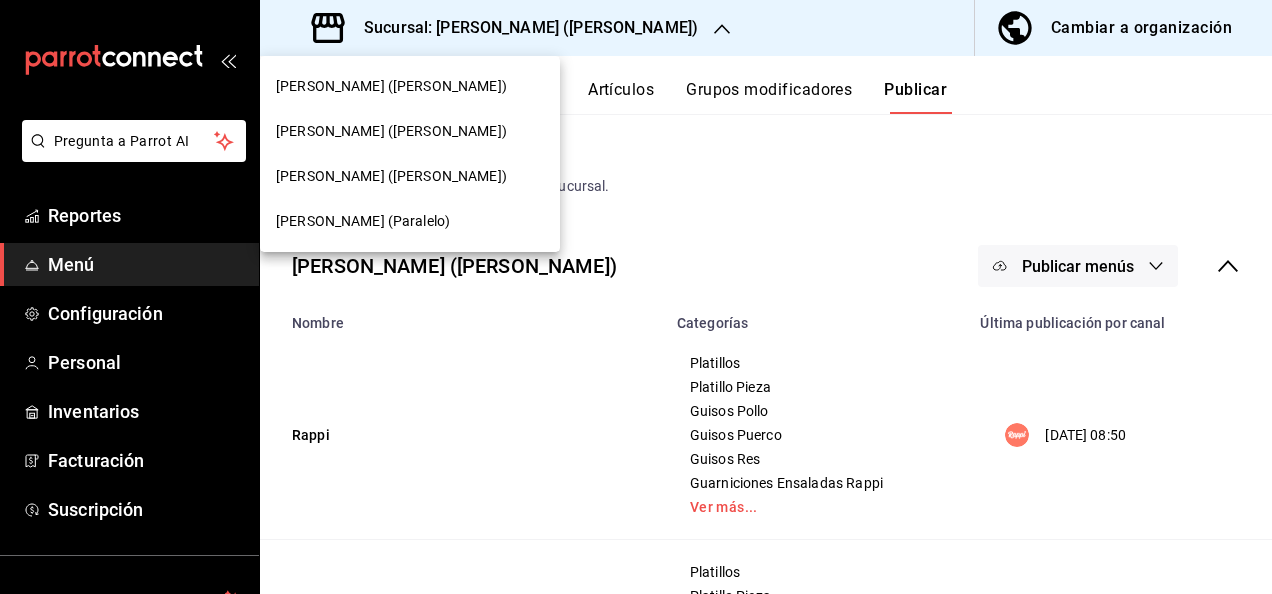 click on "Ceballos (Vasconcelos)" at bounding box center [391, 176] 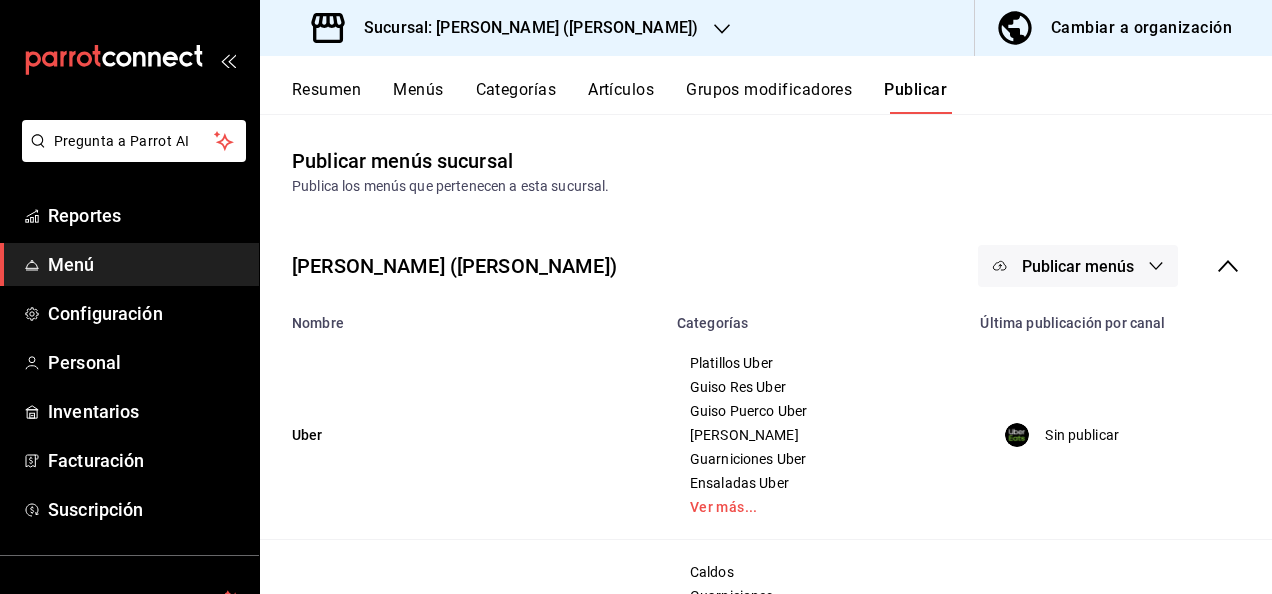 click on "Publicar menús" at bounding box center (1078, 266) 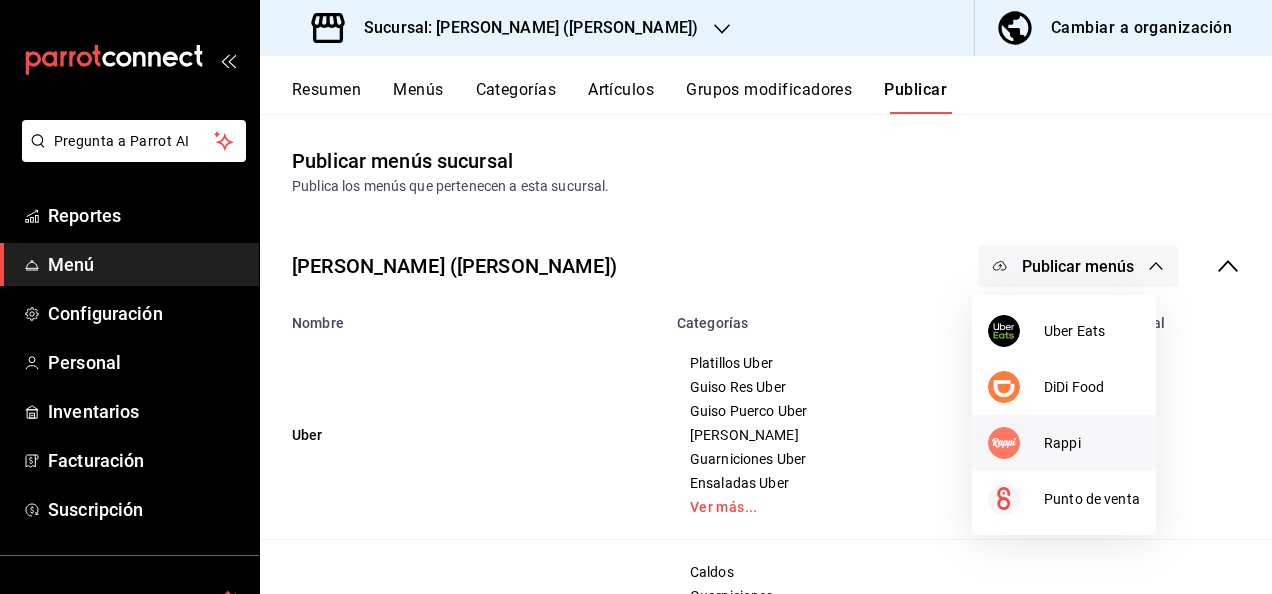 click on "Rappi" at bounding box center [1092, 443] 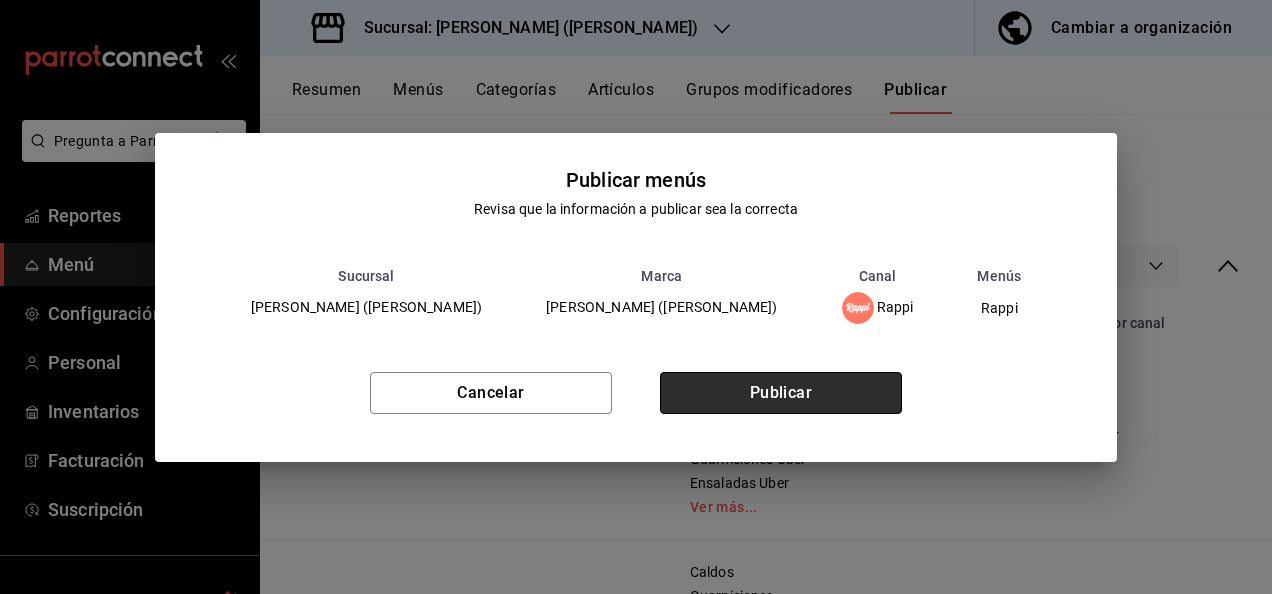 click on "Publicar" at bounding box center (781, 393) 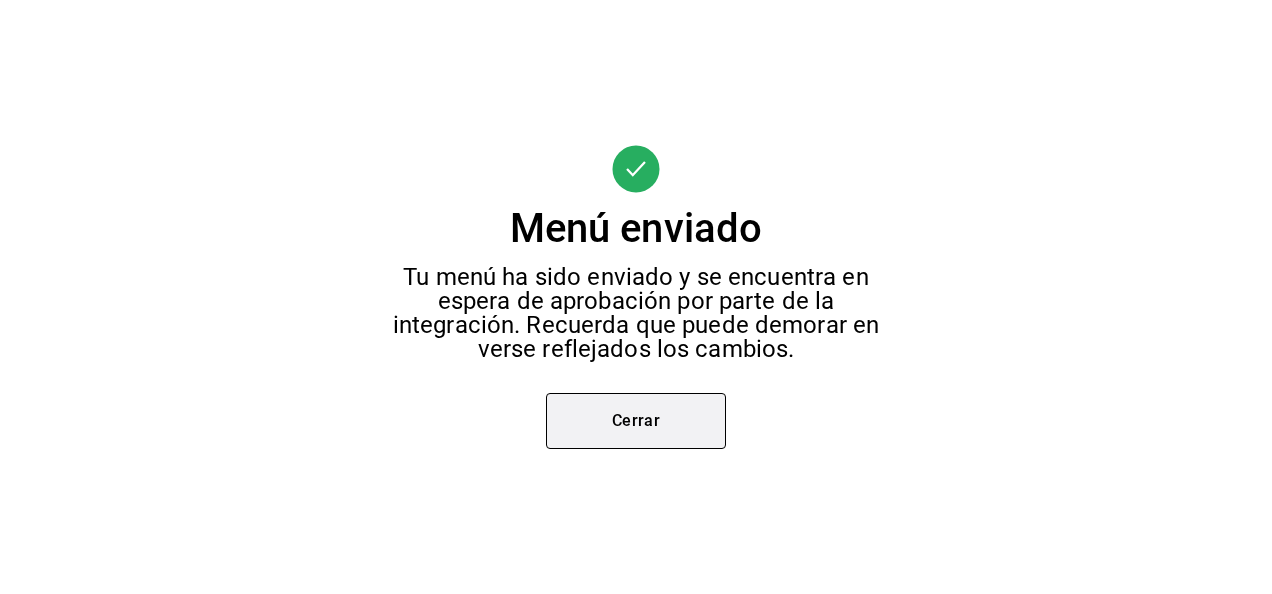 click on "Cerrar" at bounding box center (636, 421) 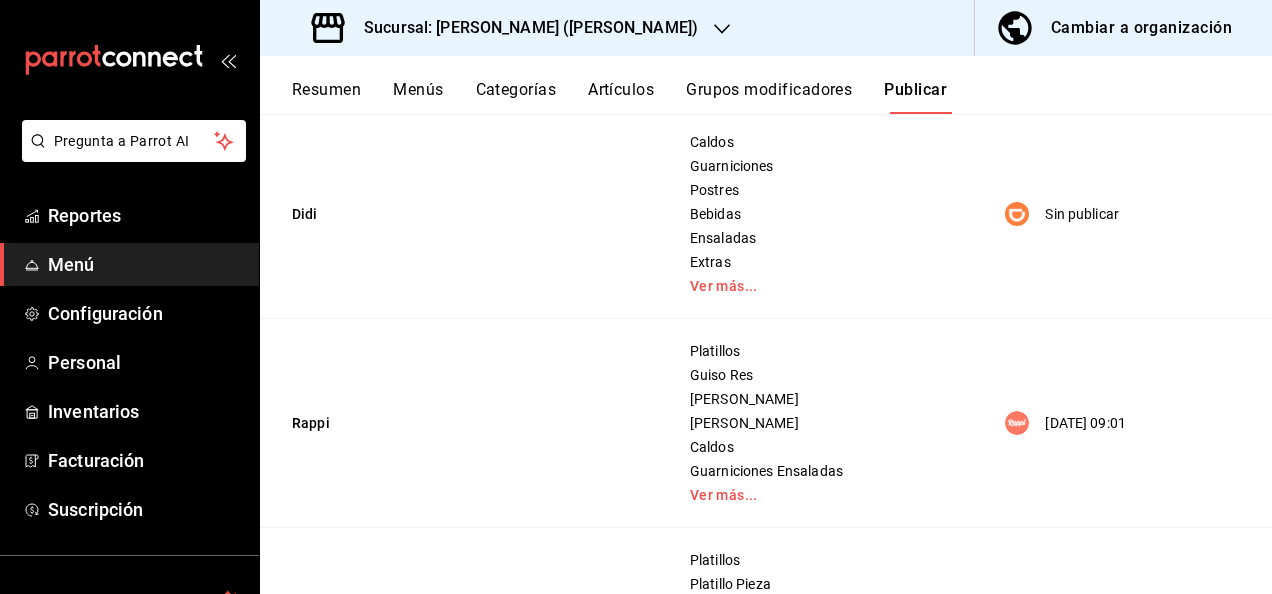 scroll, scrollTop: 466, scrollLeft: 0, axis: vertical 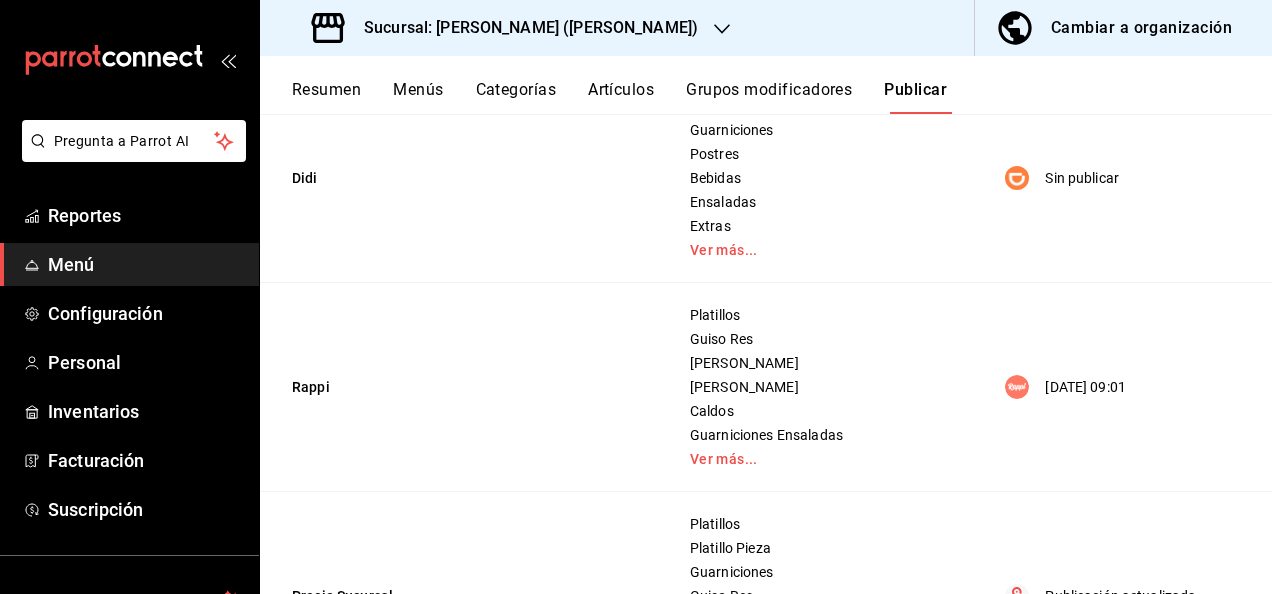 click on "Resumen" at bounding box center [326, 97] 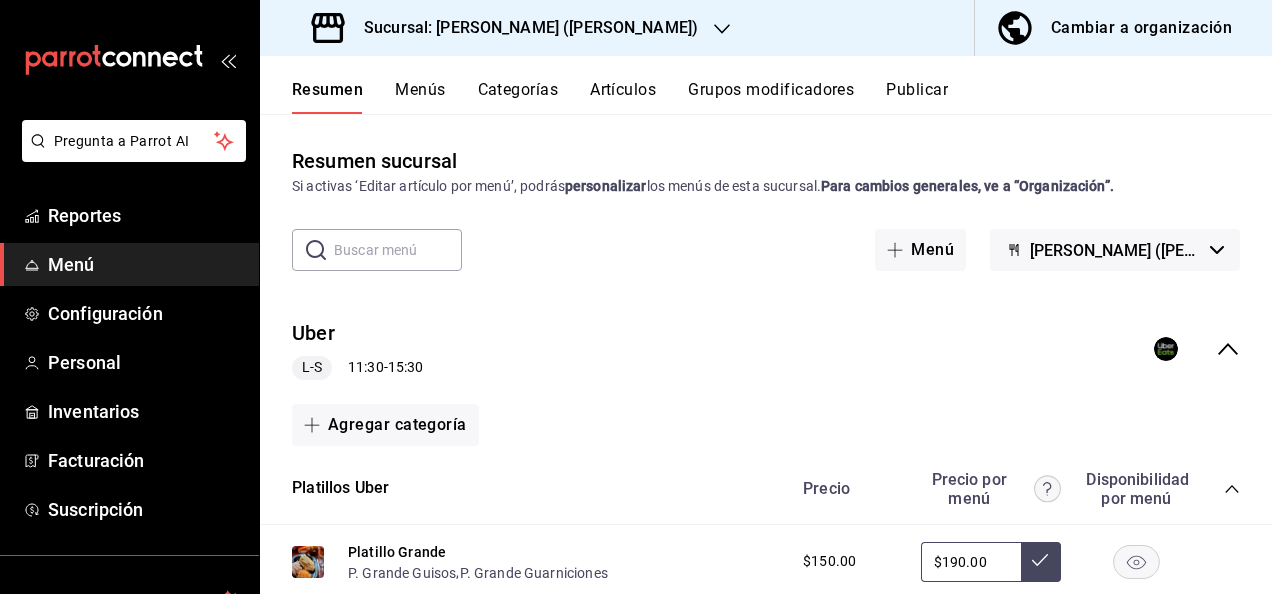 click 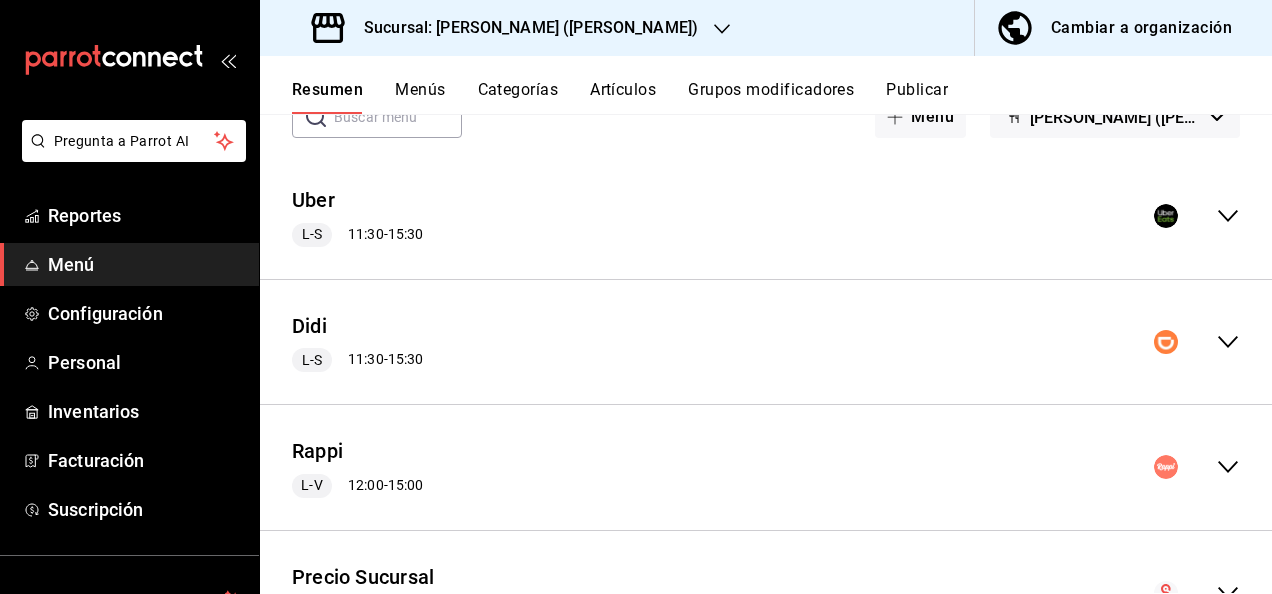 scroll, scrollTop: 213, scrollLeft: 0, axis: vertical 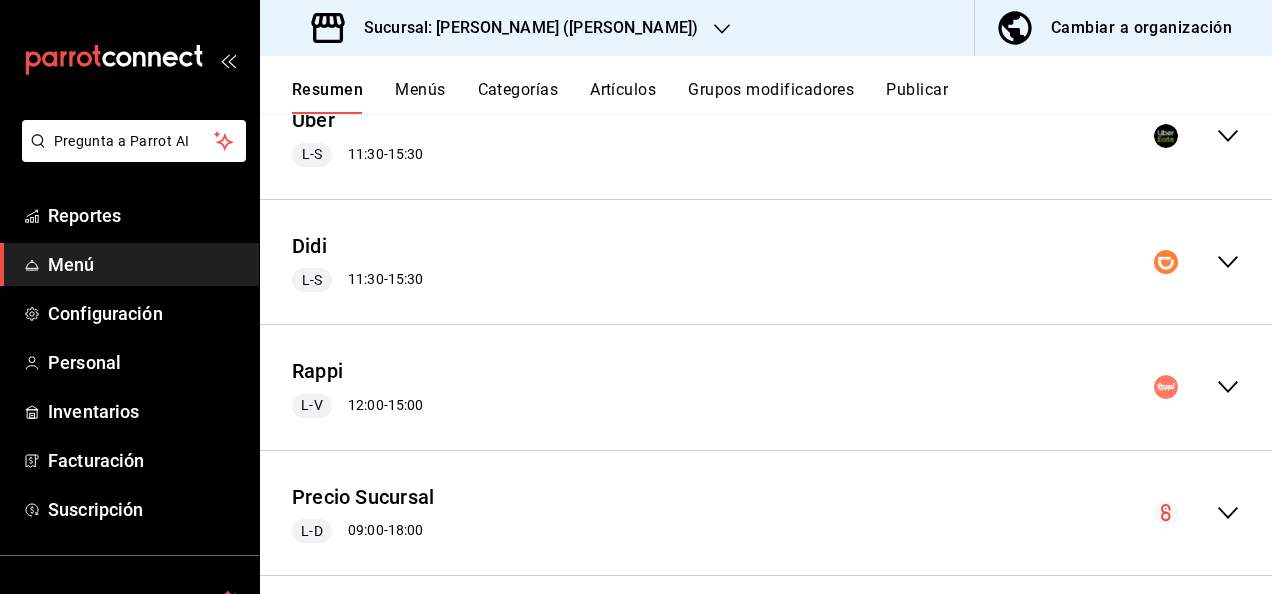 click 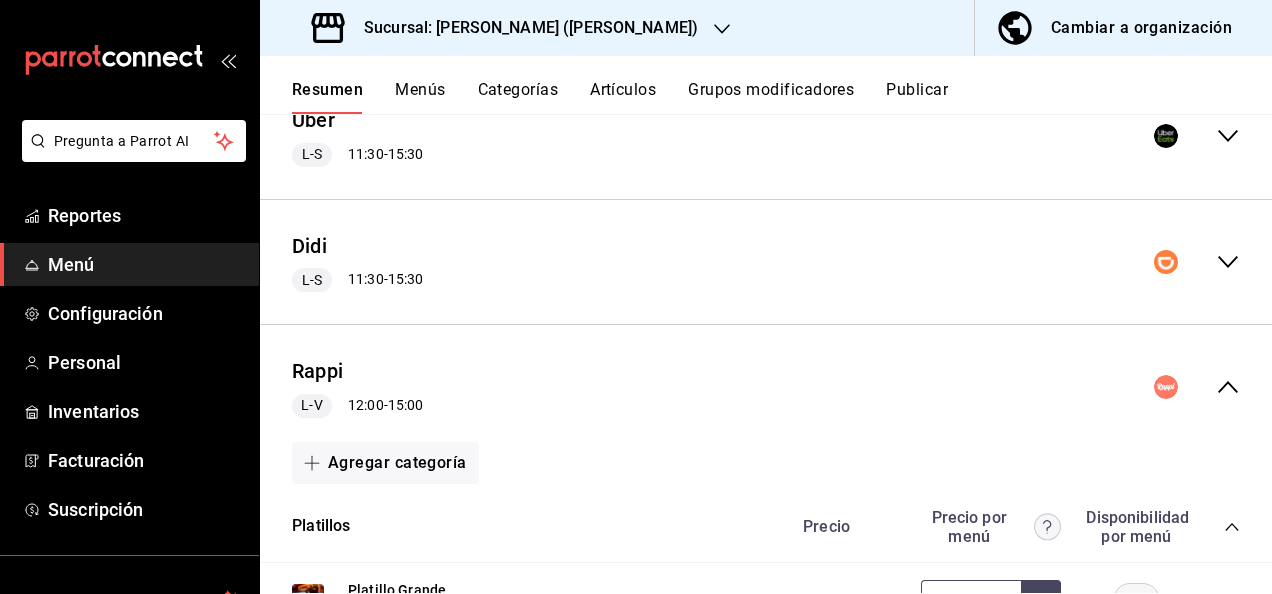 click on "Agregar categoría" at bounding box center [766, 463] 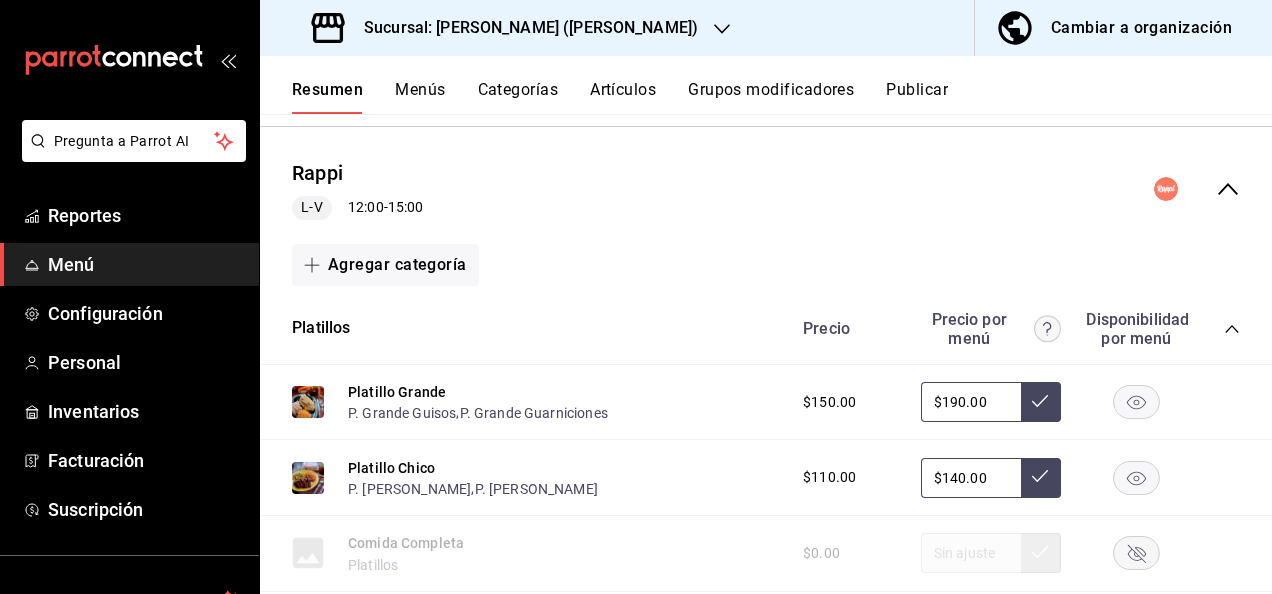 scroll, scrollTop: 453, scrollLeft: 0, axis: vertical 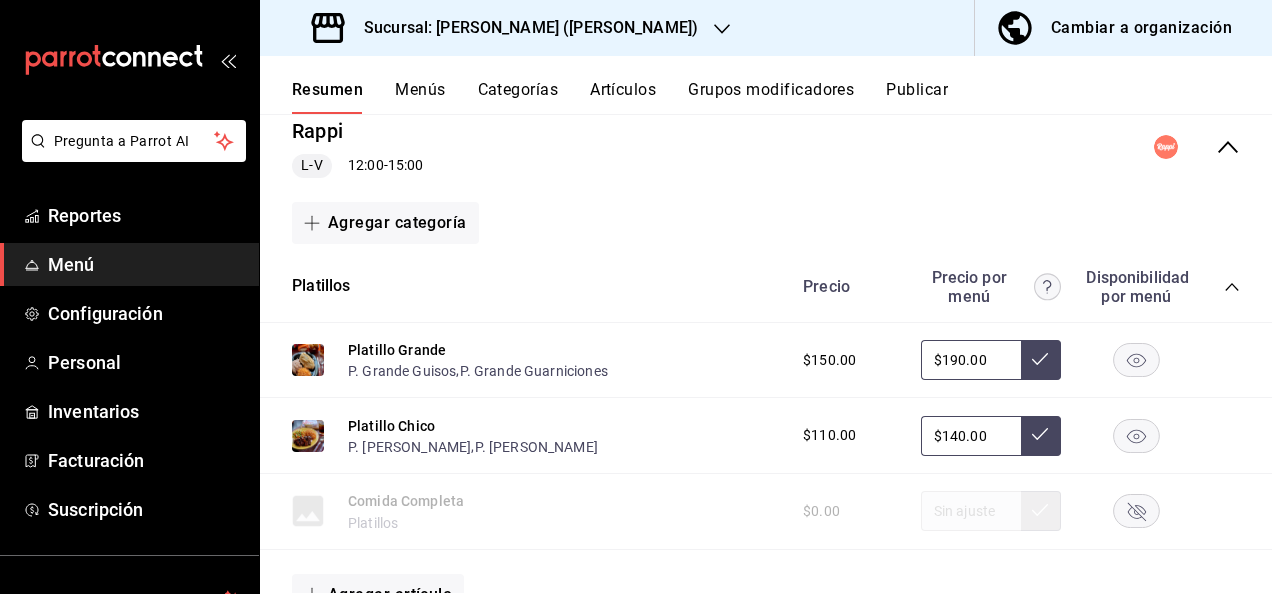 click 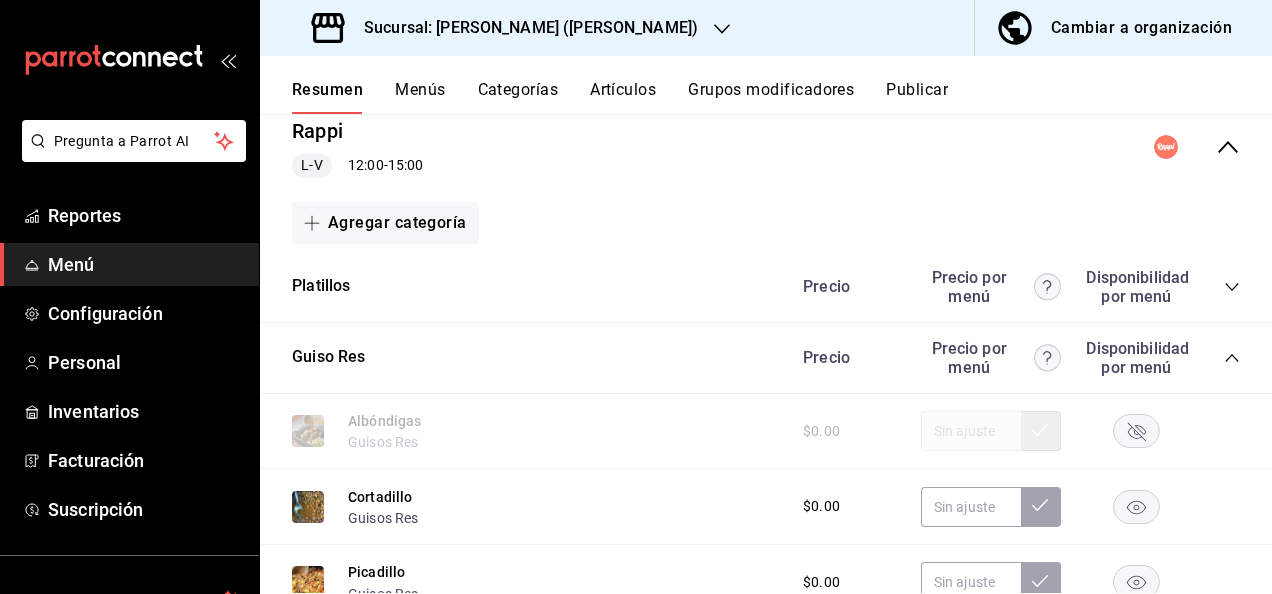 click 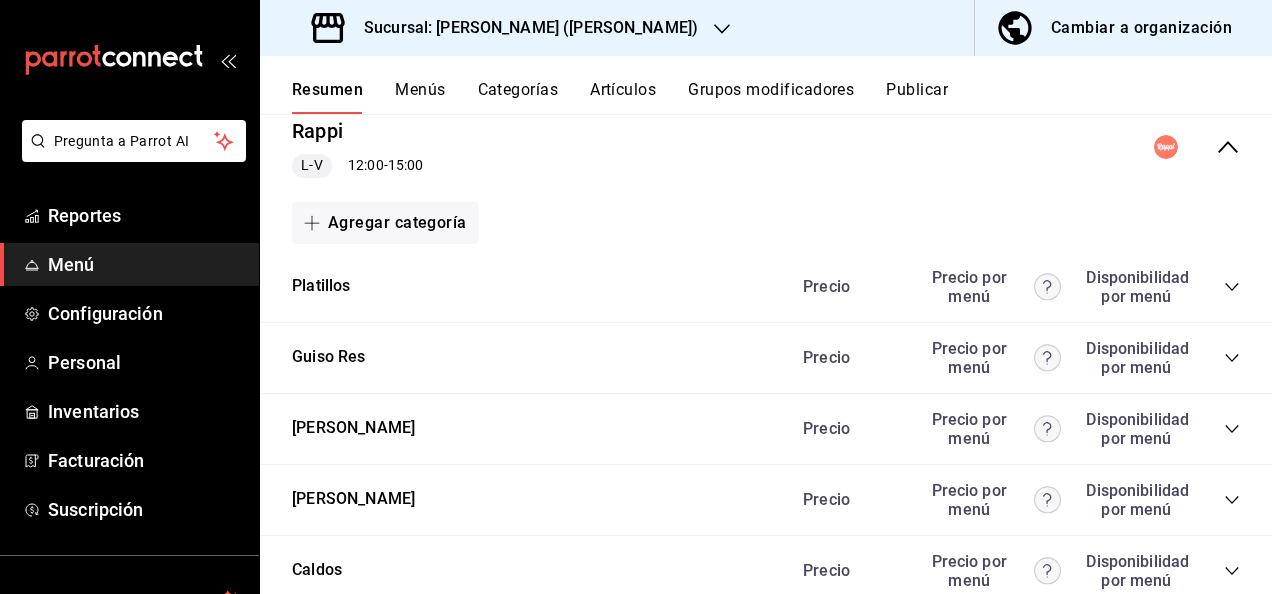 click 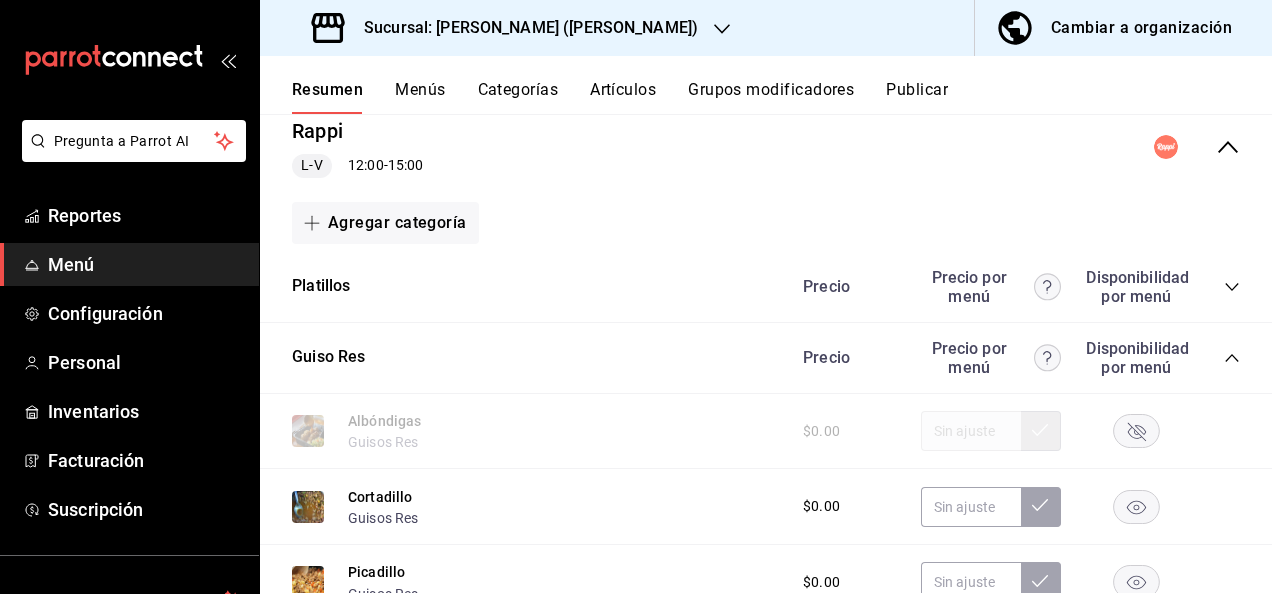 type 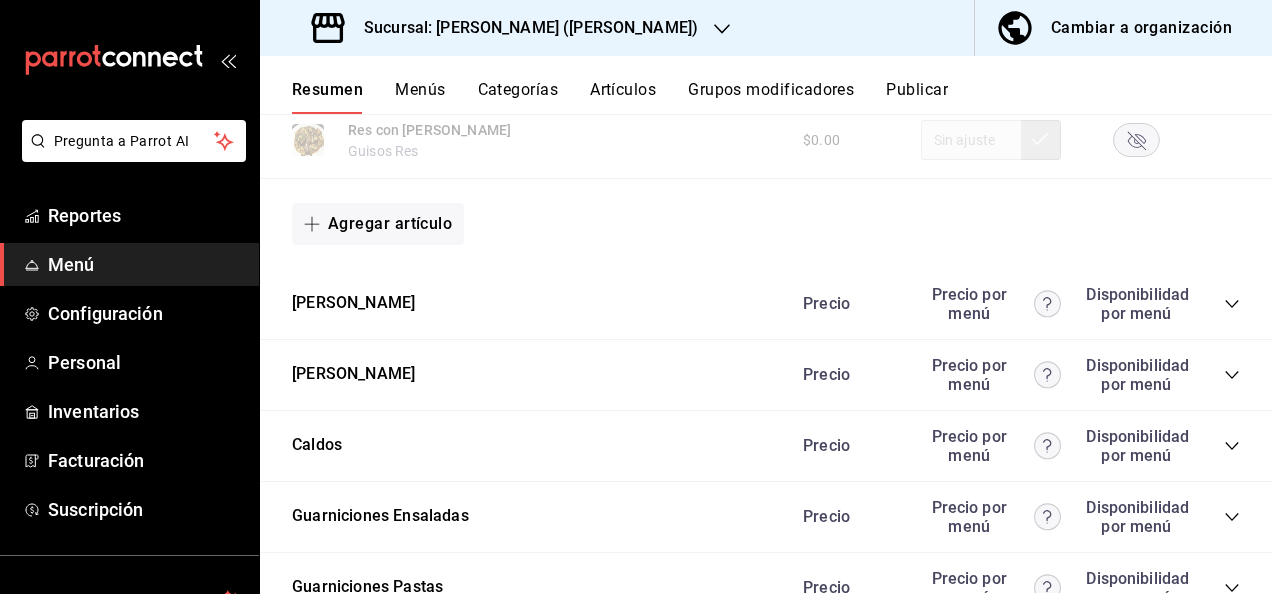 scroll, scrollTop: 1653, scrollLeft: 0, axis: vertical 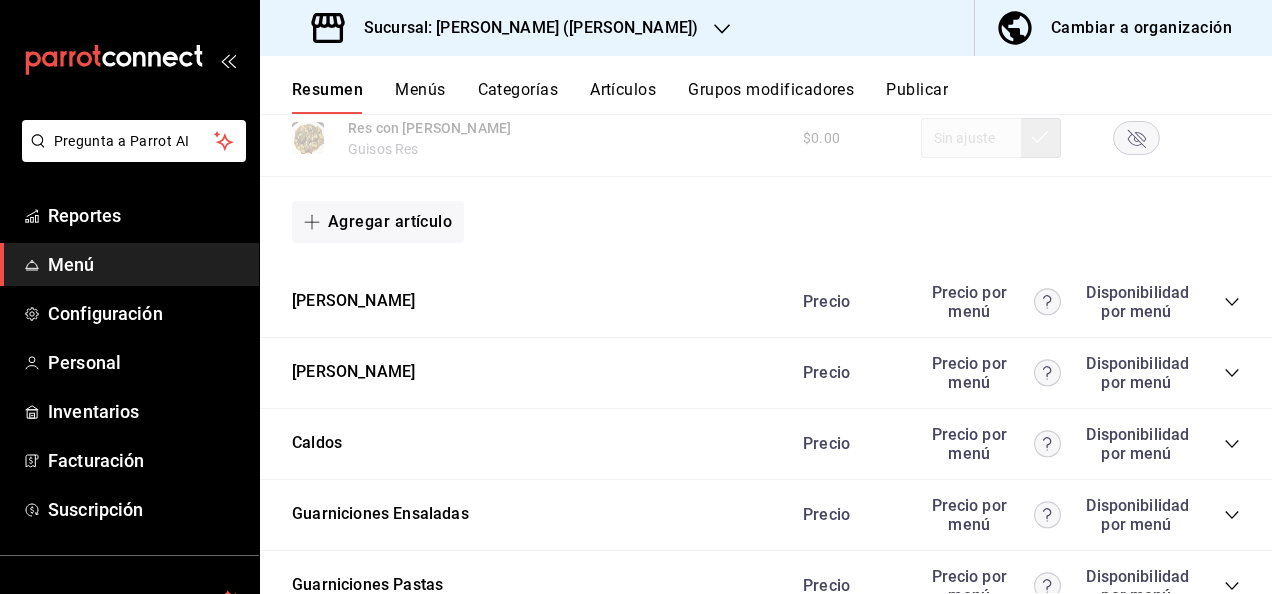 click 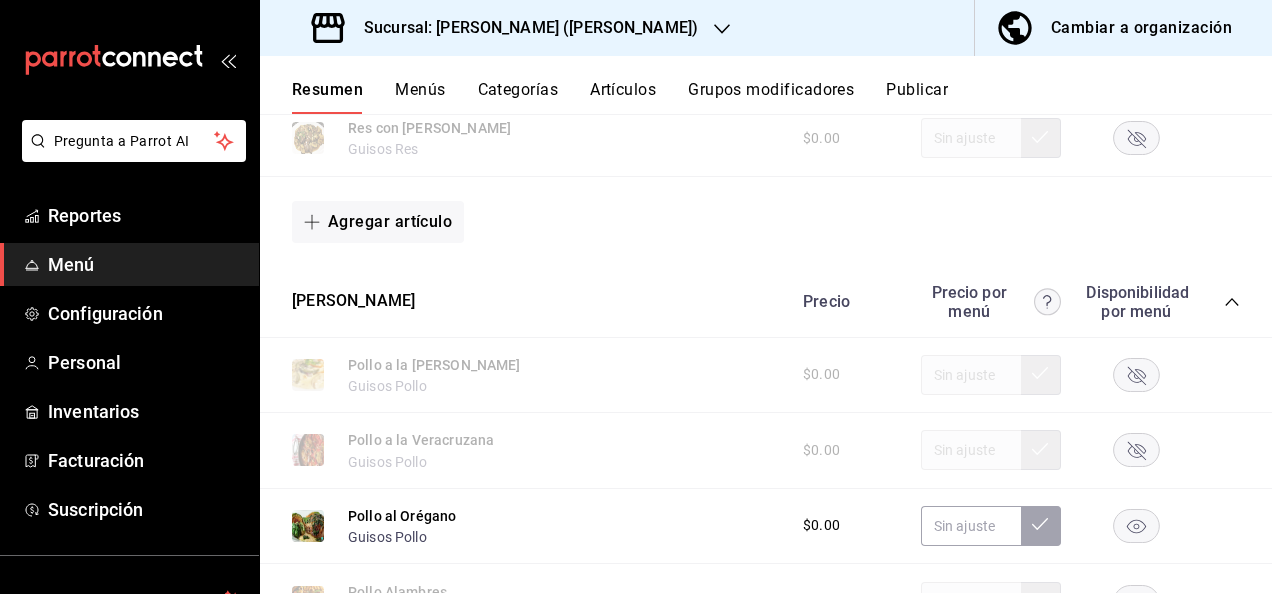 type 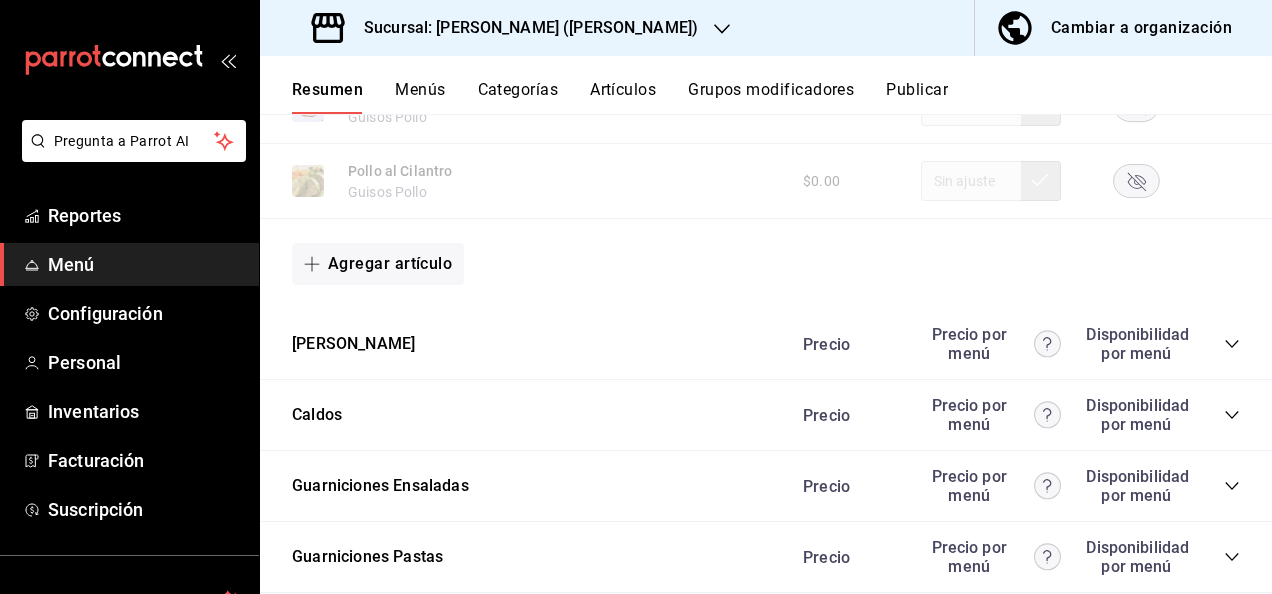 scroll, scrollTop: 2933, scrollLeft: 0, axis: vertical 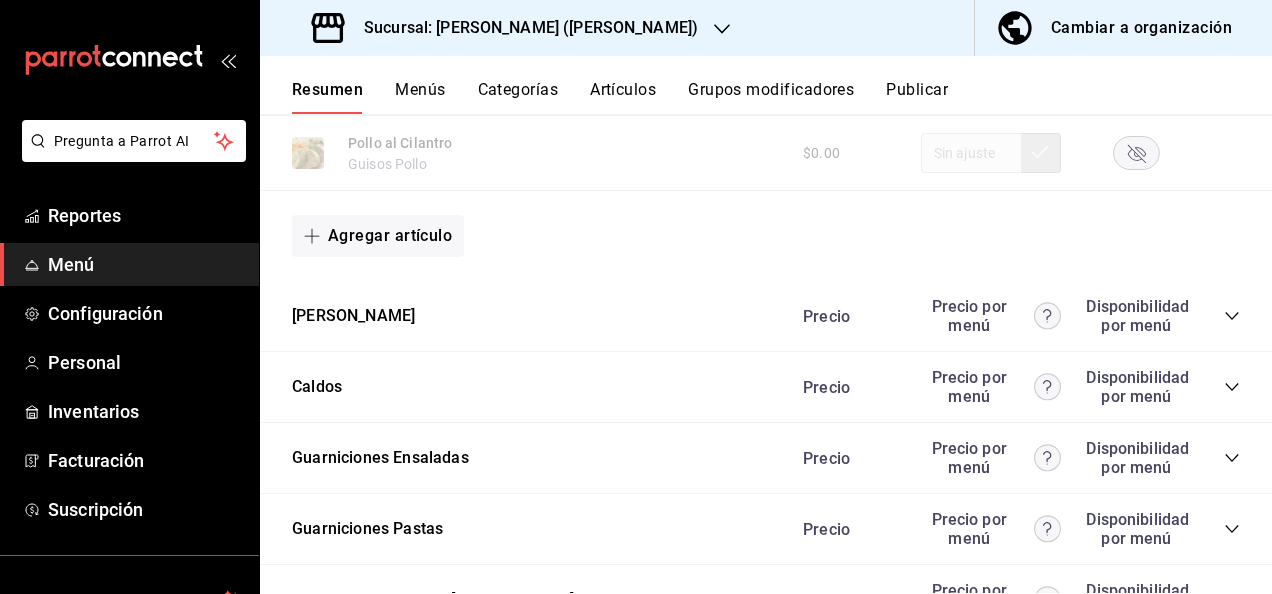 click 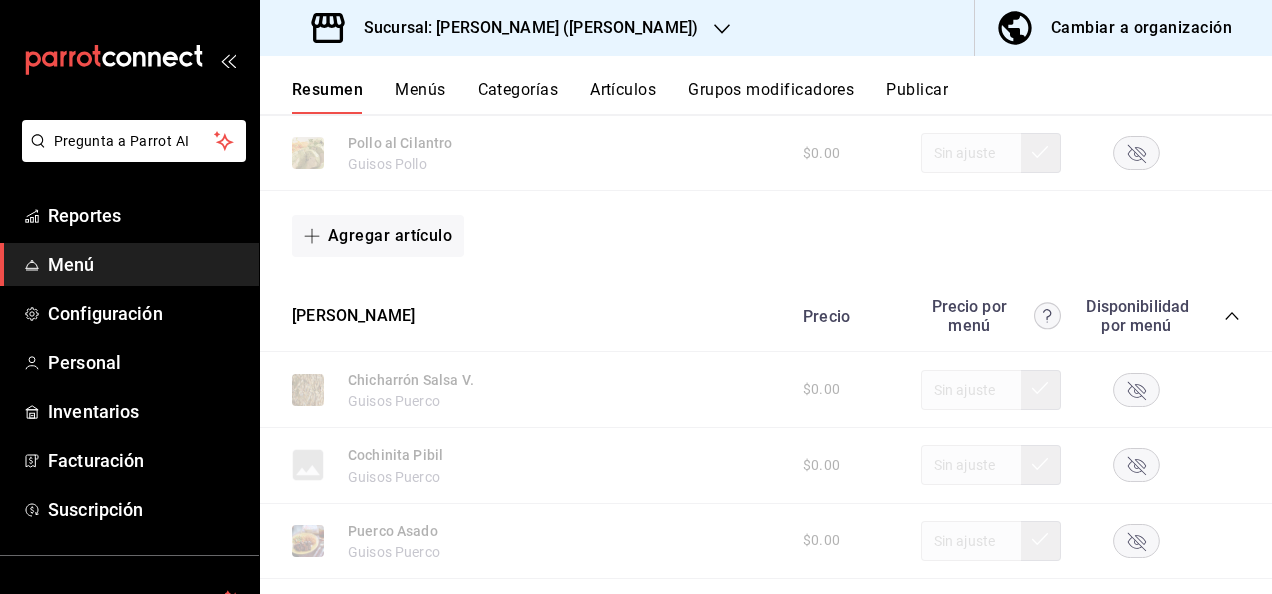 type 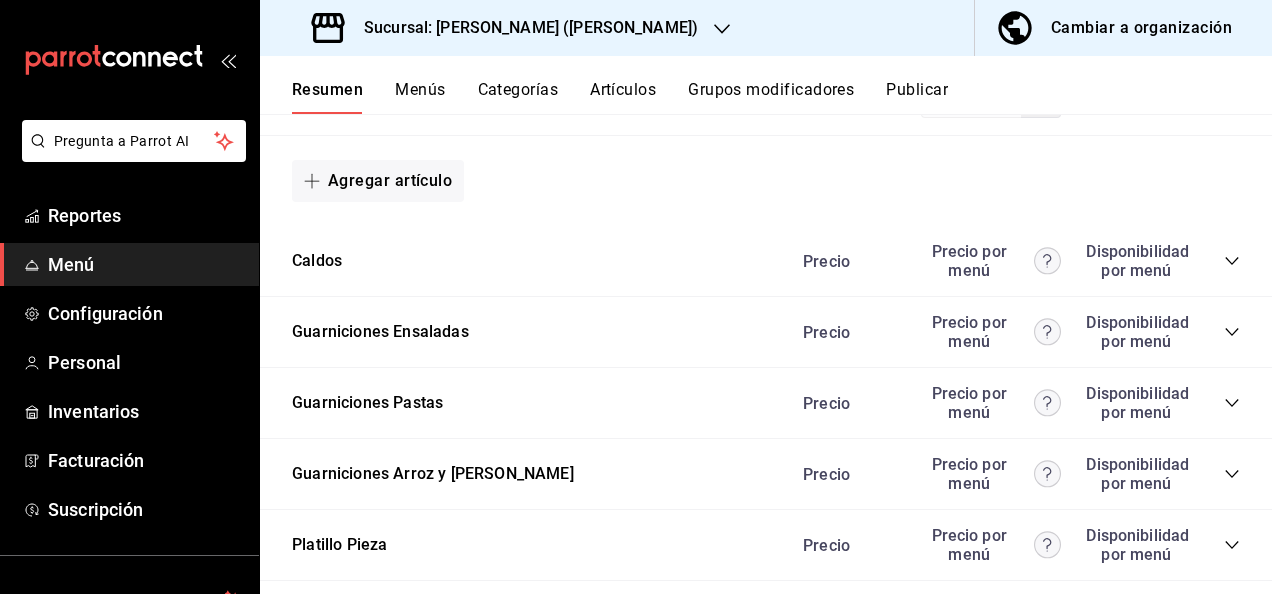 scroll, scrollTop: 4133, scrollLeft: 0, axis: vertical 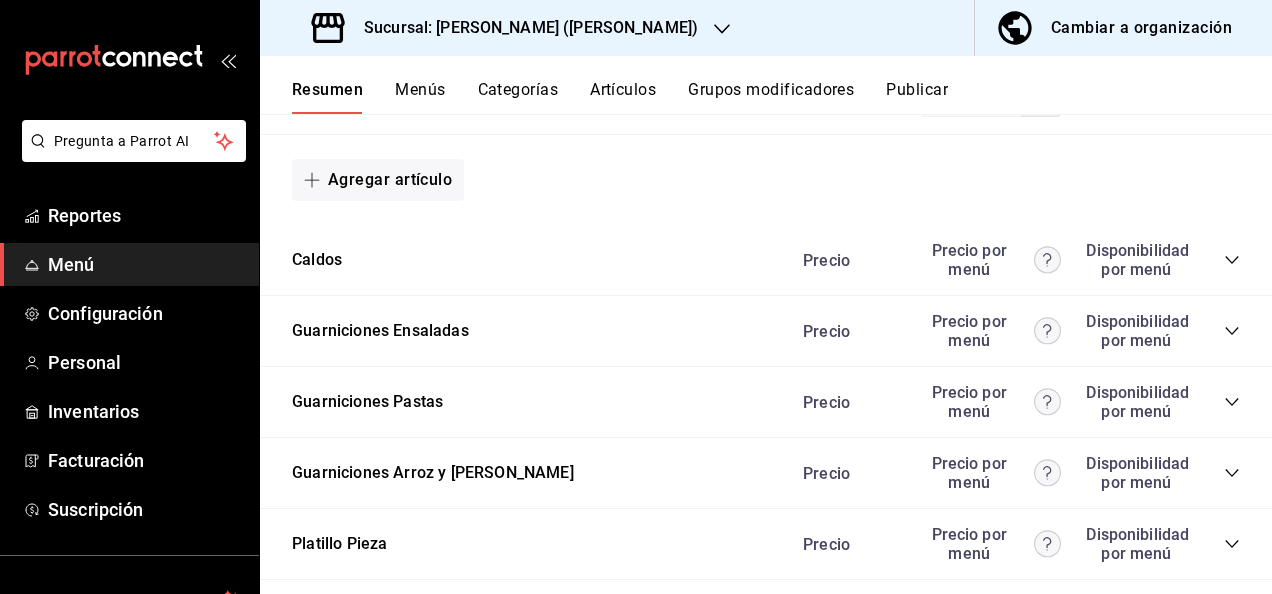 click 